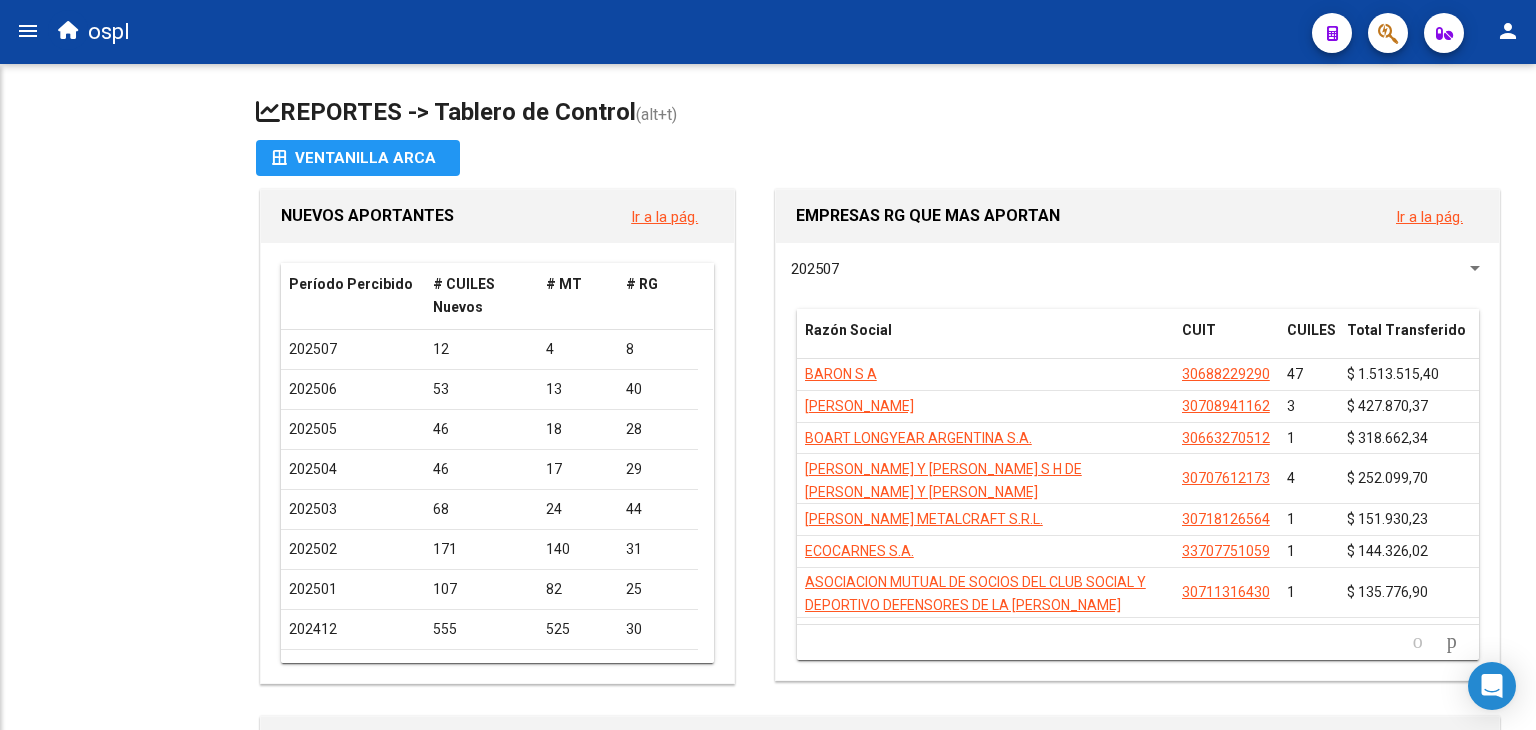 scroll, scrollTop: 0, scrollLeft: 0, axis: both 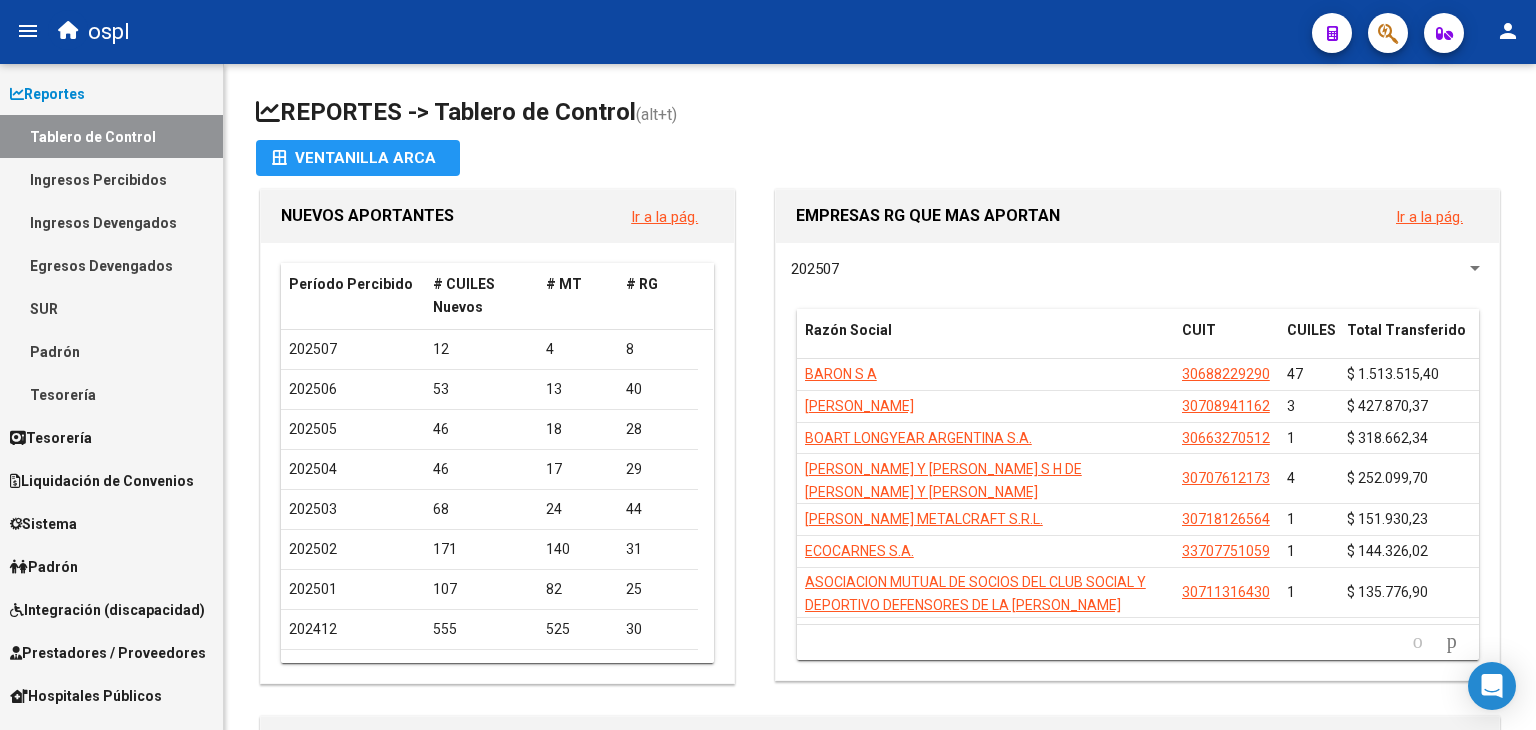 click on "Padrón" at bounding box center [44, 567] 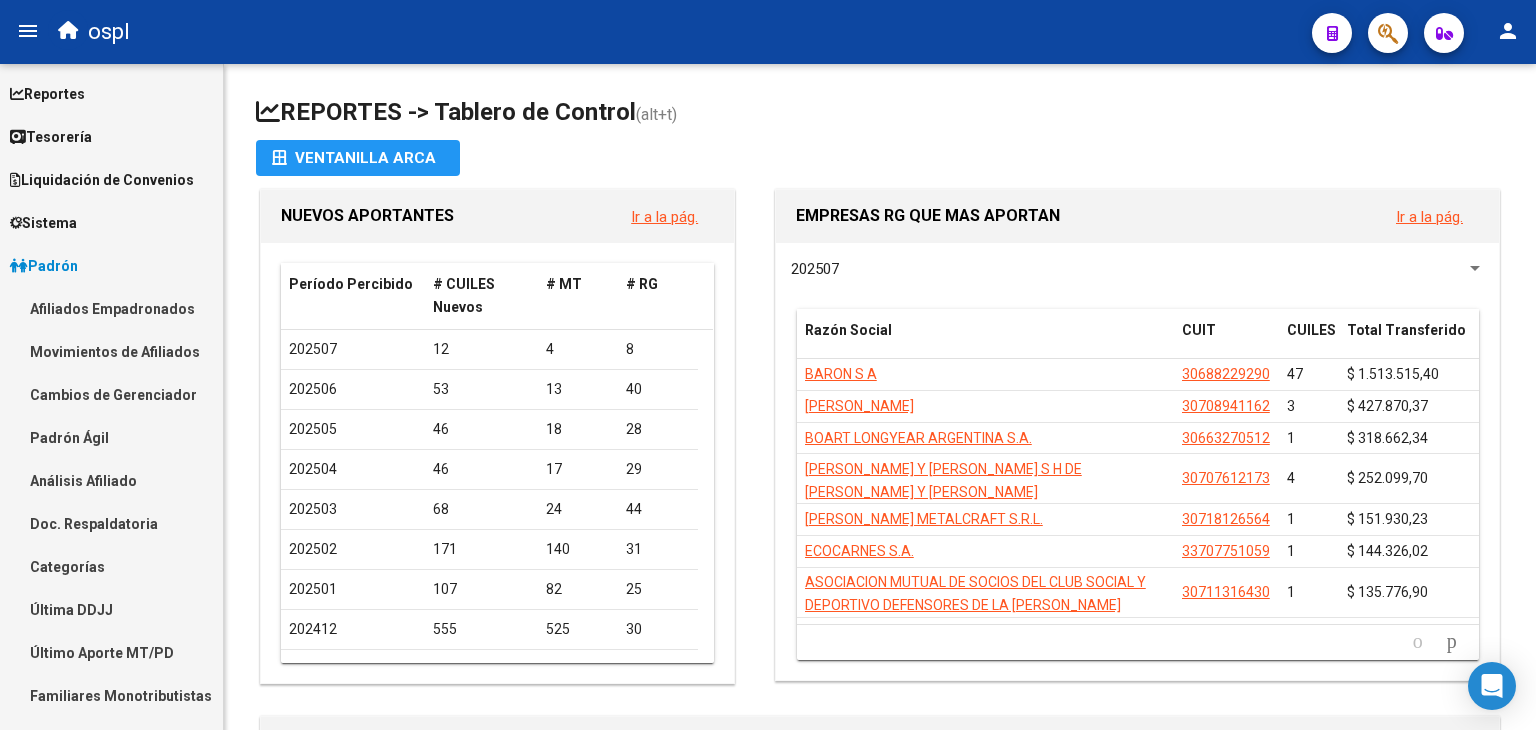 click on "Sistema" at bounding box center [43, 223] 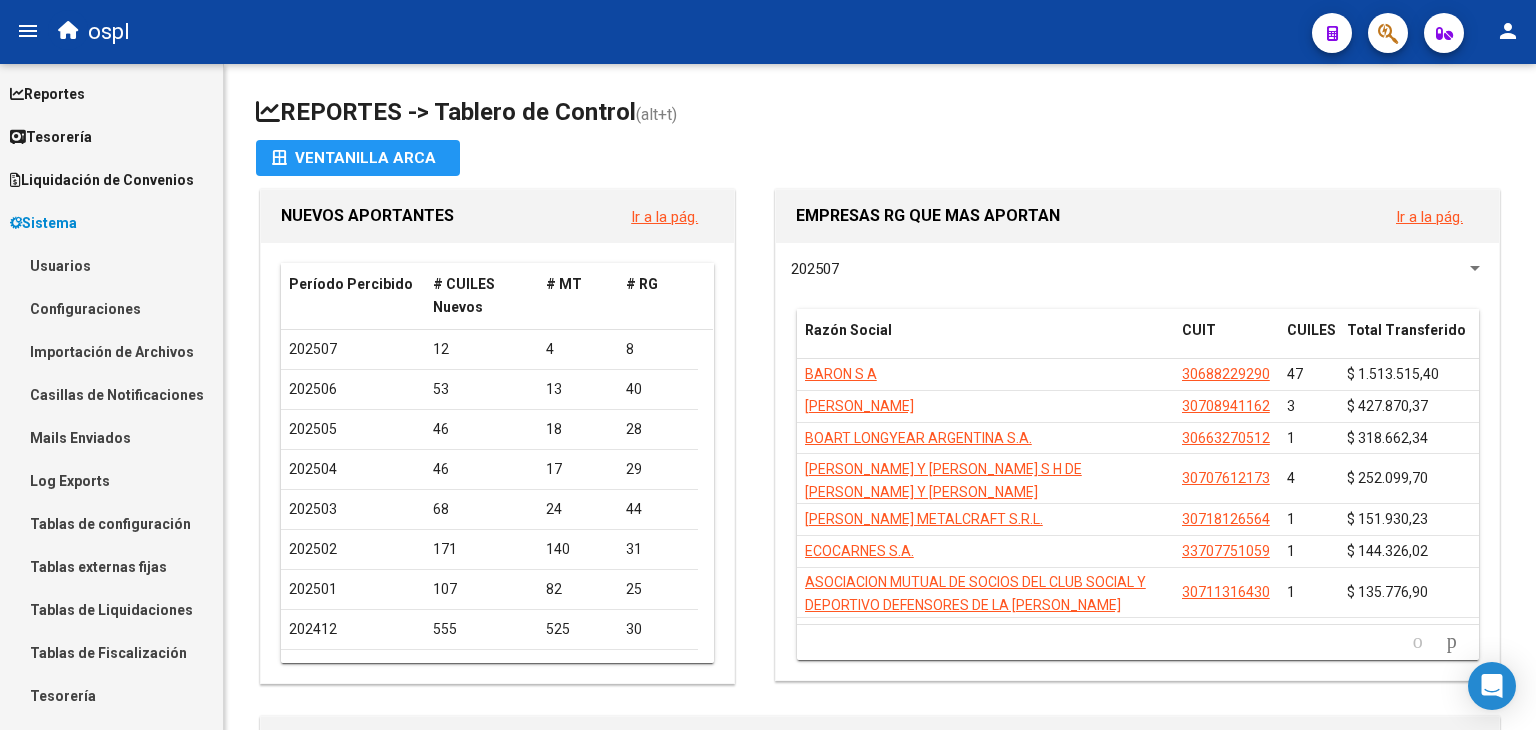 click on "Usuarios" at bounding box center [111, 265] 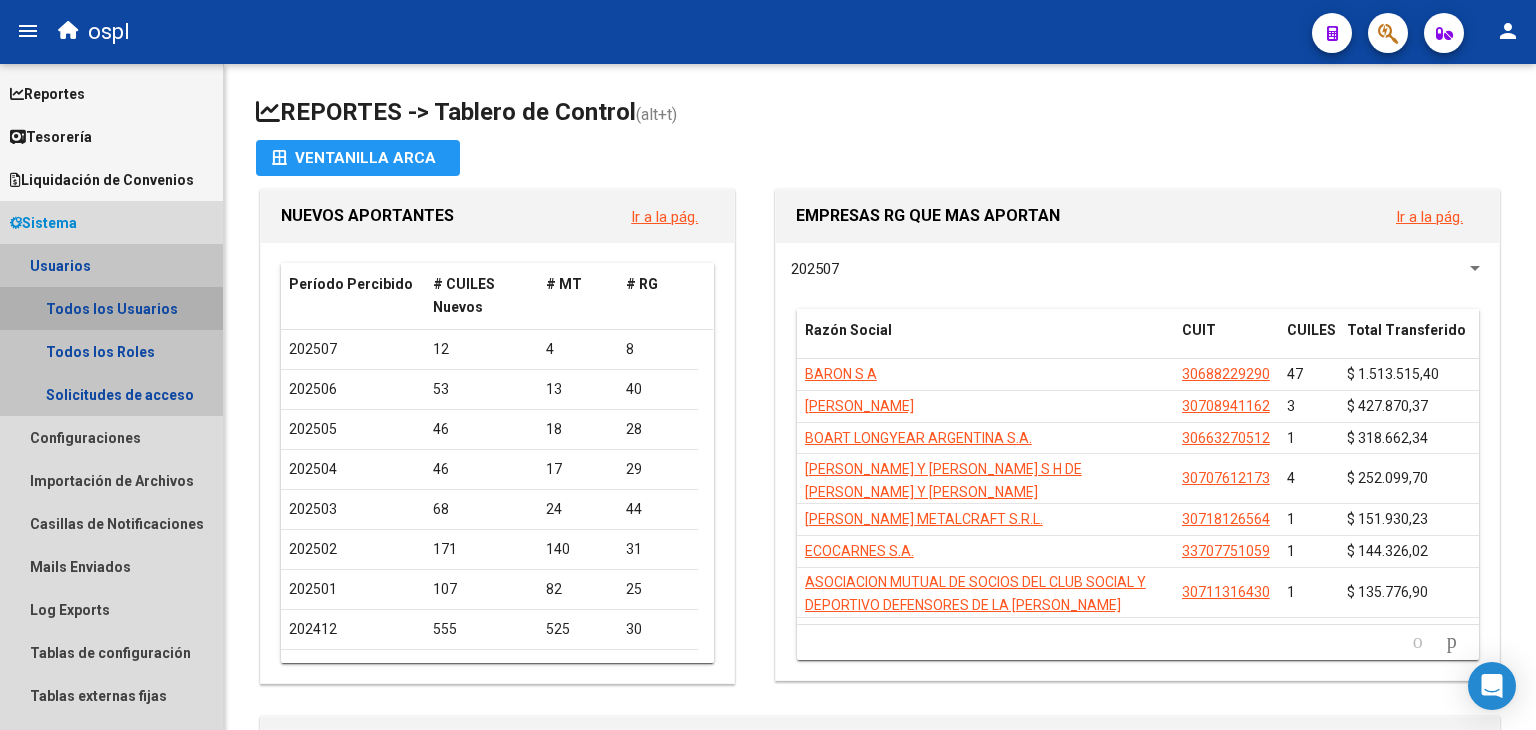 click on "Todos los Usuarios" at bounding box center (111, 308) 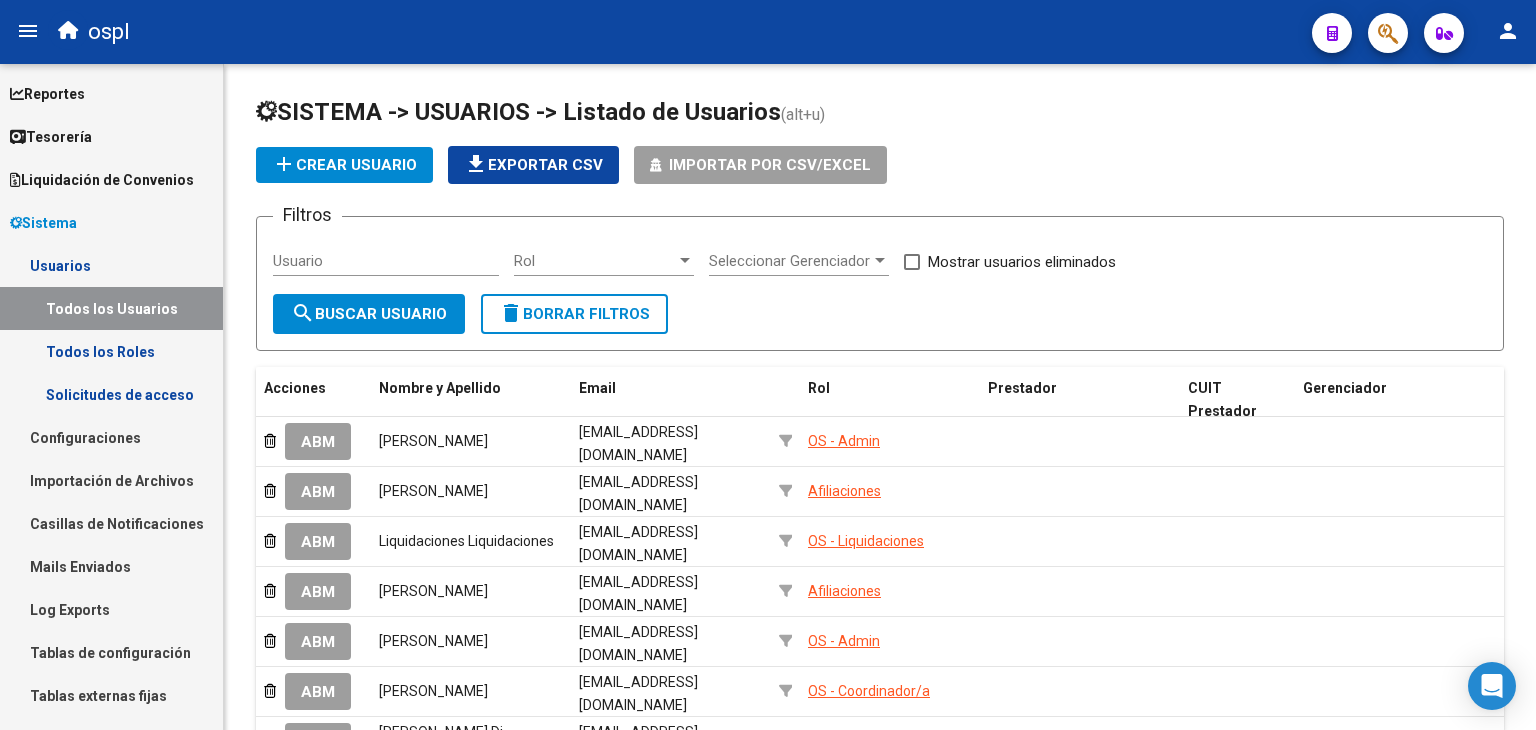 click on "Reportes" at bounding box center [47, 94] 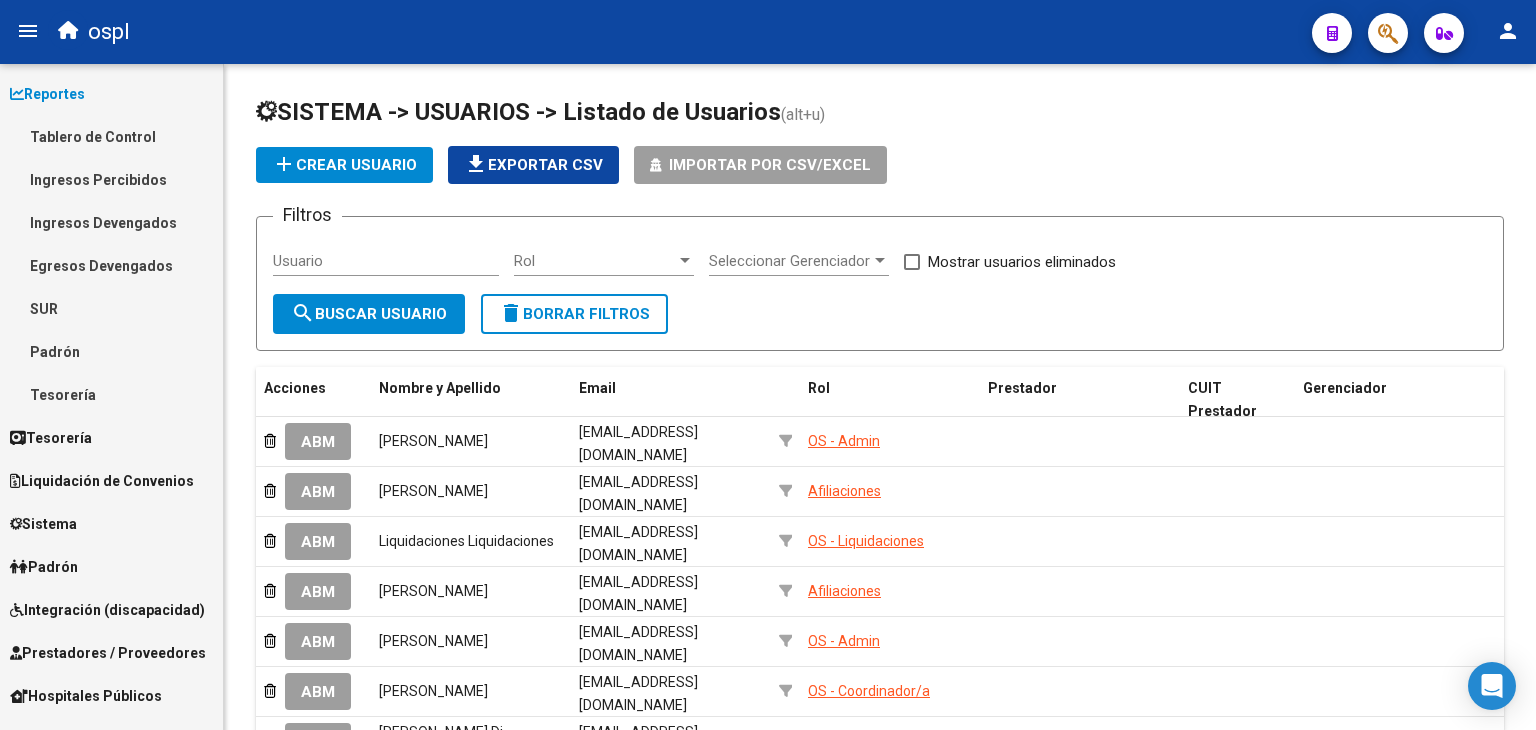 click on "Ingresos Percibidos" at bounding box center [111, 179] 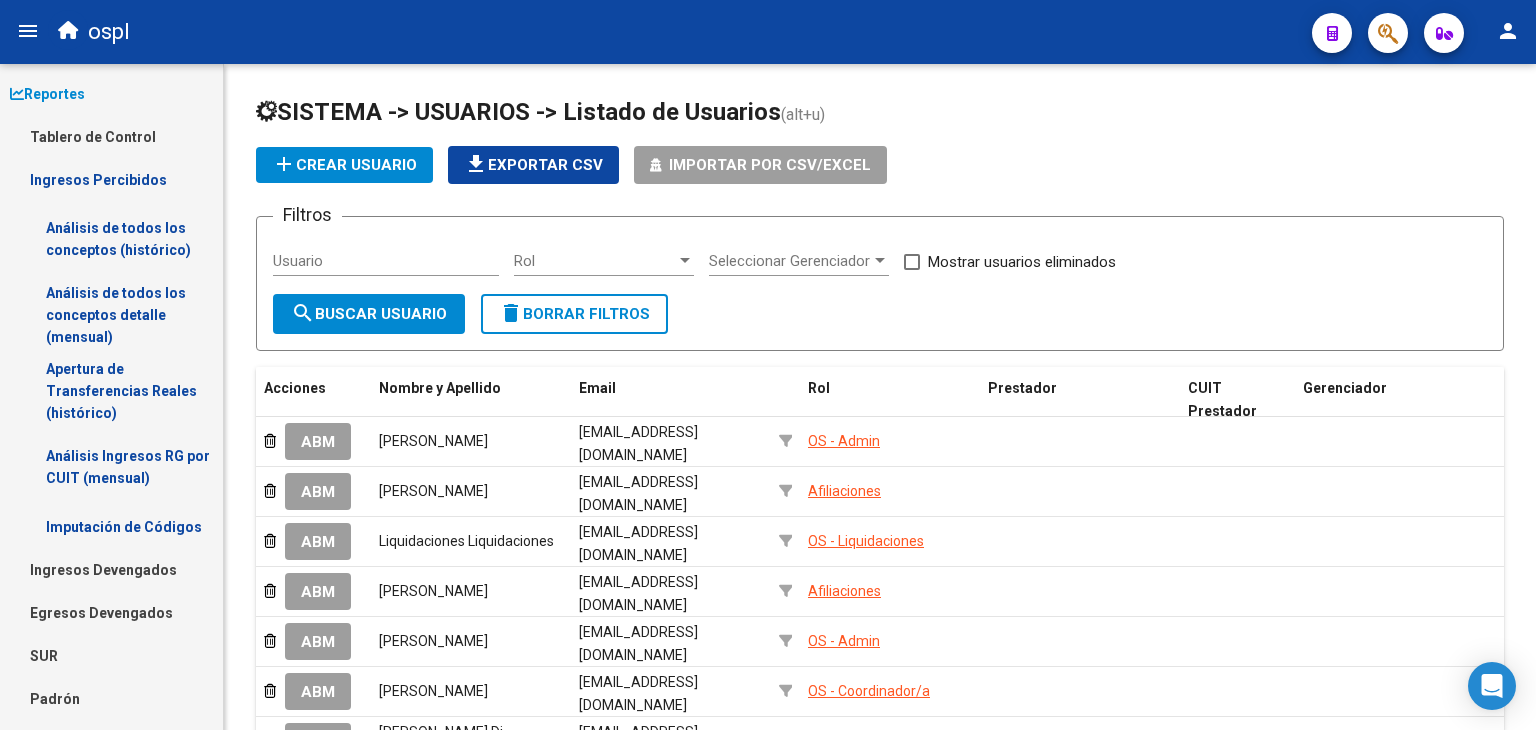click on "Análisis de todos los conceptos detalle (mensual)" at bounding box center [111, 315] 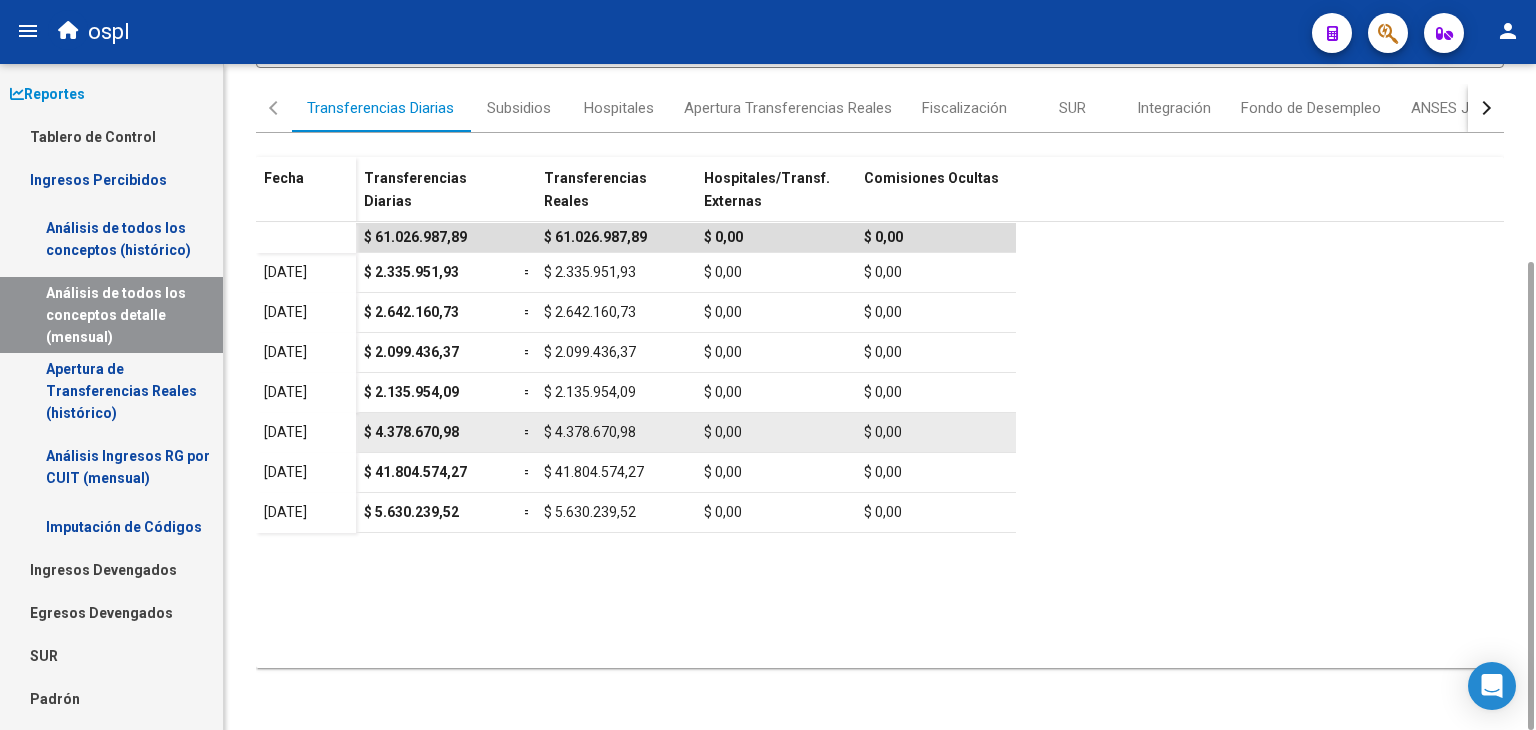 scroll, scrollTop: 0, scrollLeft: 0, axis: both 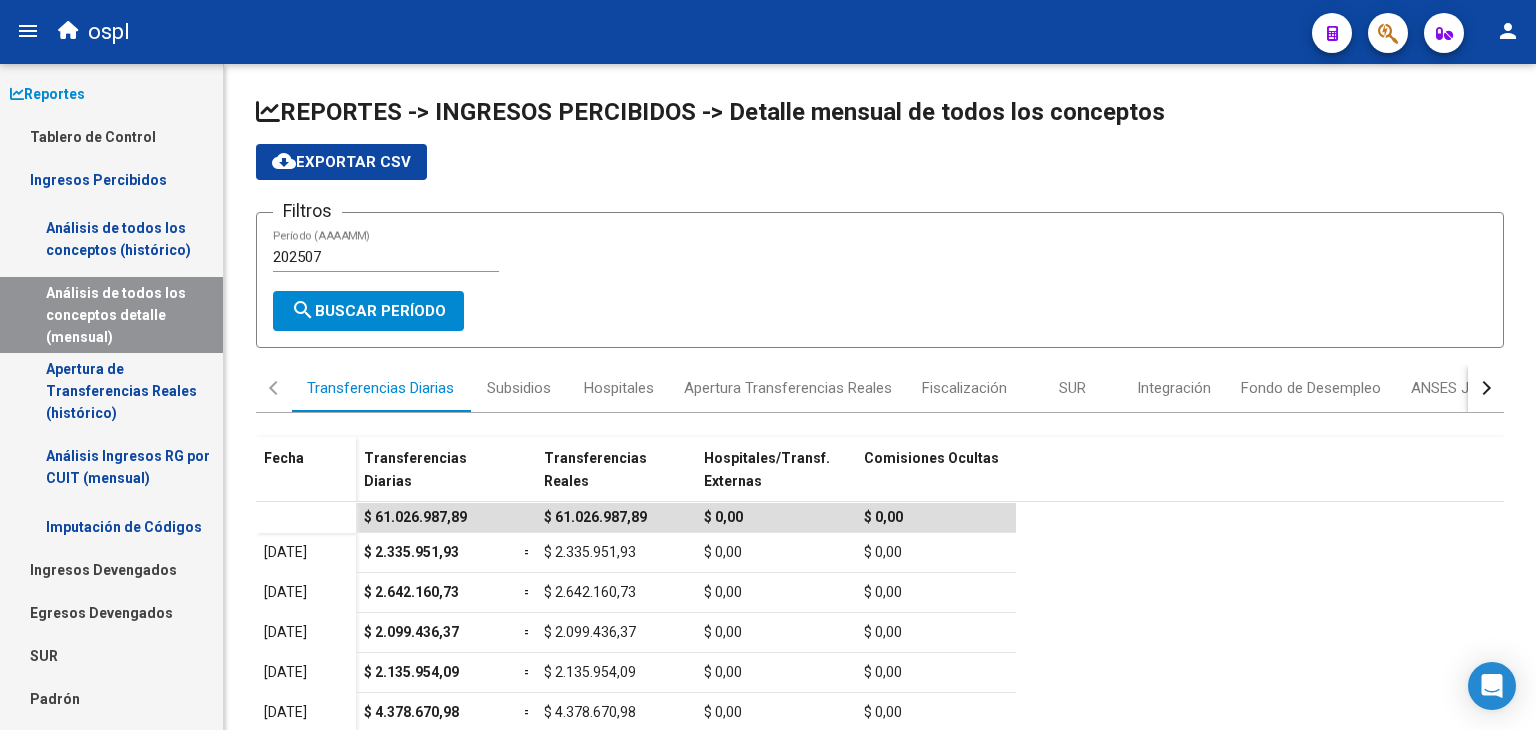 click on "Reportes" at bounding box center [111, 93] 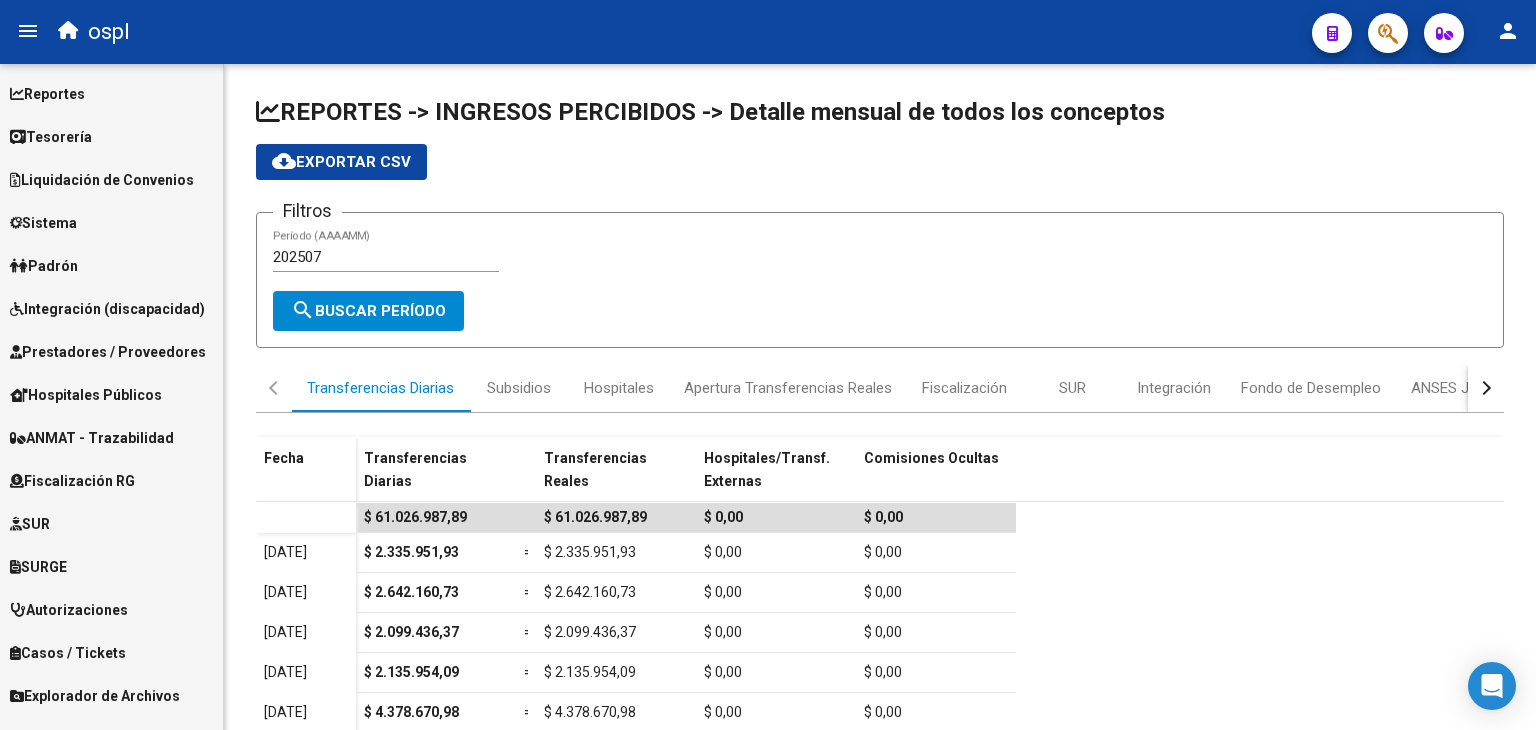 click on "Padrón" at bounding box center [44, 266] 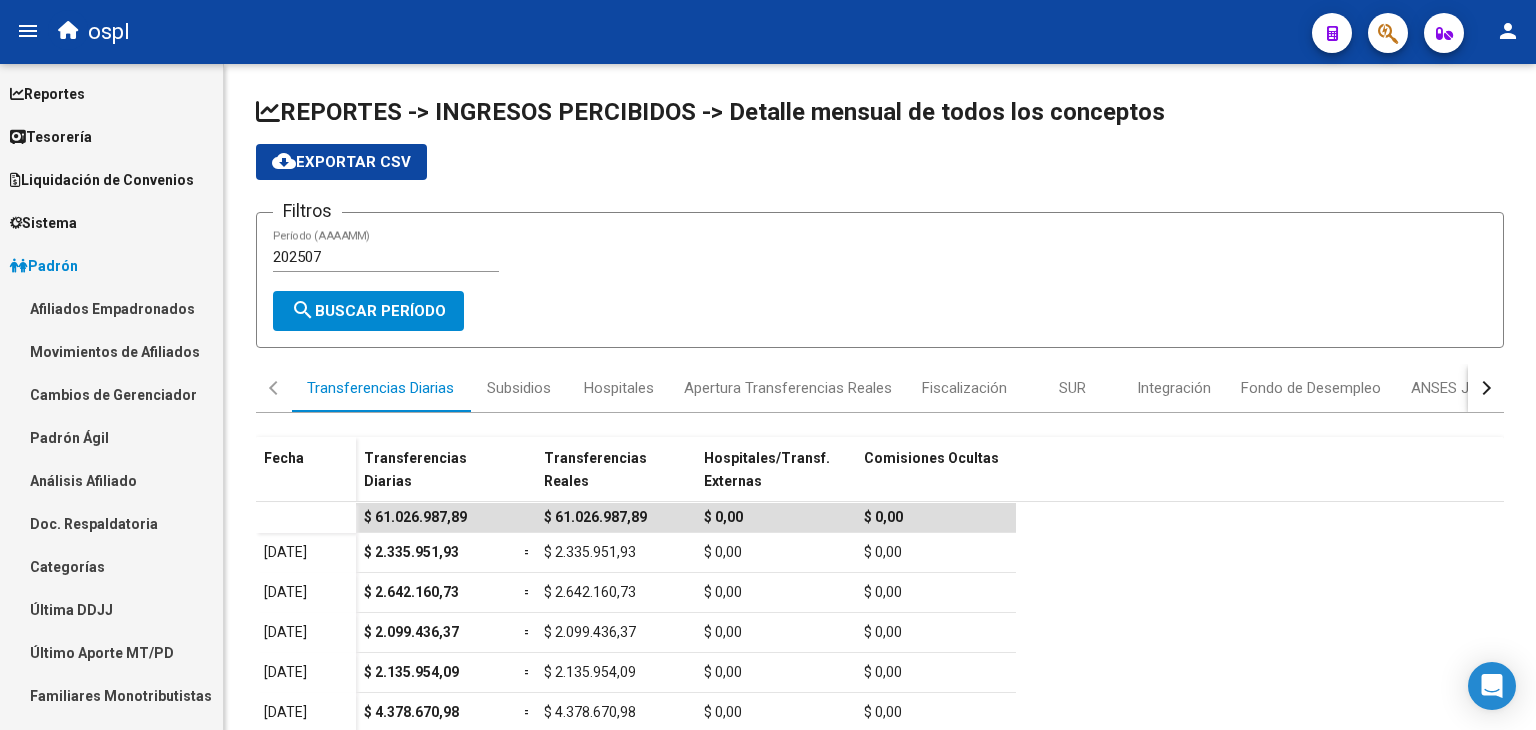 click on "Sistema" at bounding box center [43, 223] 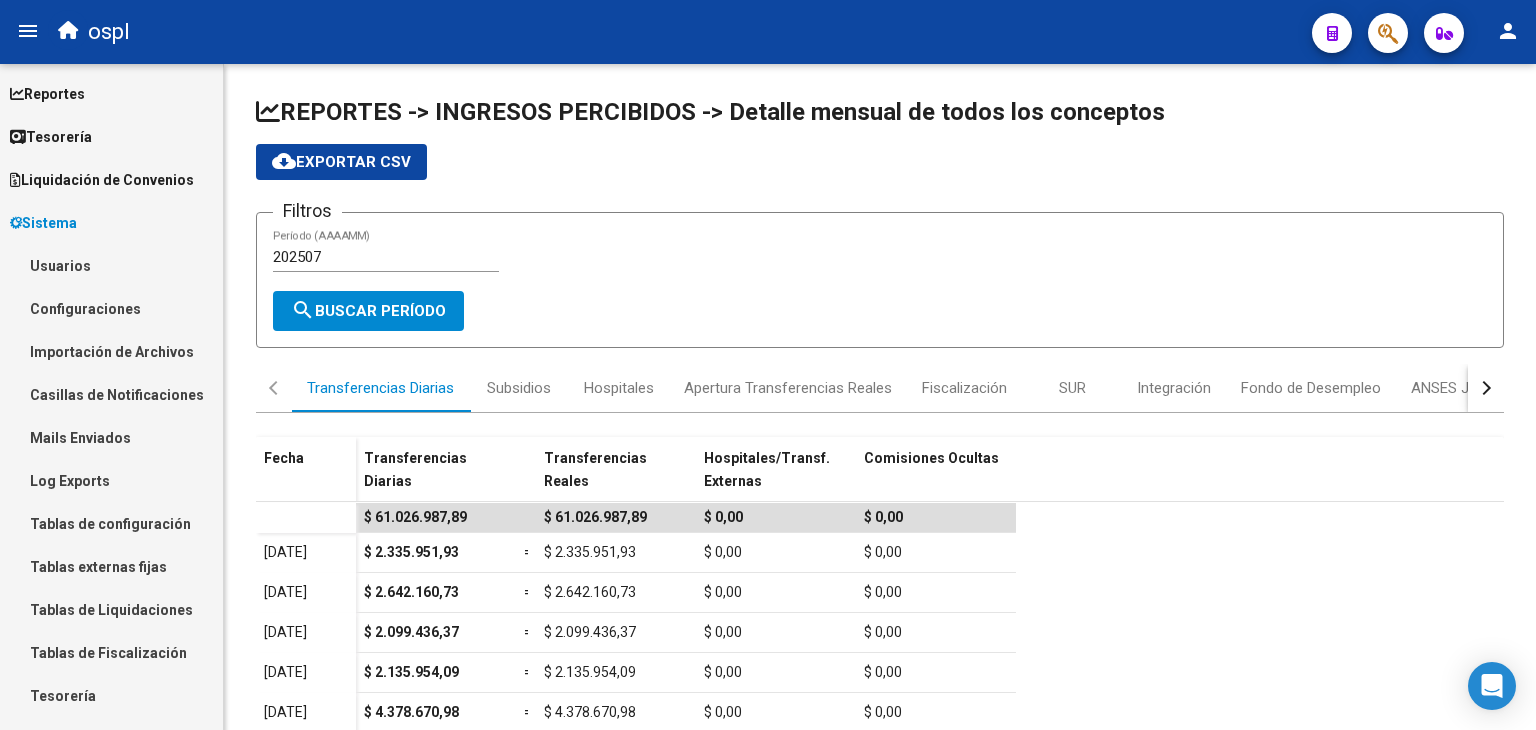click on "Usuarios" at bounding box center [111, 265] 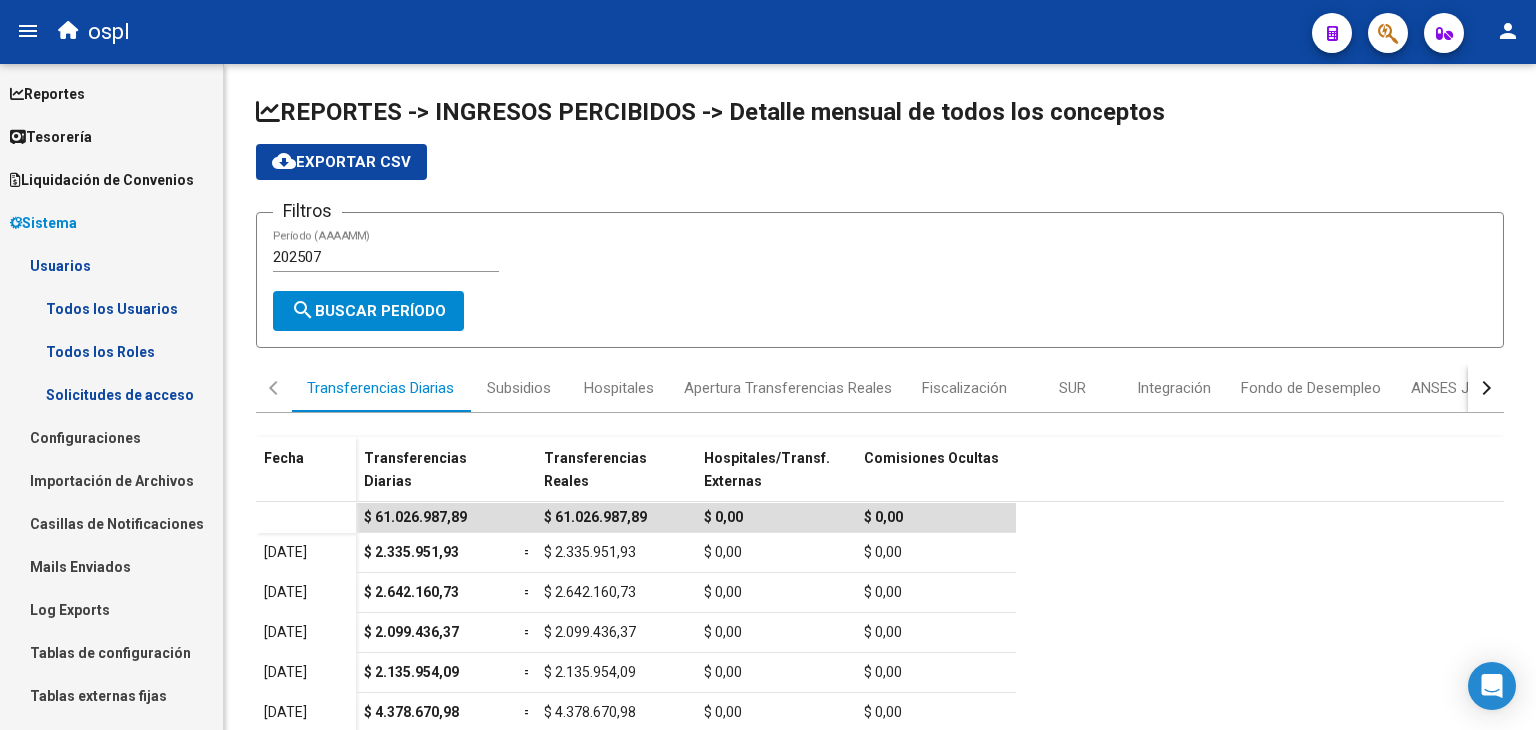 click on "Todos los Usuarios" at bounding box center [111, 308] 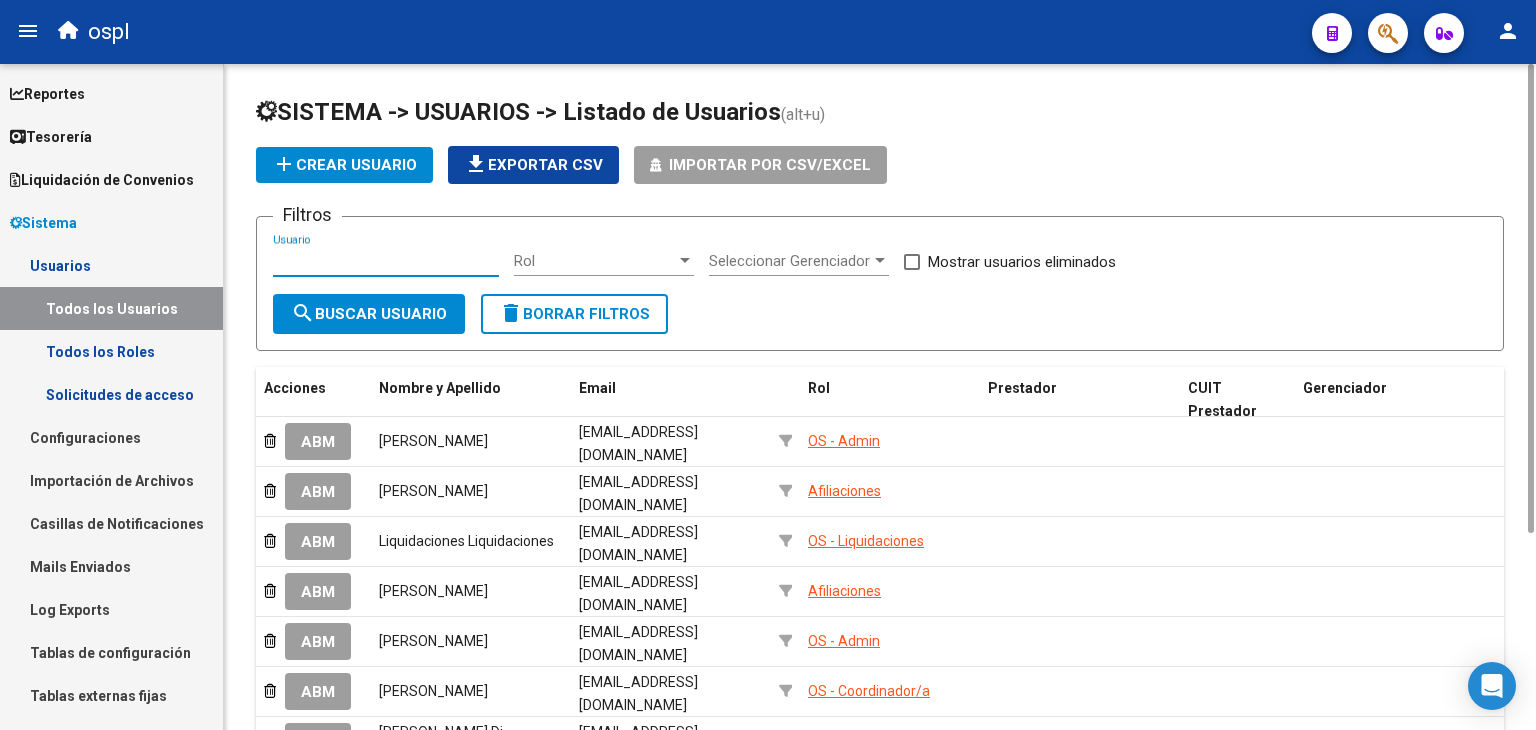 click on "Usuario" at bounding box center (386, 261) 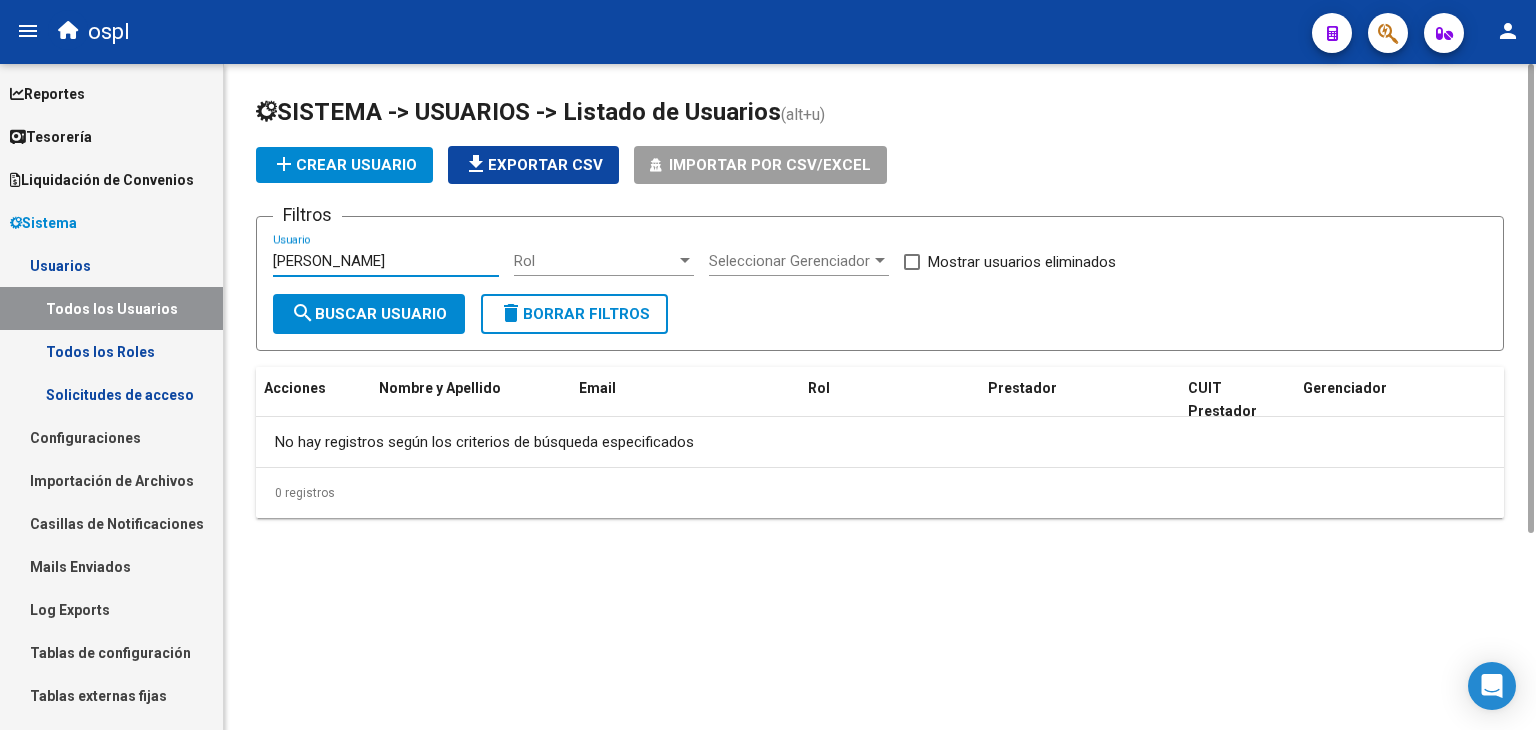 type on "[PERSON_NAME]" 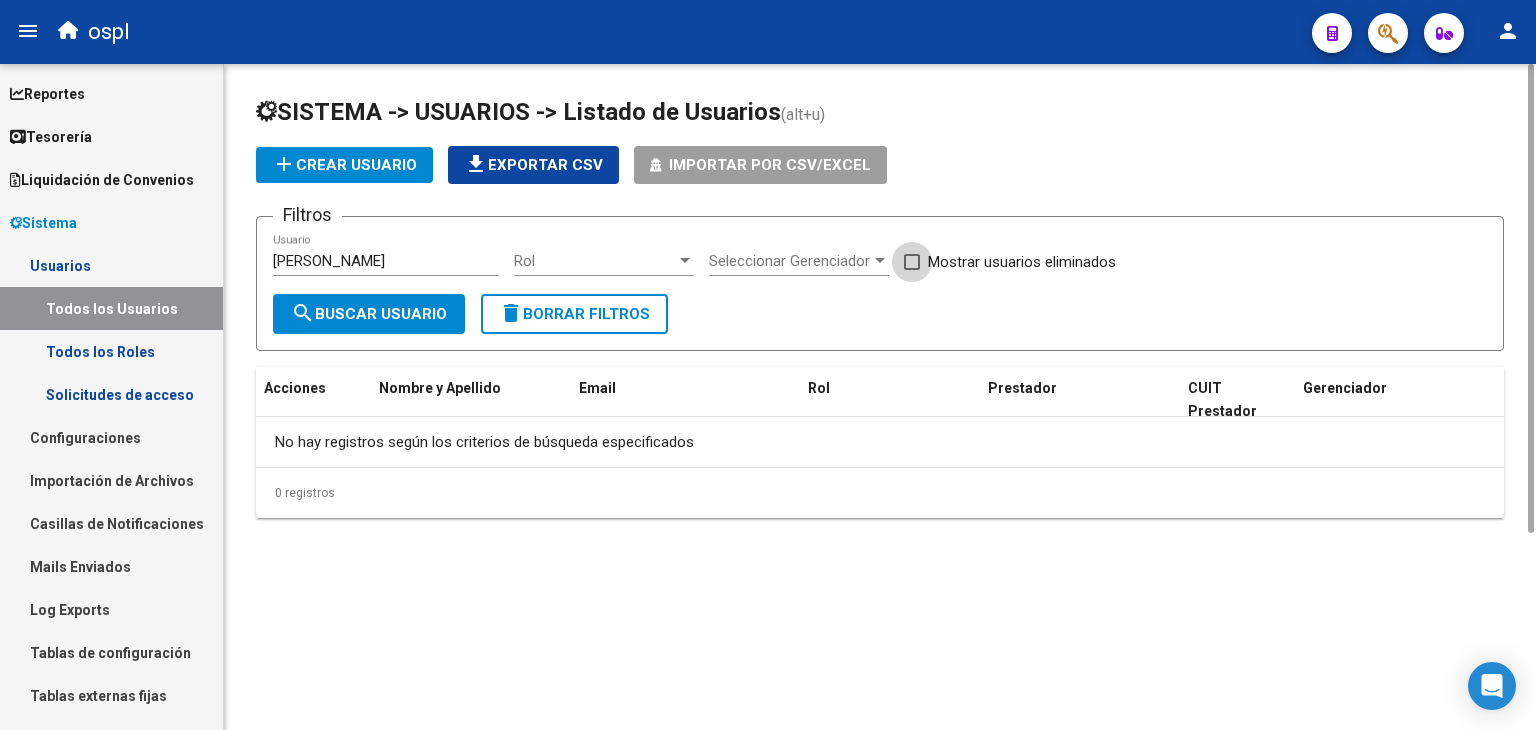click at bounding box center (912, 262) 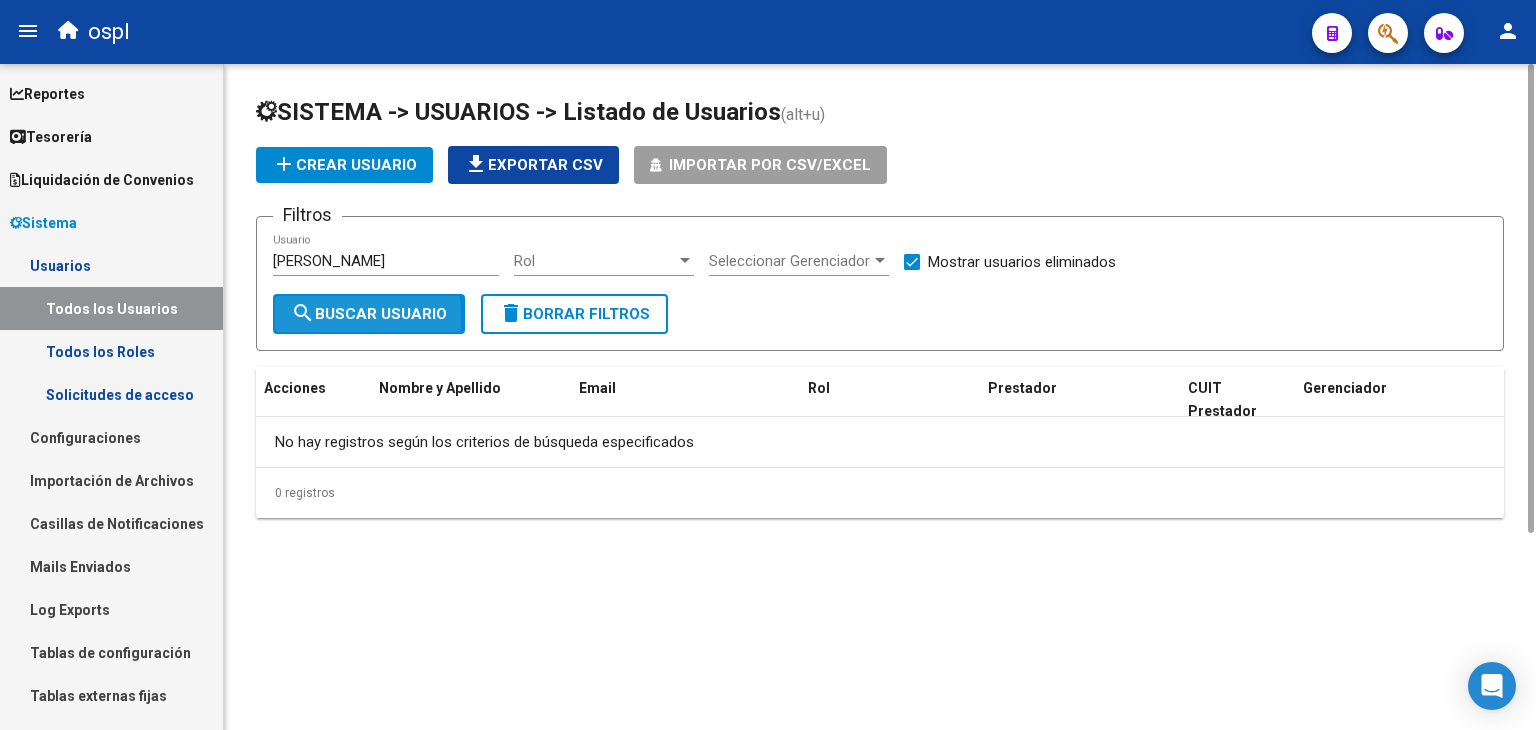 click on "search" 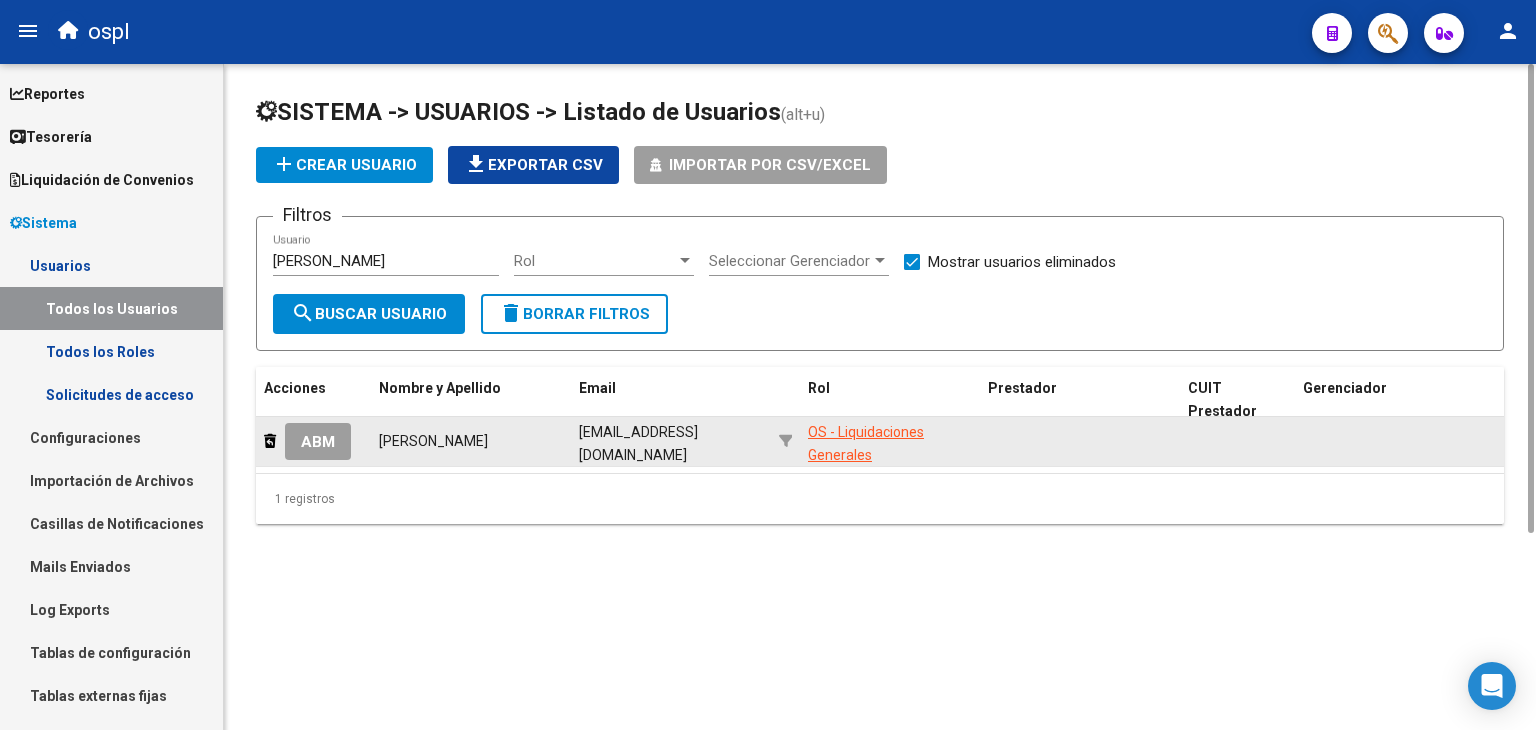 click on "ABM" 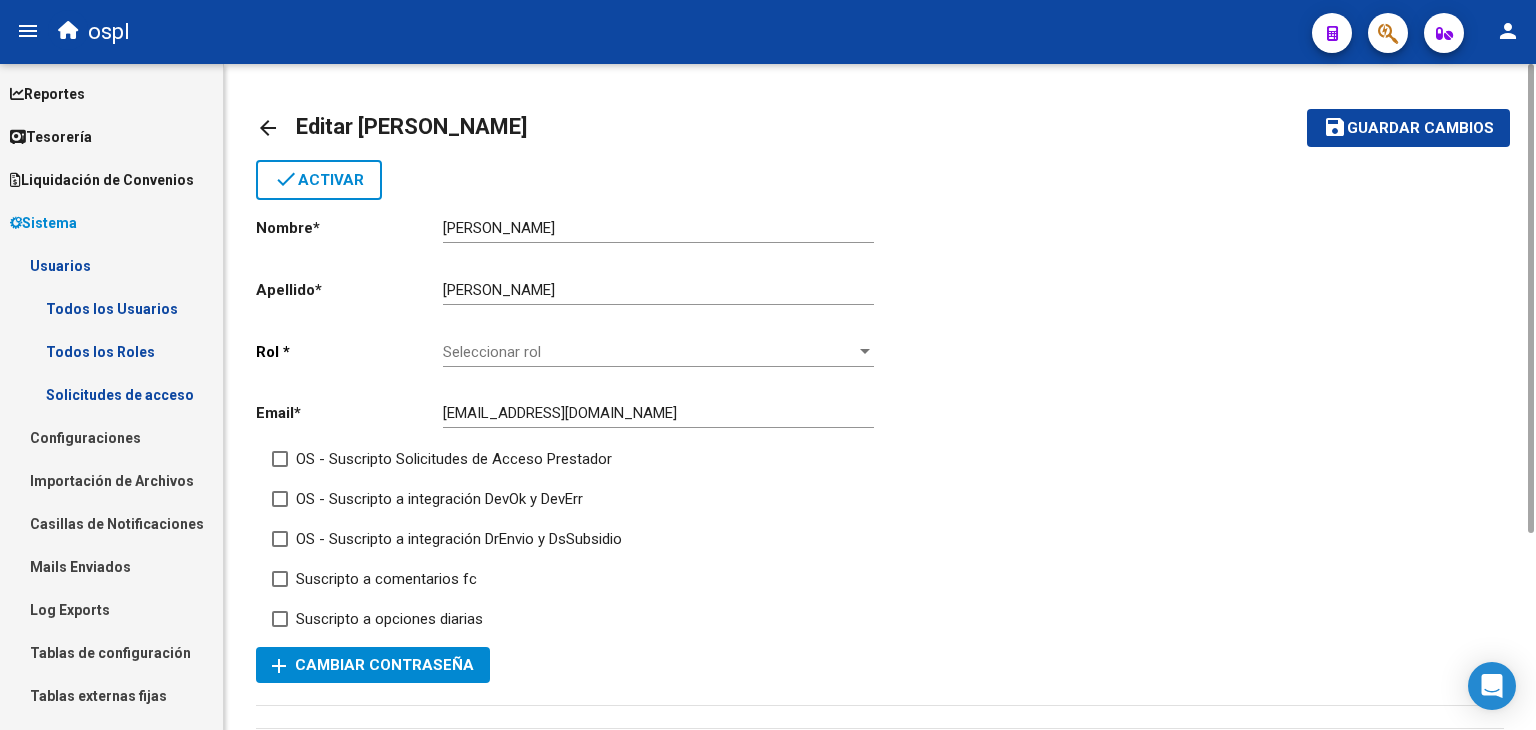 click on "[EMAIL_ADDRESS][DOMAIN_NAME] Ingresar email" 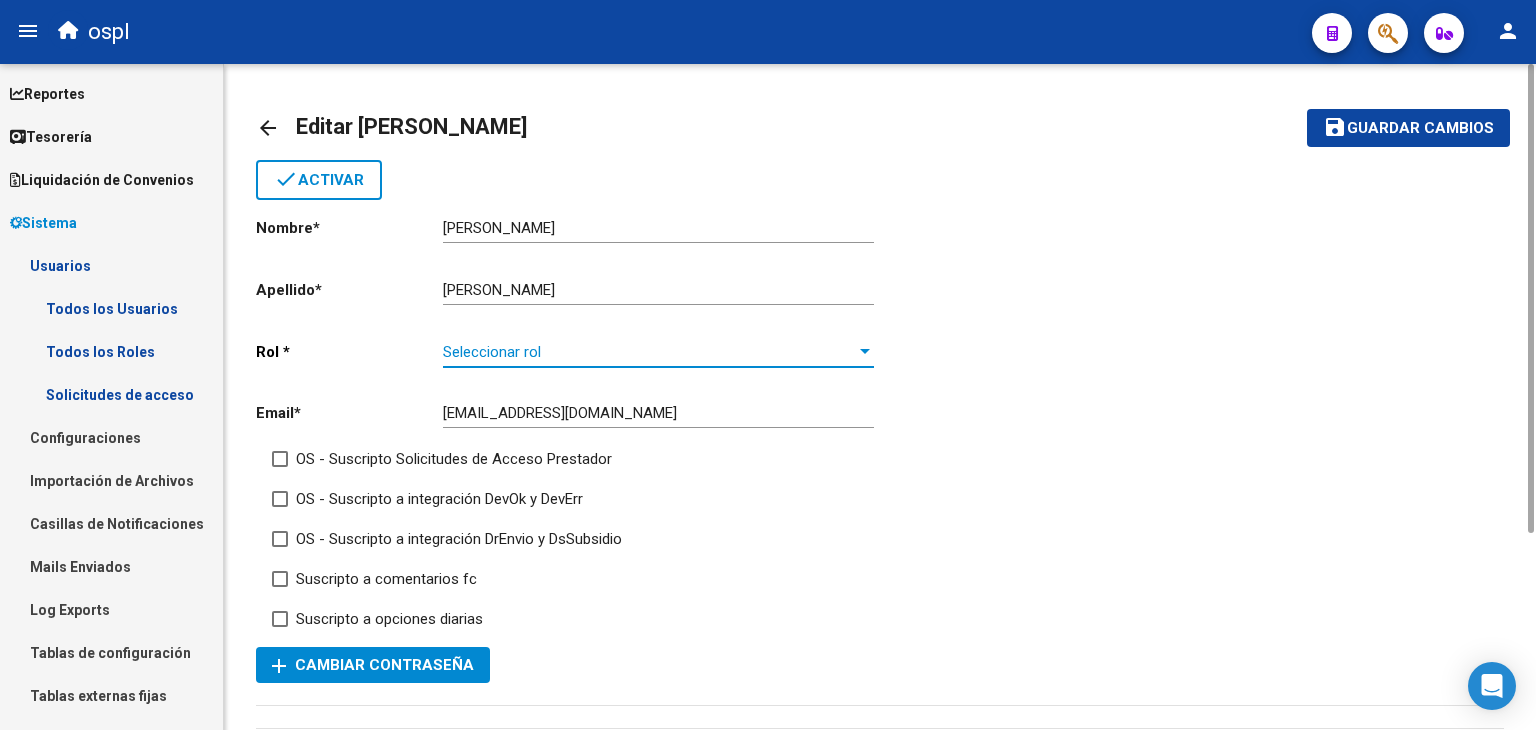 click on "Seleccionar rol" at bounding box center (649, 352) 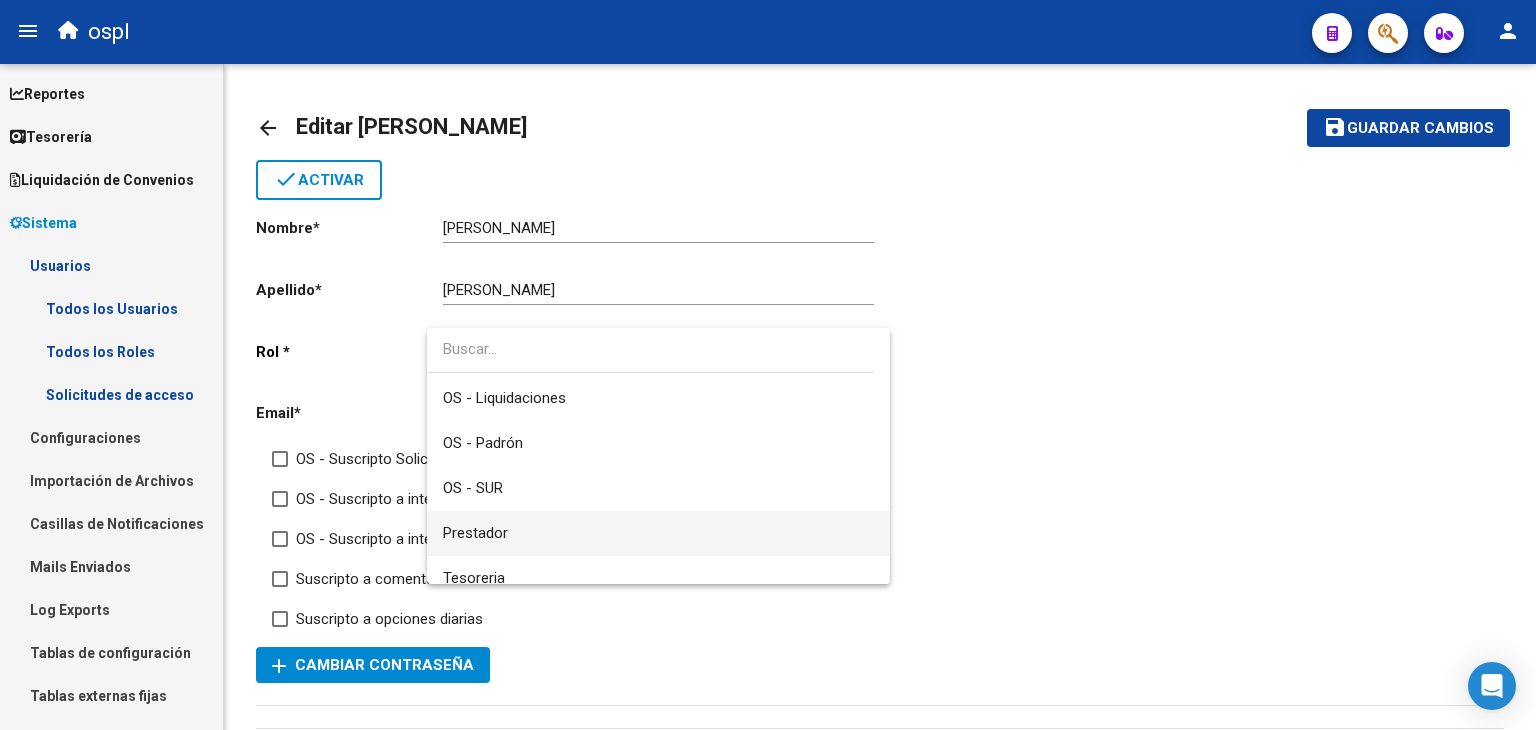 scroll, scrollTop: 176, scrollLeft: 0, axis: vertical 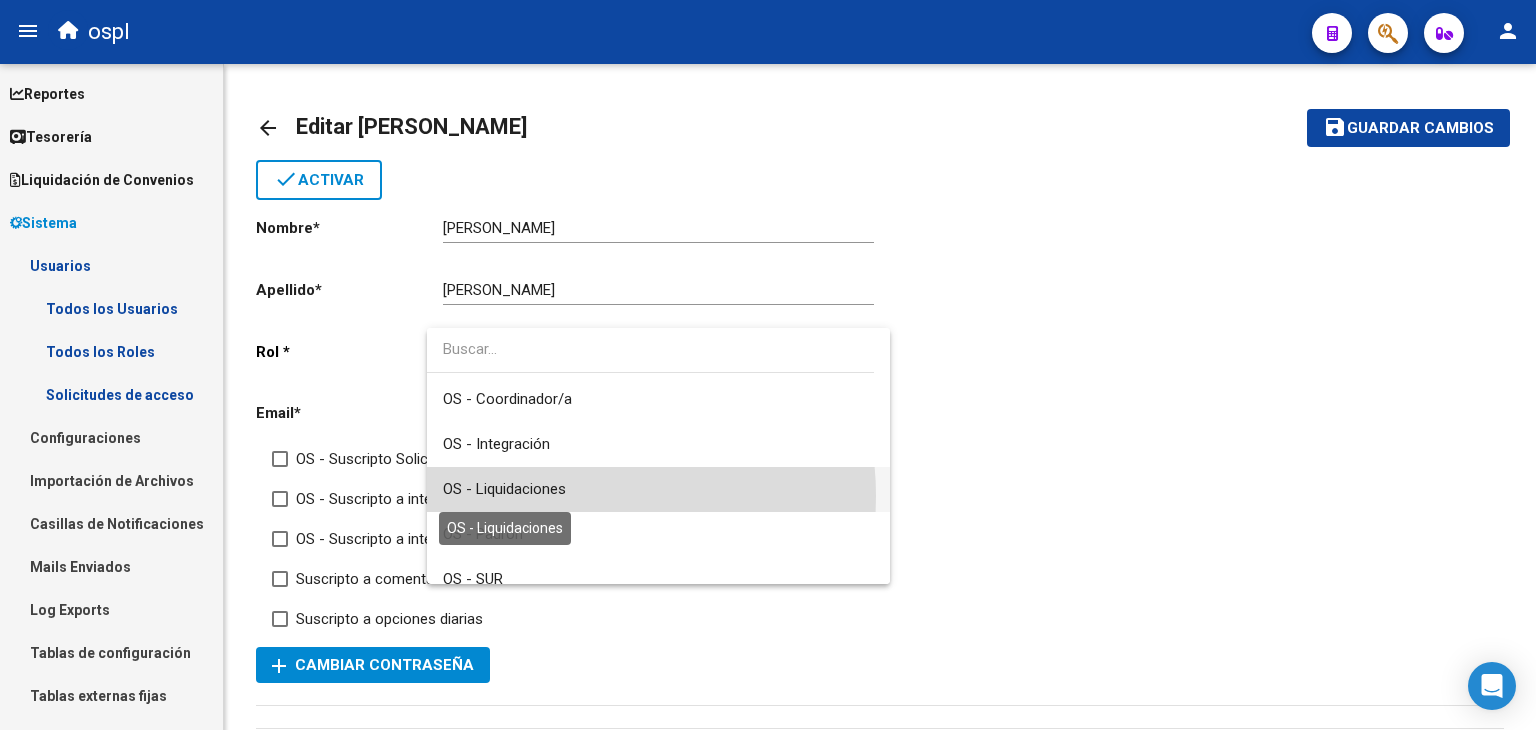 click on "OS - Liquidaciones" at bounding box center [504, 489] 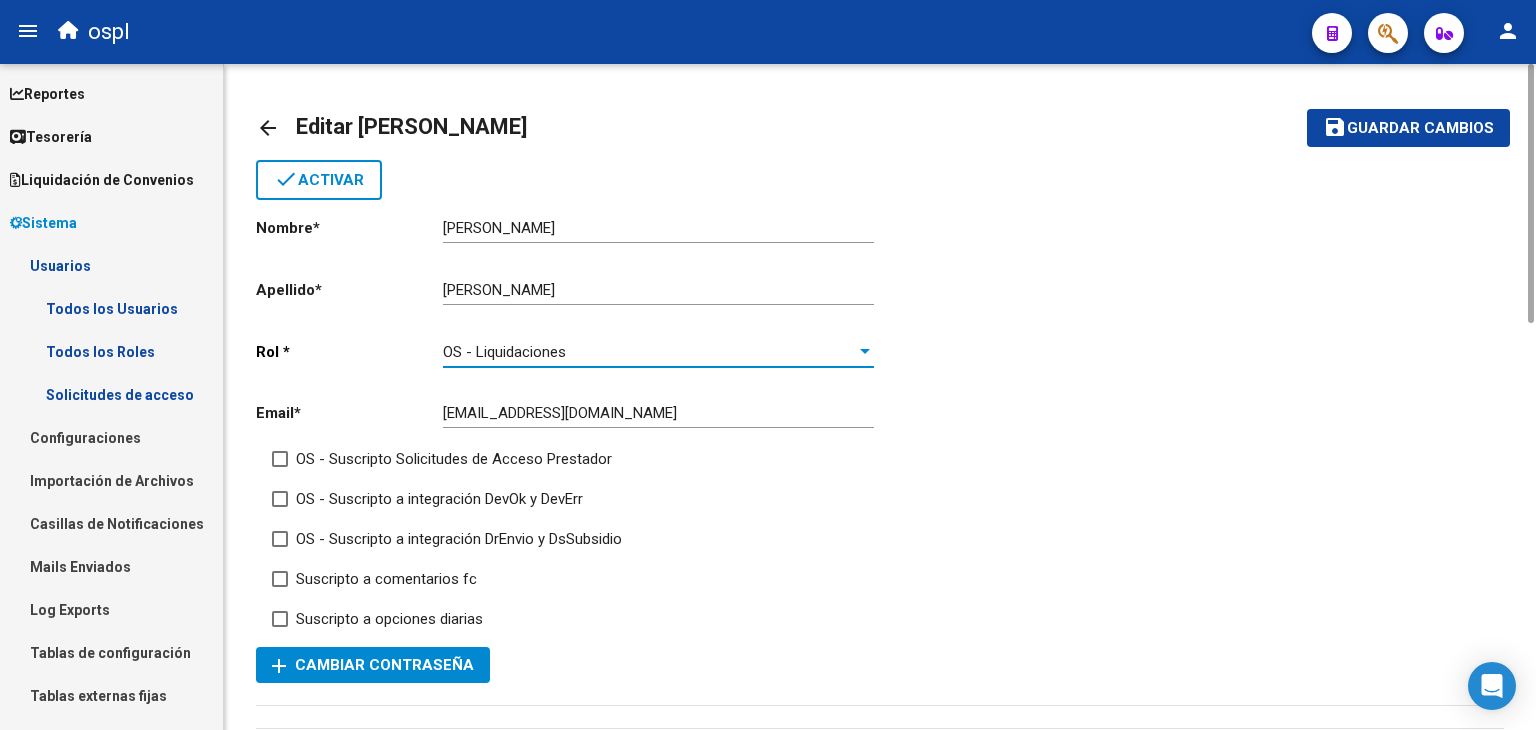 scroll, scrollTop: 46, scrollLeft: 0, axis: vertical 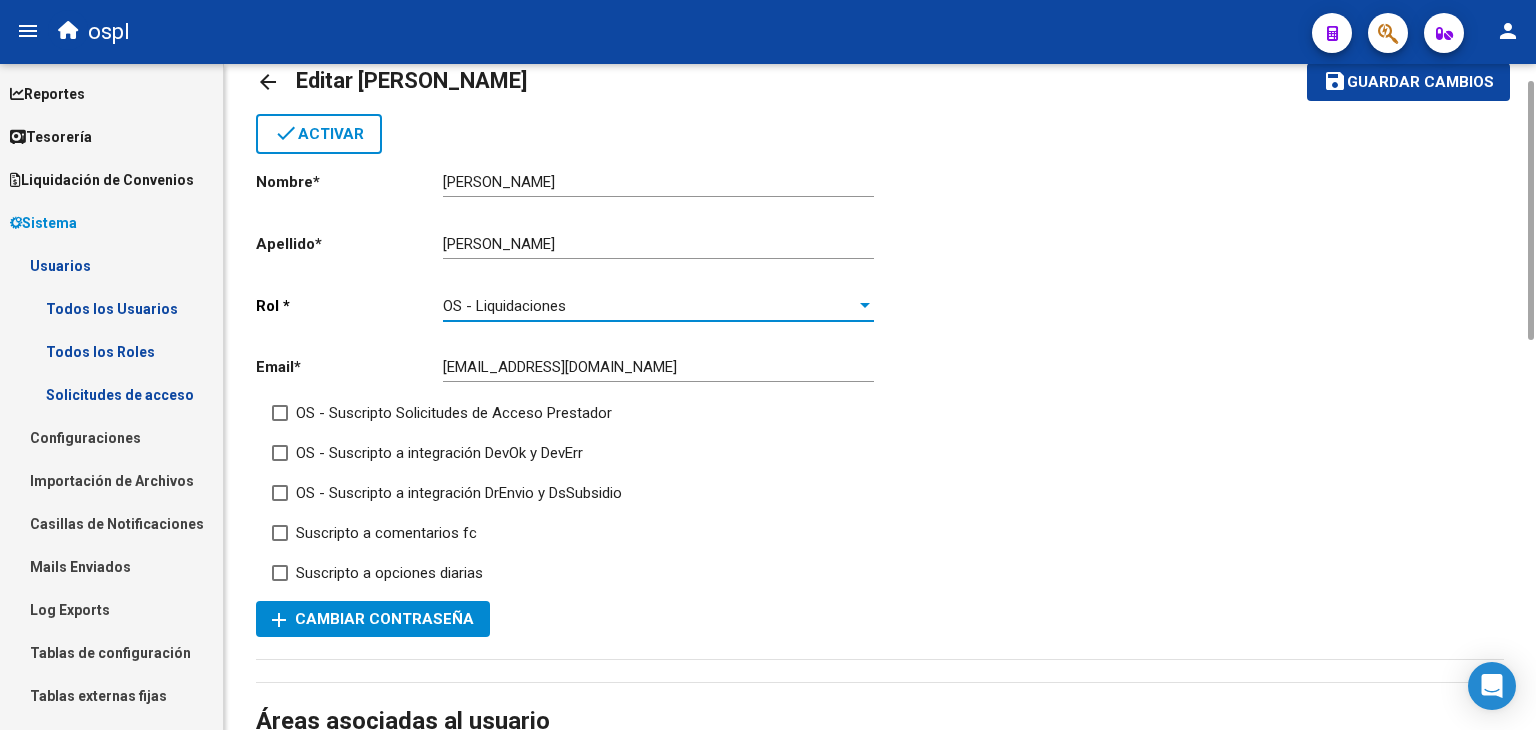 click on "done  Activar" 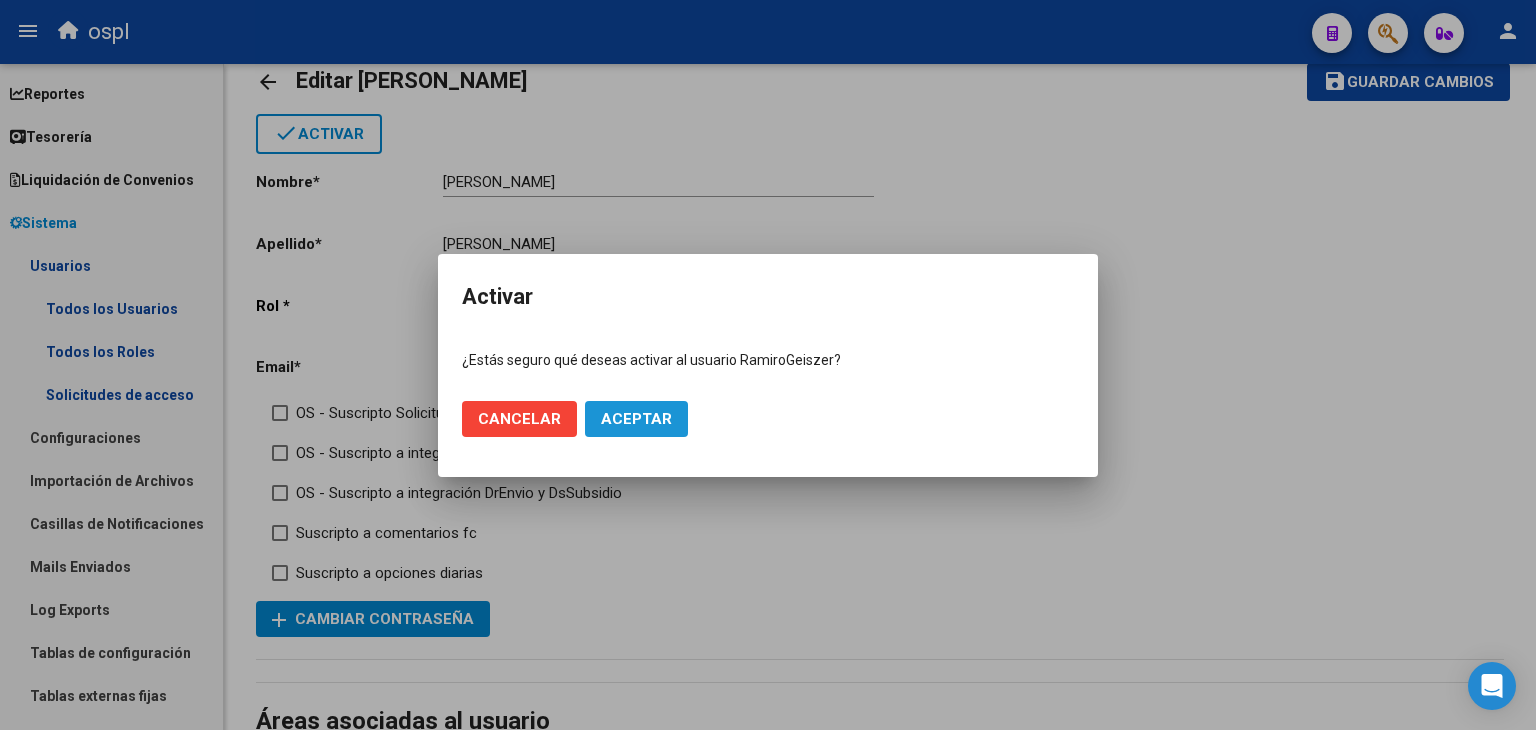 click on "Aceptar" 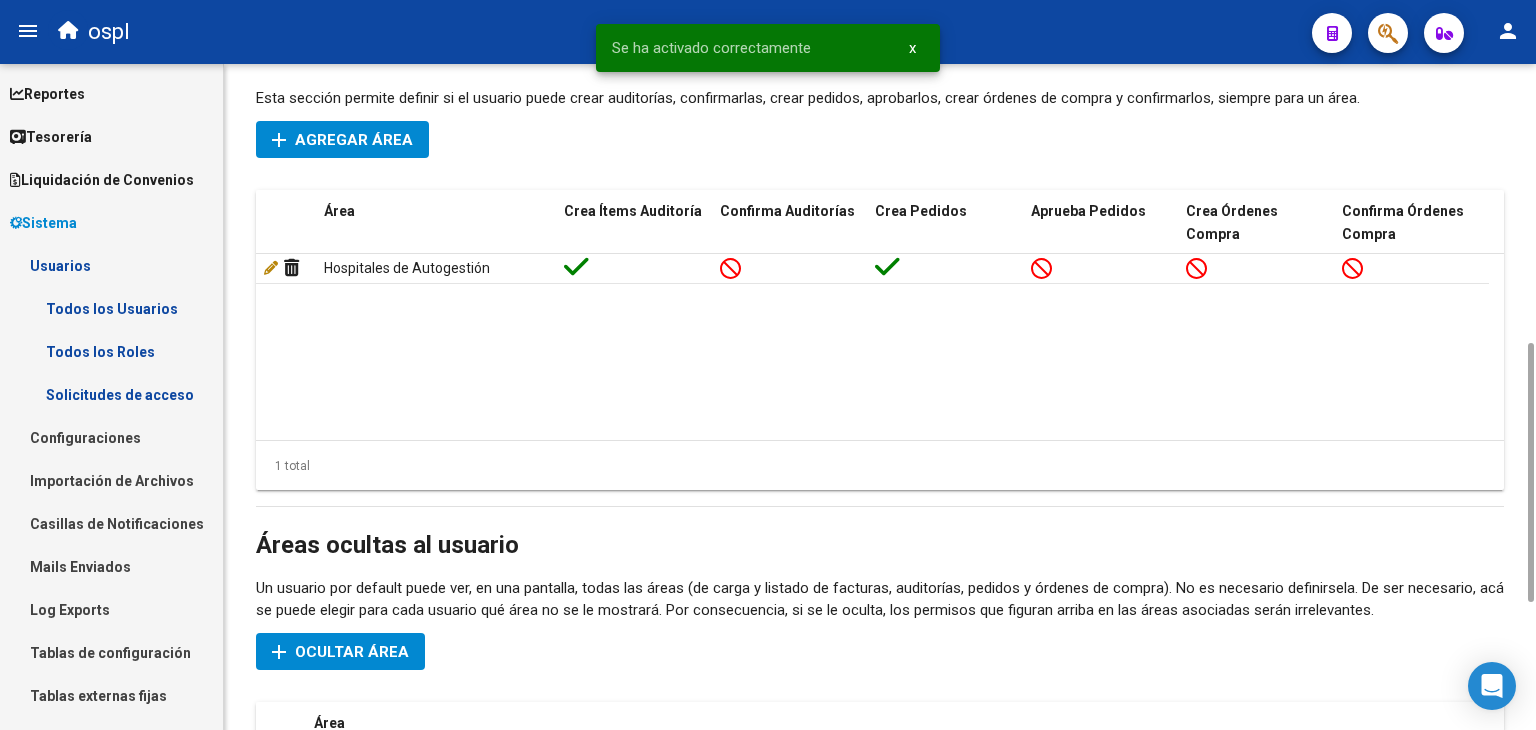 scroll, scrollTop: 1043, scrollLeft: 0, axis: vertical 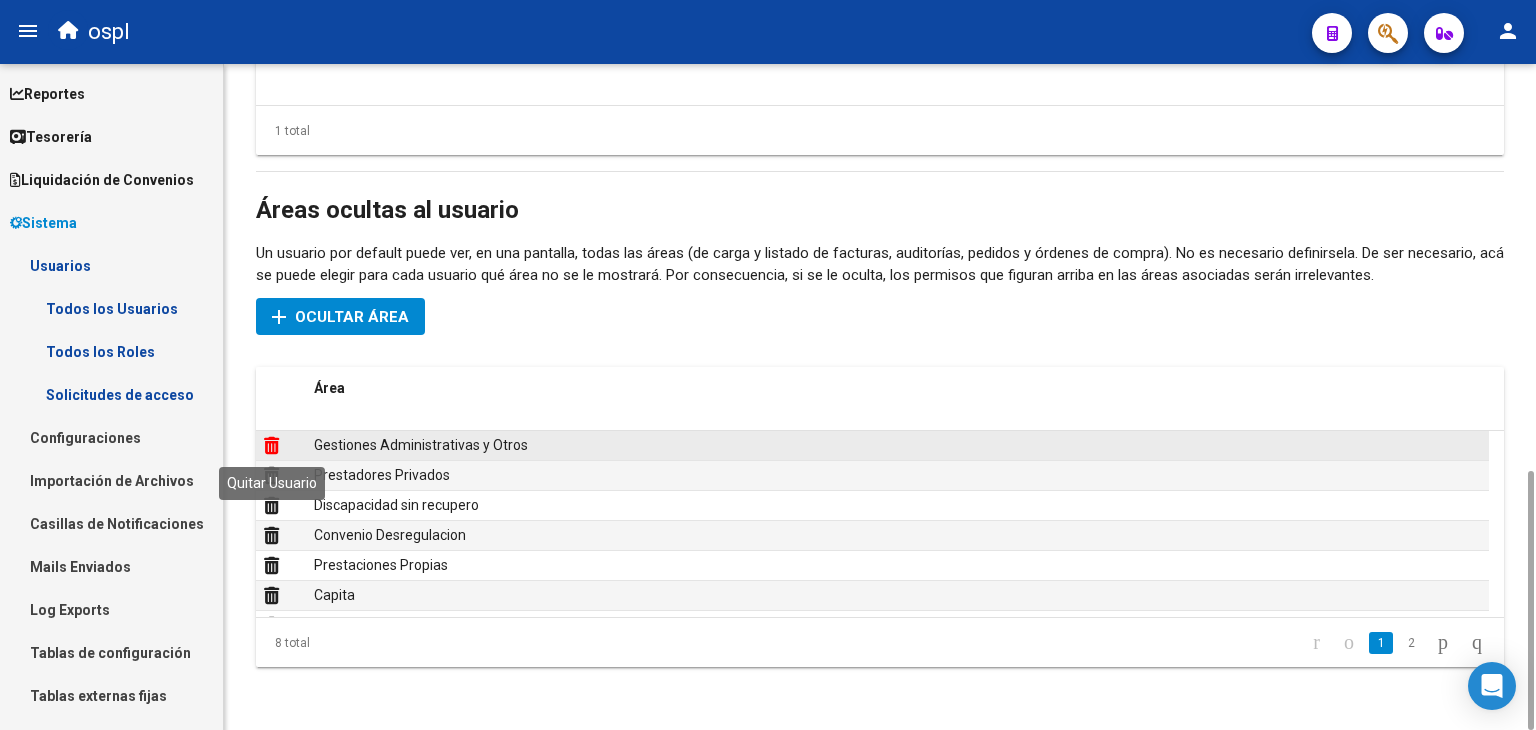 click 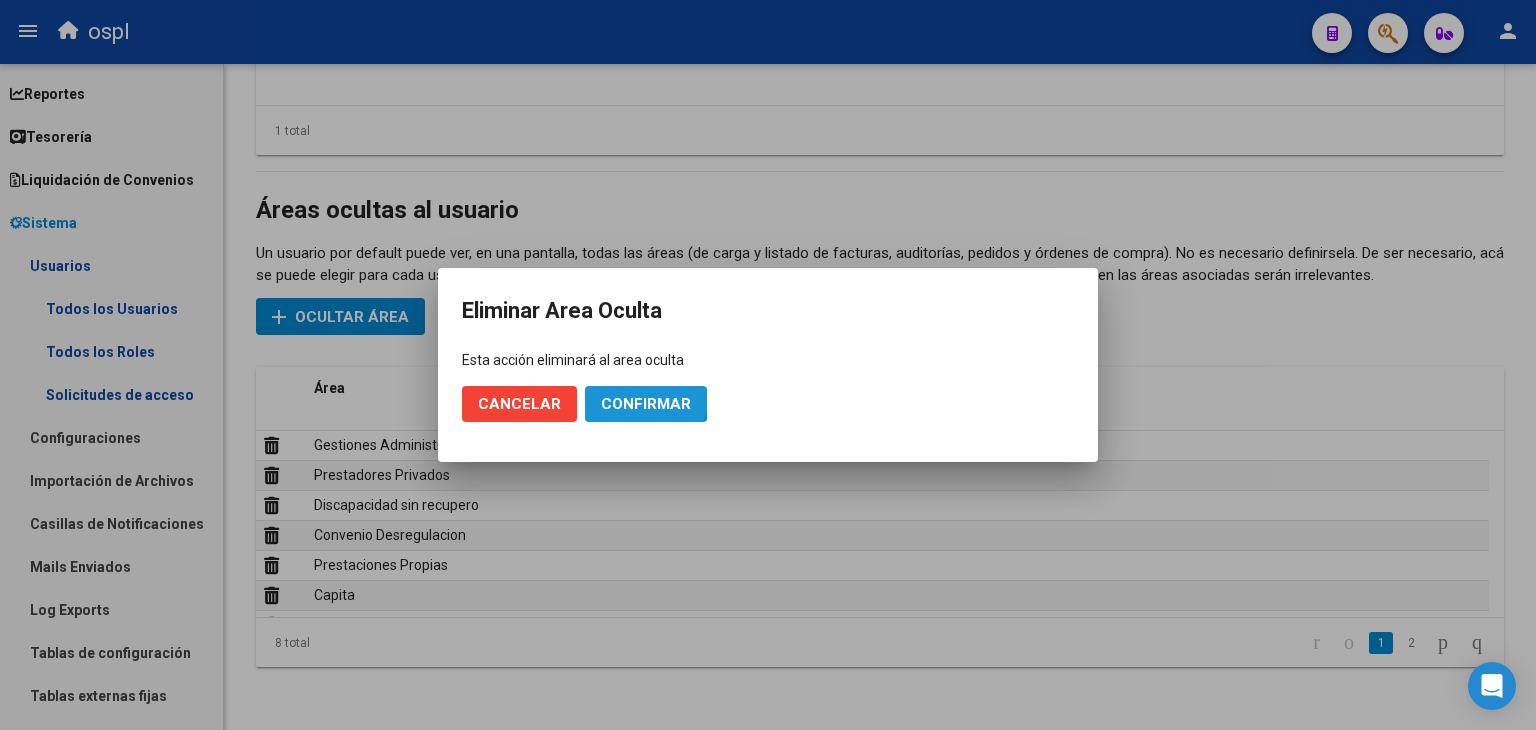 click on "Confirmar" 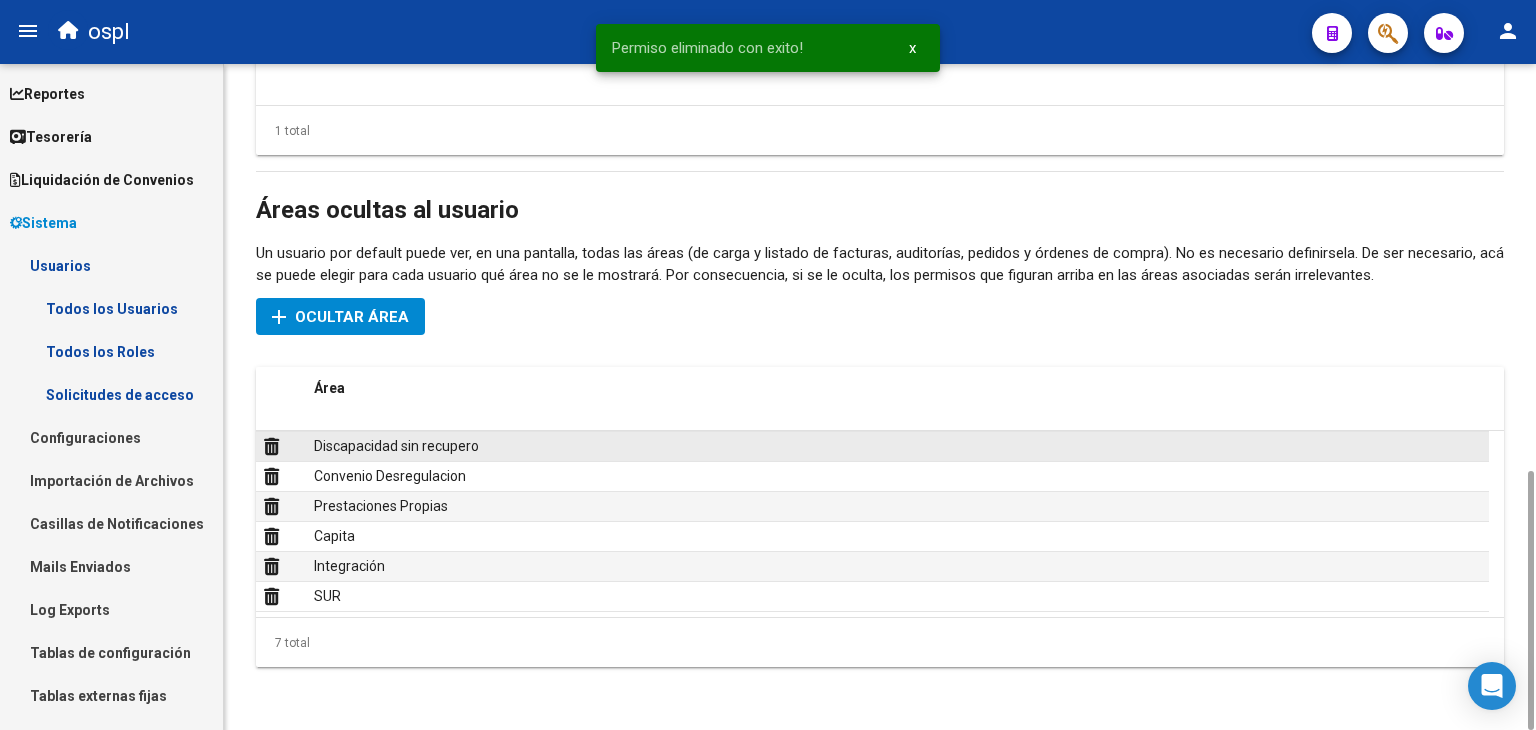 scroll, scrollTop: 0, scrollLeft: 0, axis: both 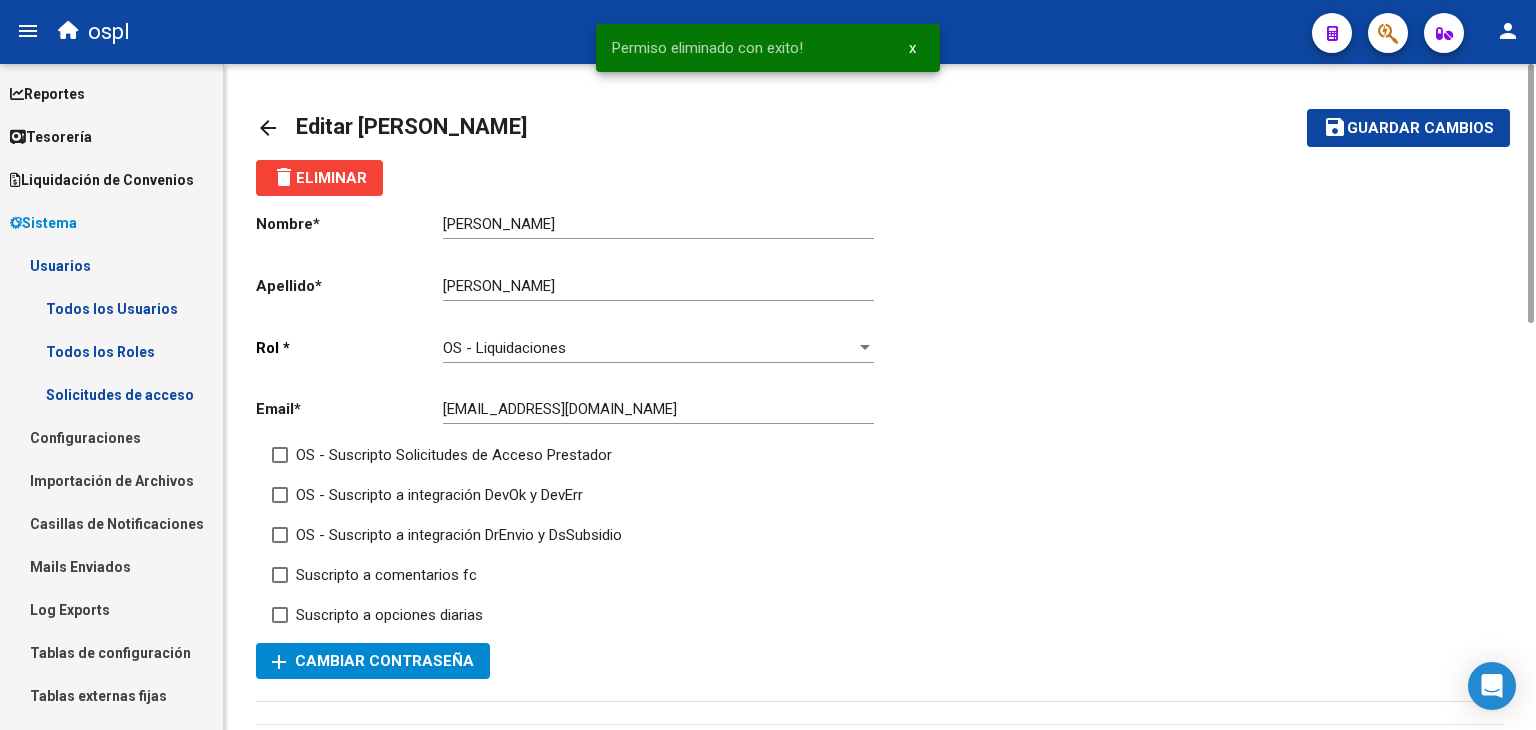 click on "save Guardar cambios" 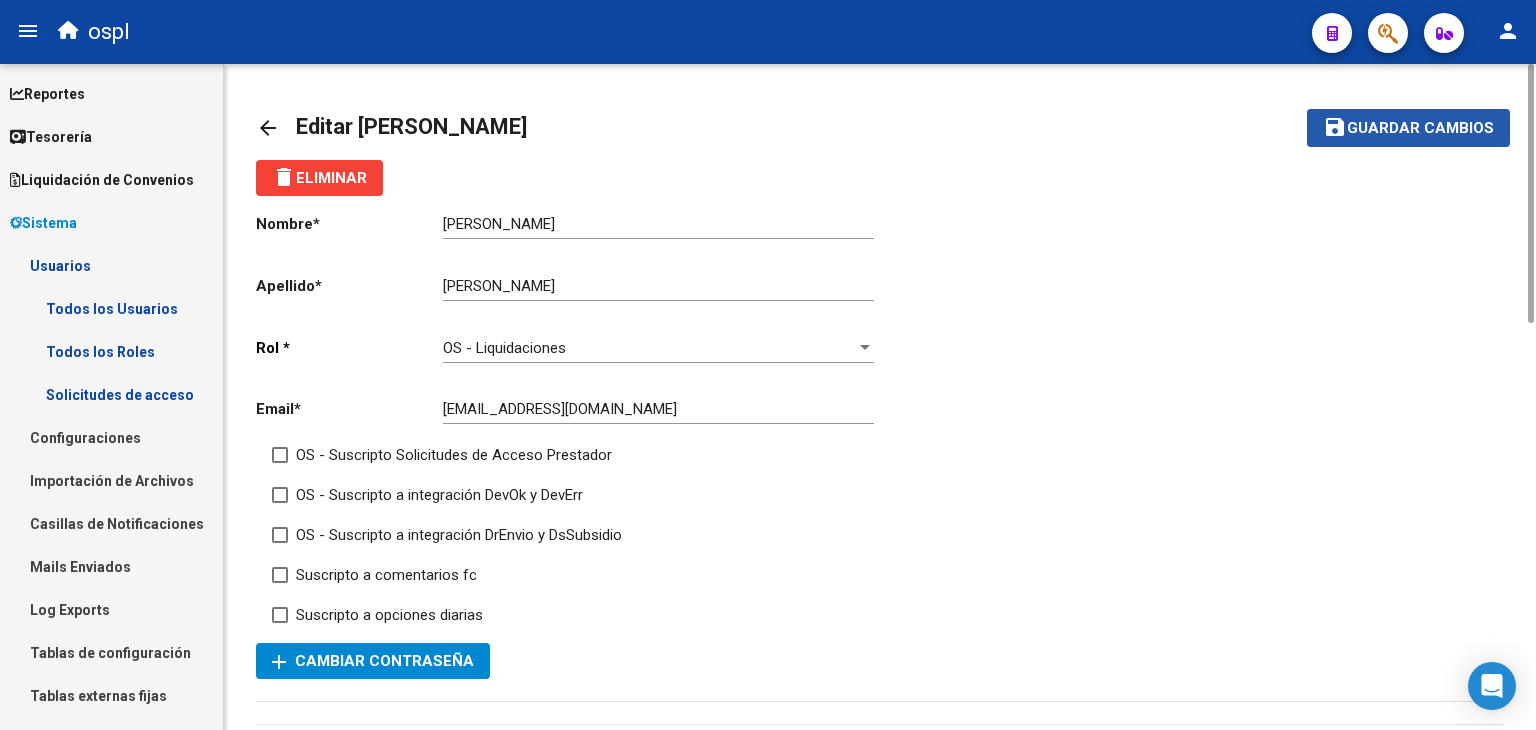 click on "Guardar cambios" 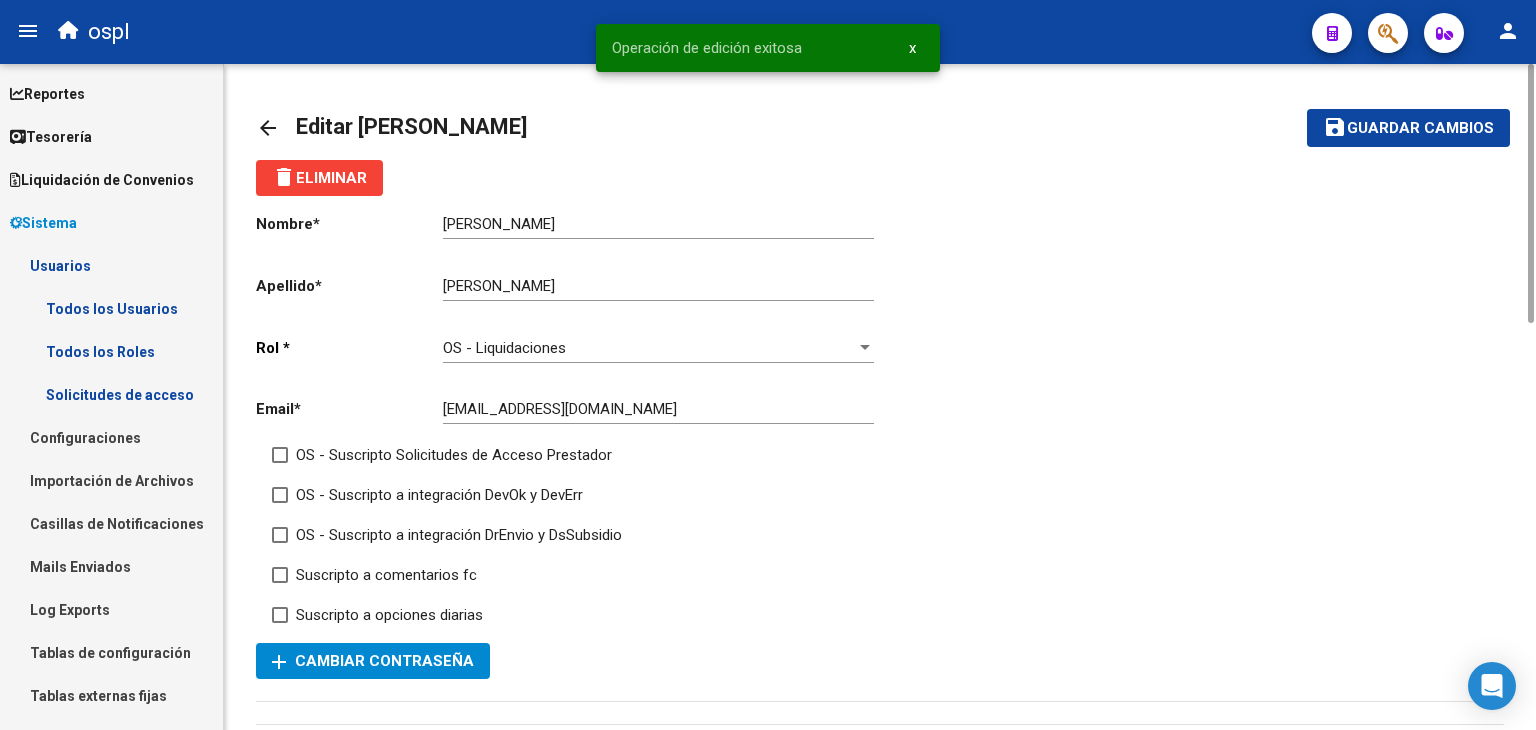 click on "arrow_back" 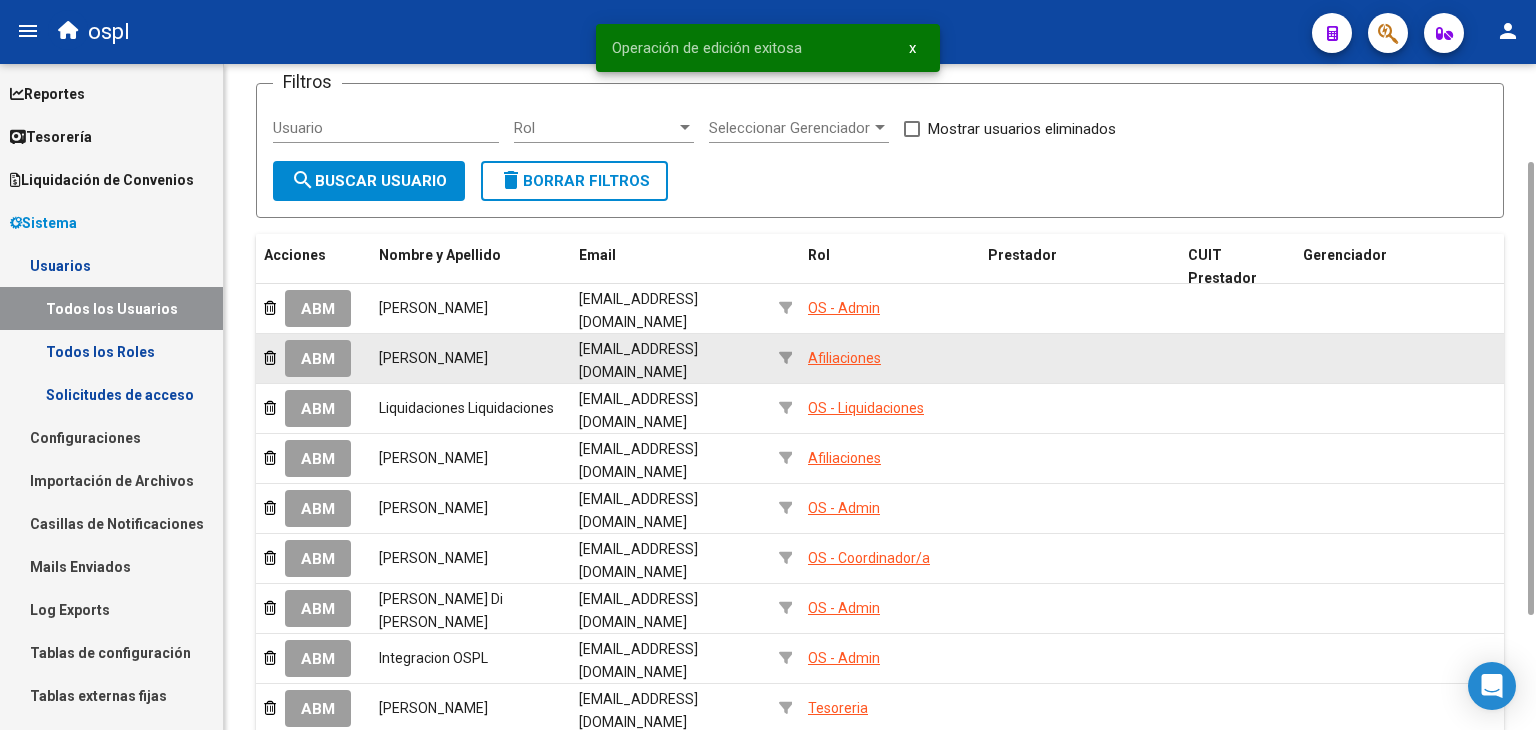 scroll, scrollTop: 136, scrollLeft: 0, axis: vertical 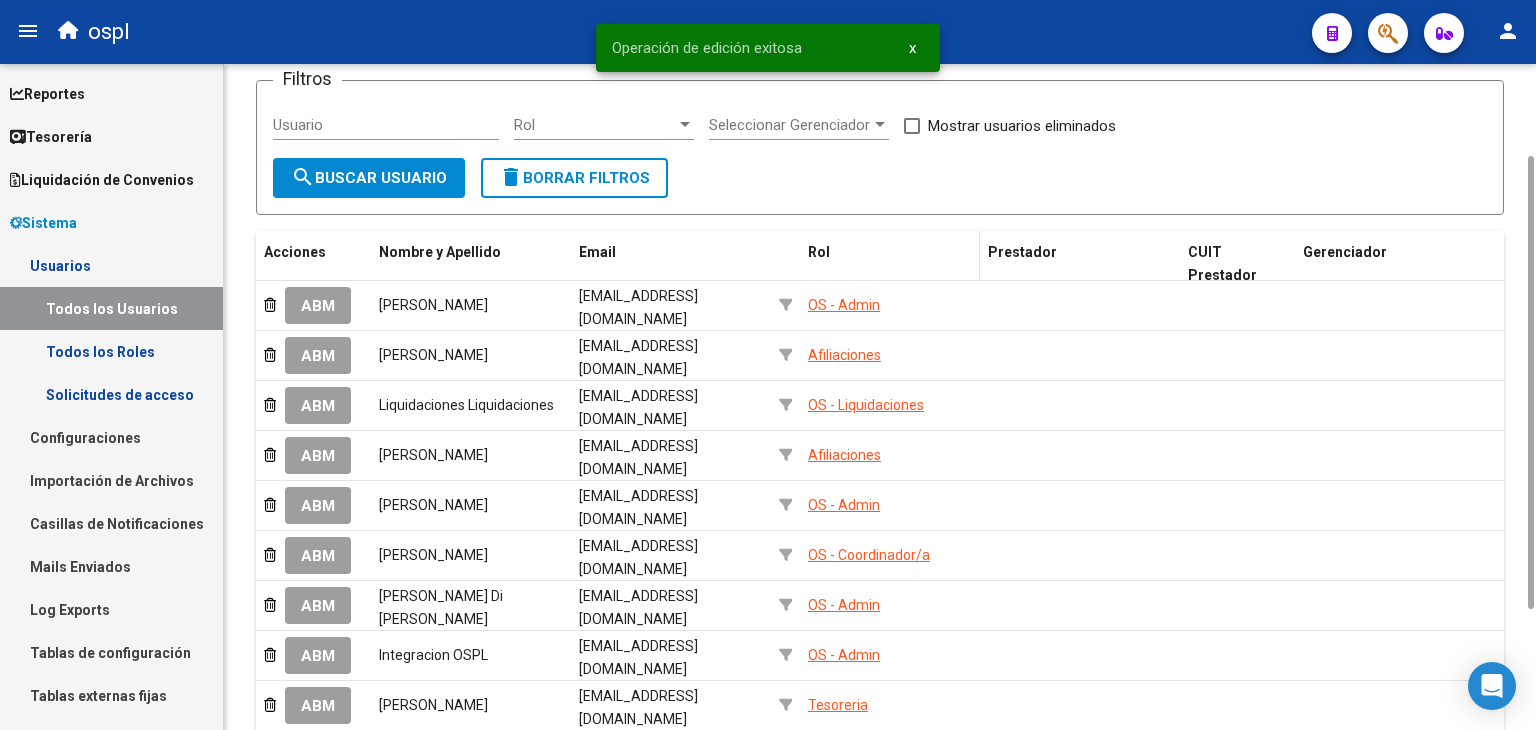 click on "Rol" 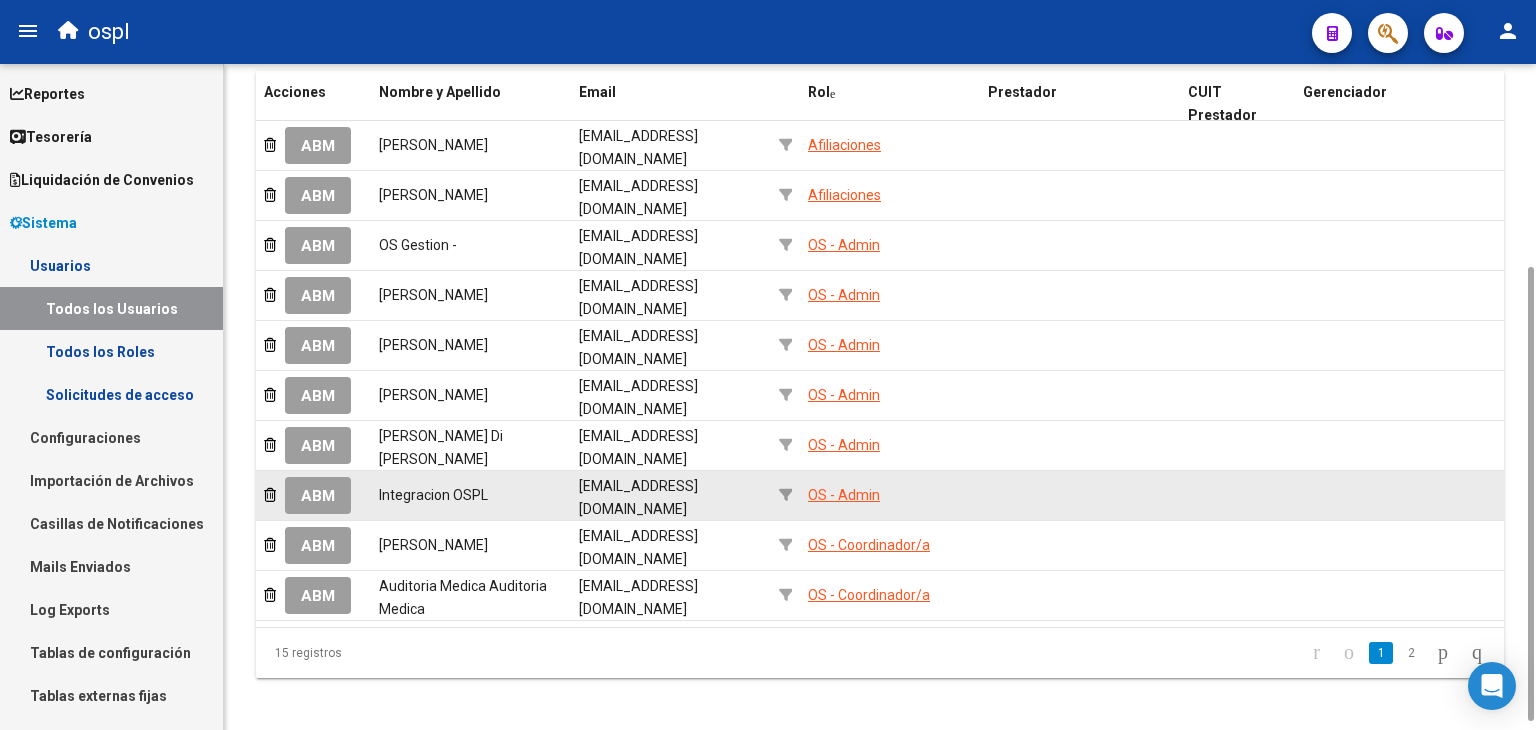 scroll, scrollTop: 300, scrollLeft: 0, axis: vertical 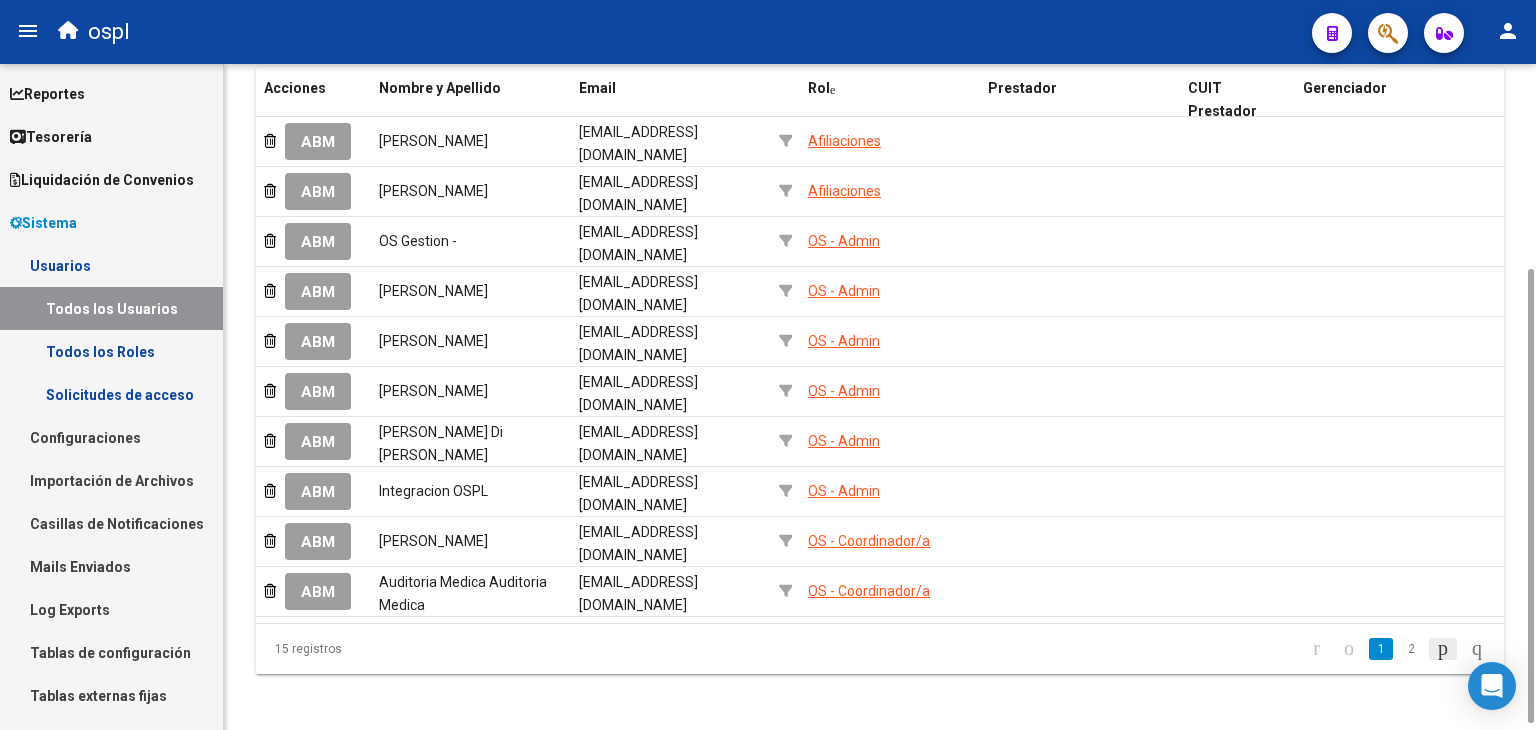 click 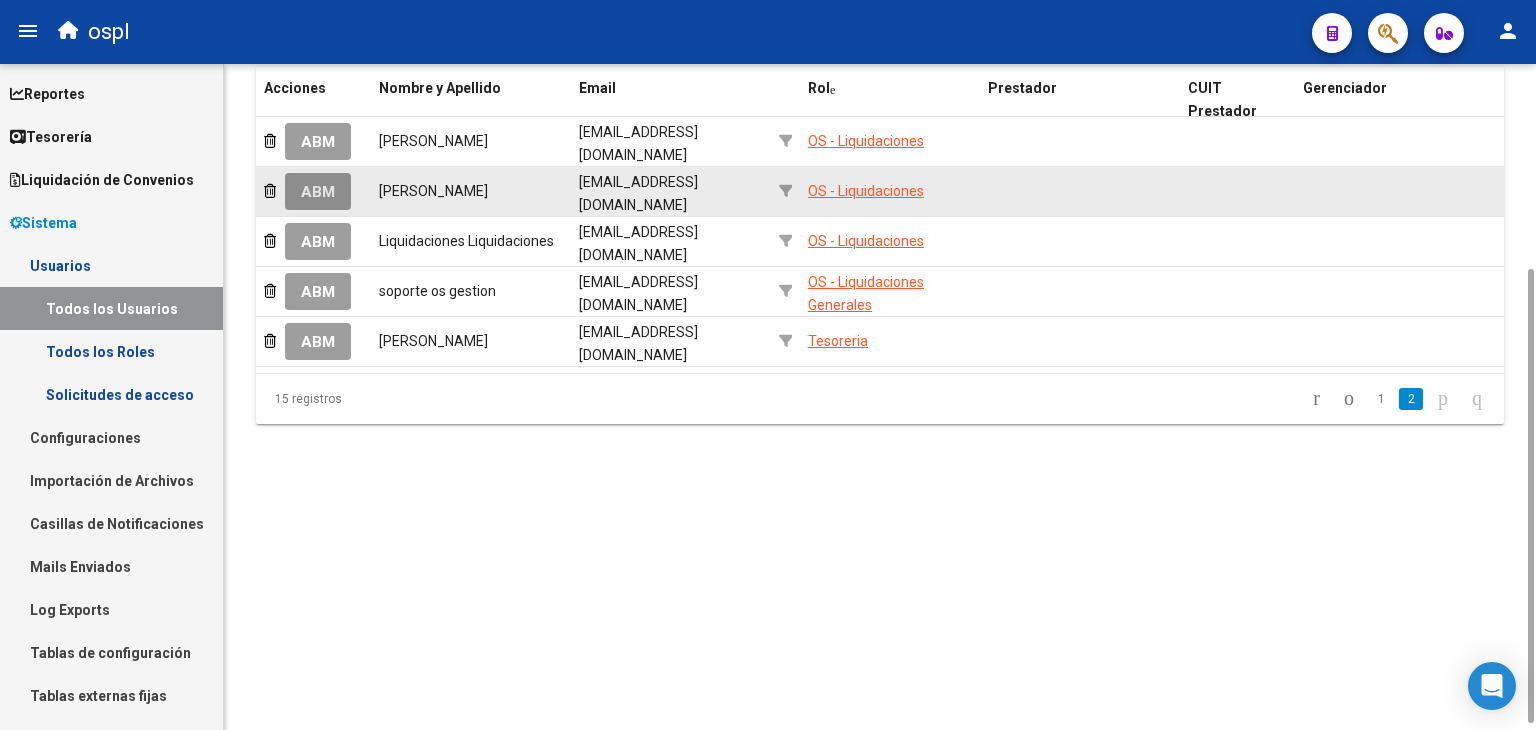 click on "ABM" 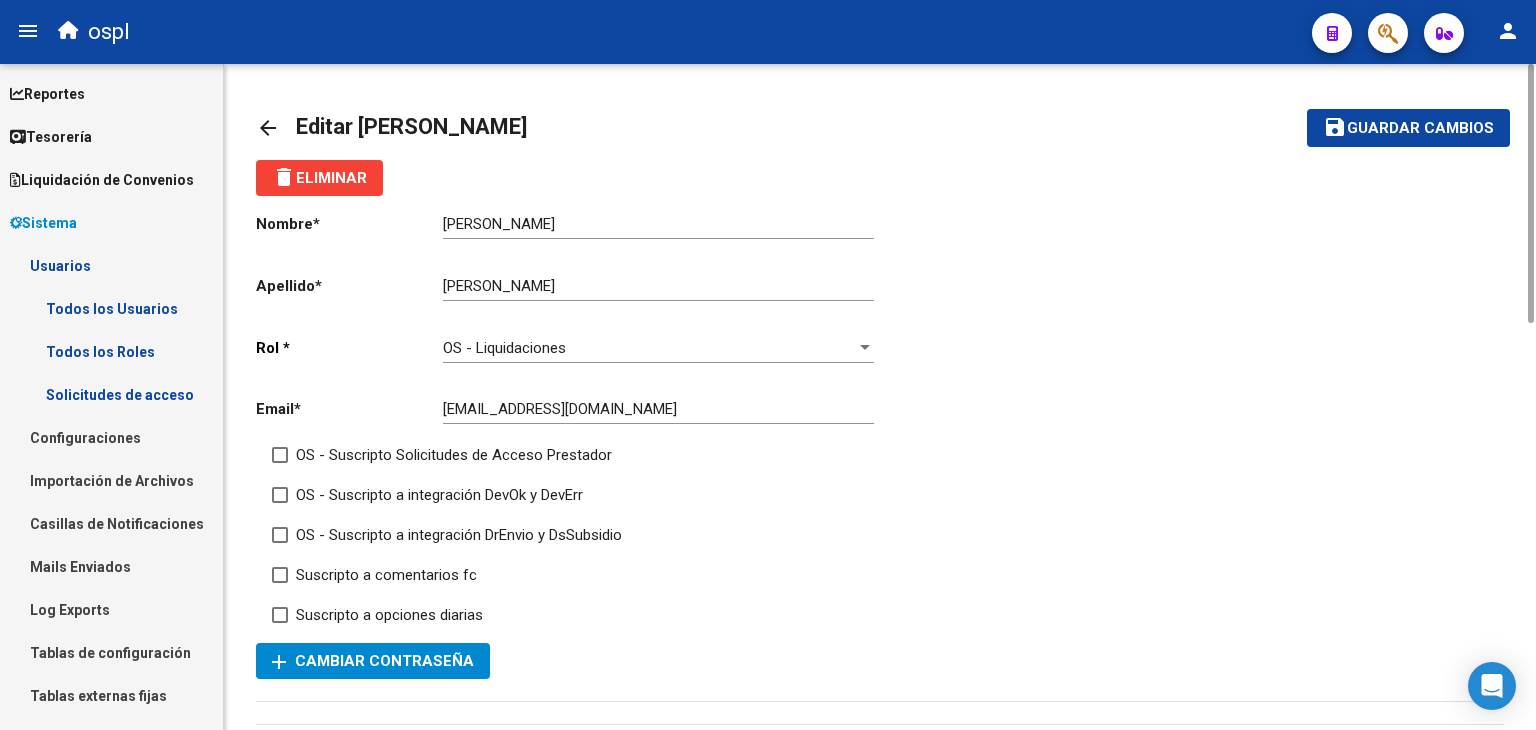 scroll, scrollTop: 1043, scrollLeft: 0, axis: vertical 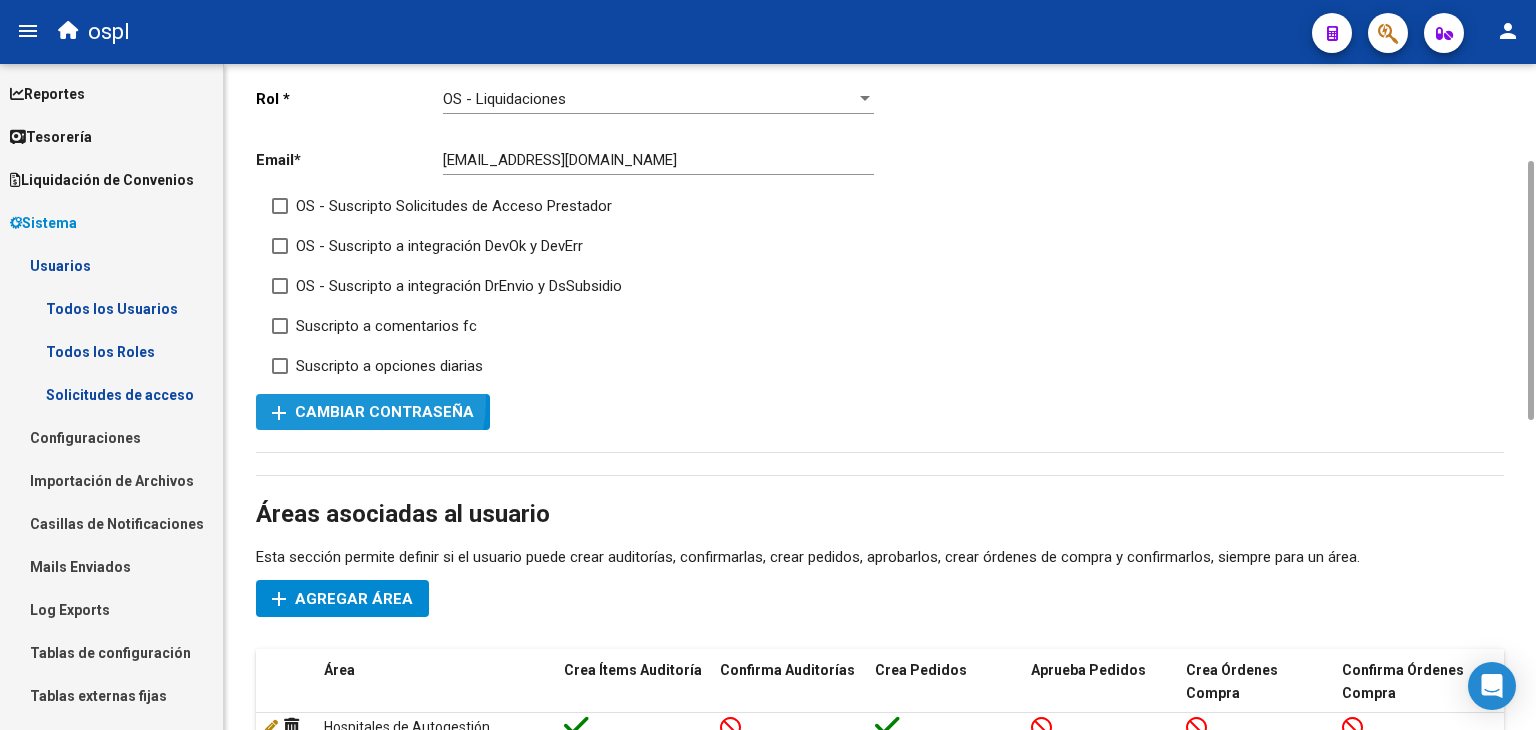 click on "add  Cambiar Contraseña" 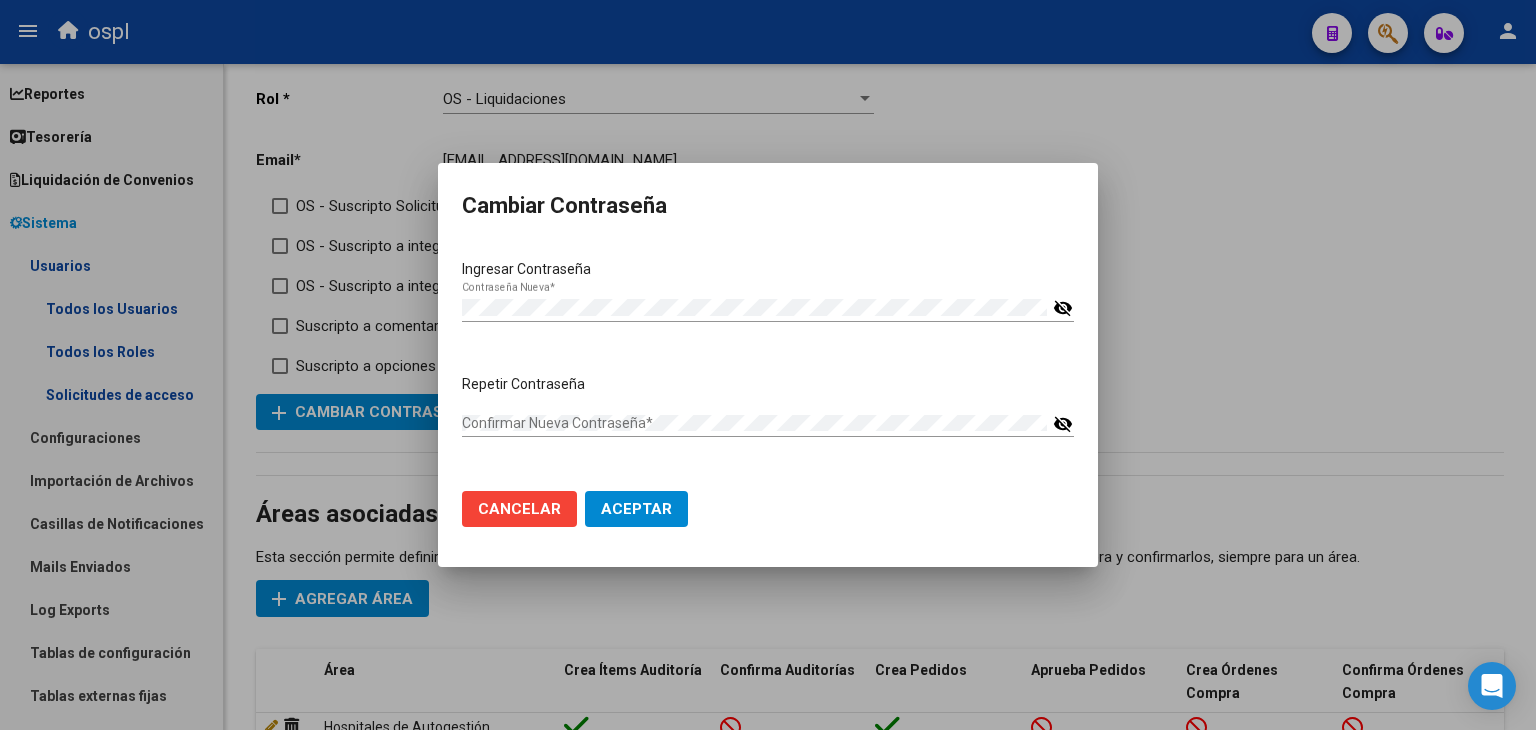type 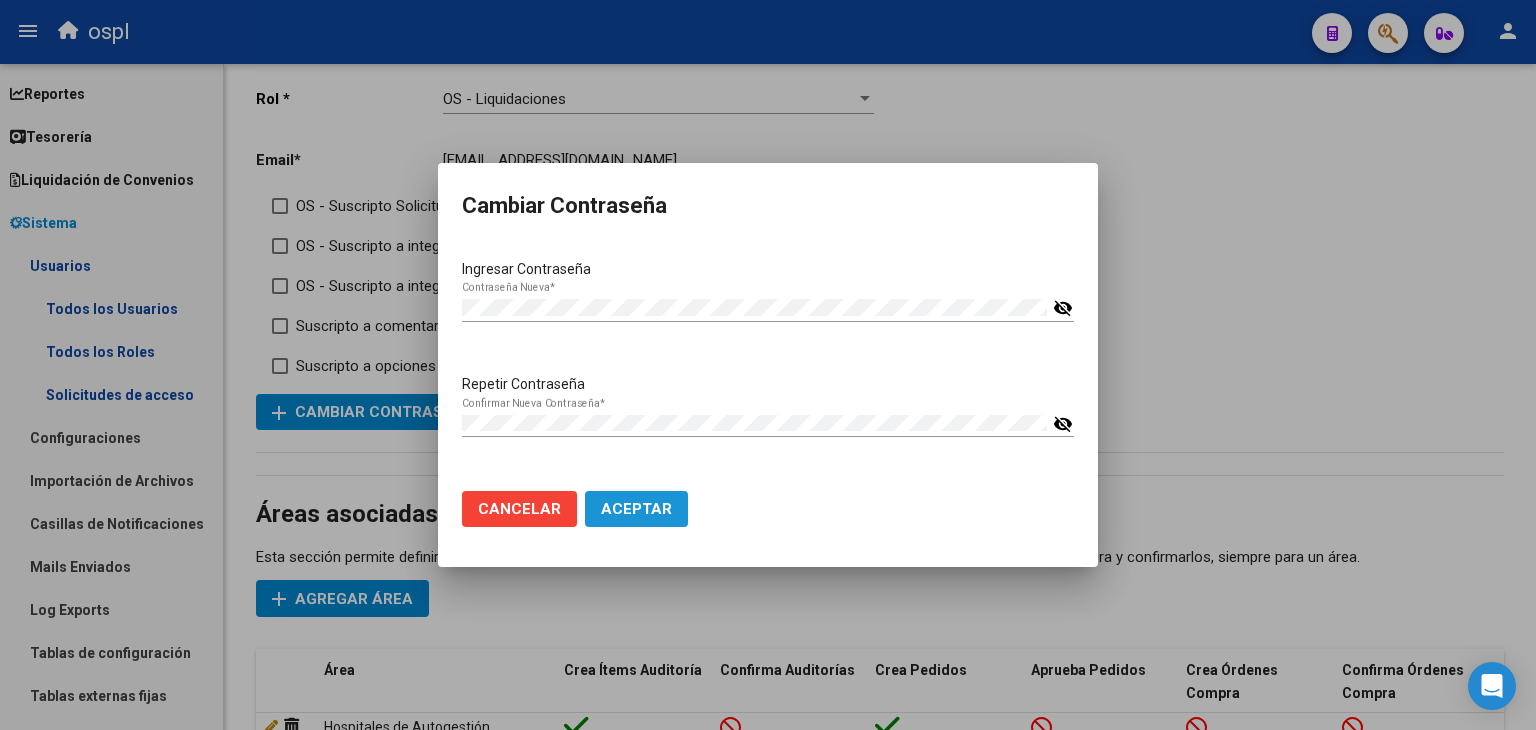 click on "Aceptar" 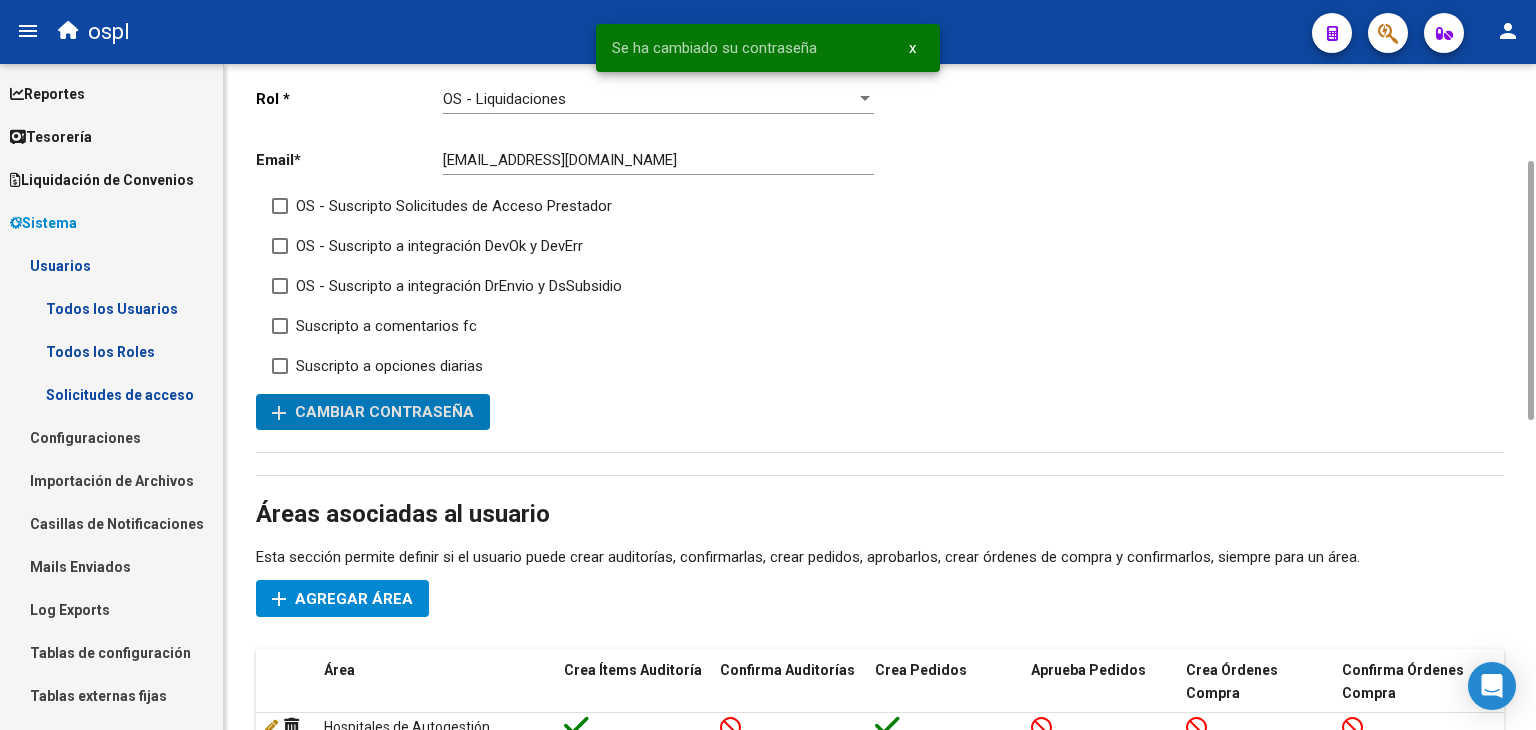 click on "Suscripto a opciones diarias" 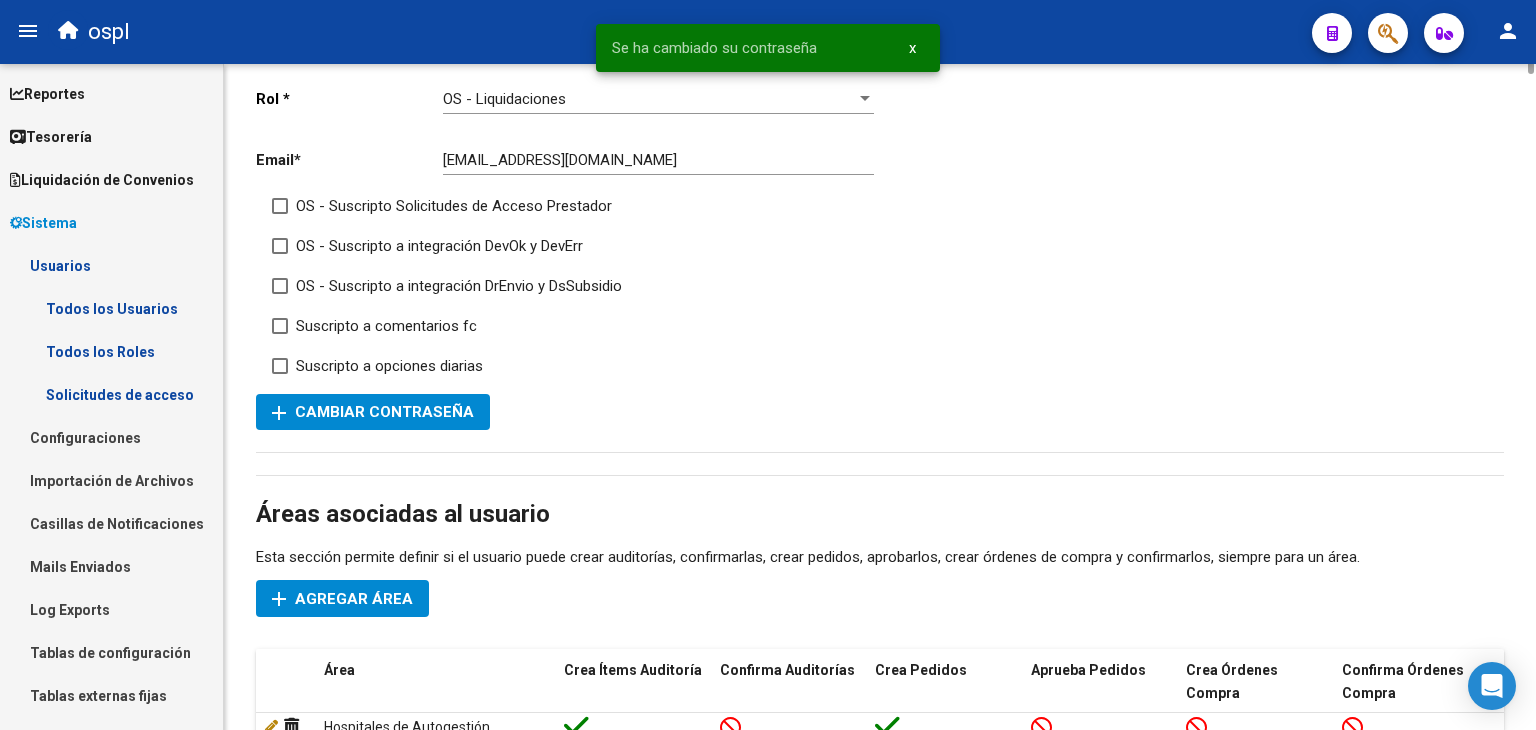 scroll, scrollTop: 0, scrollLeft: 0, axis: both 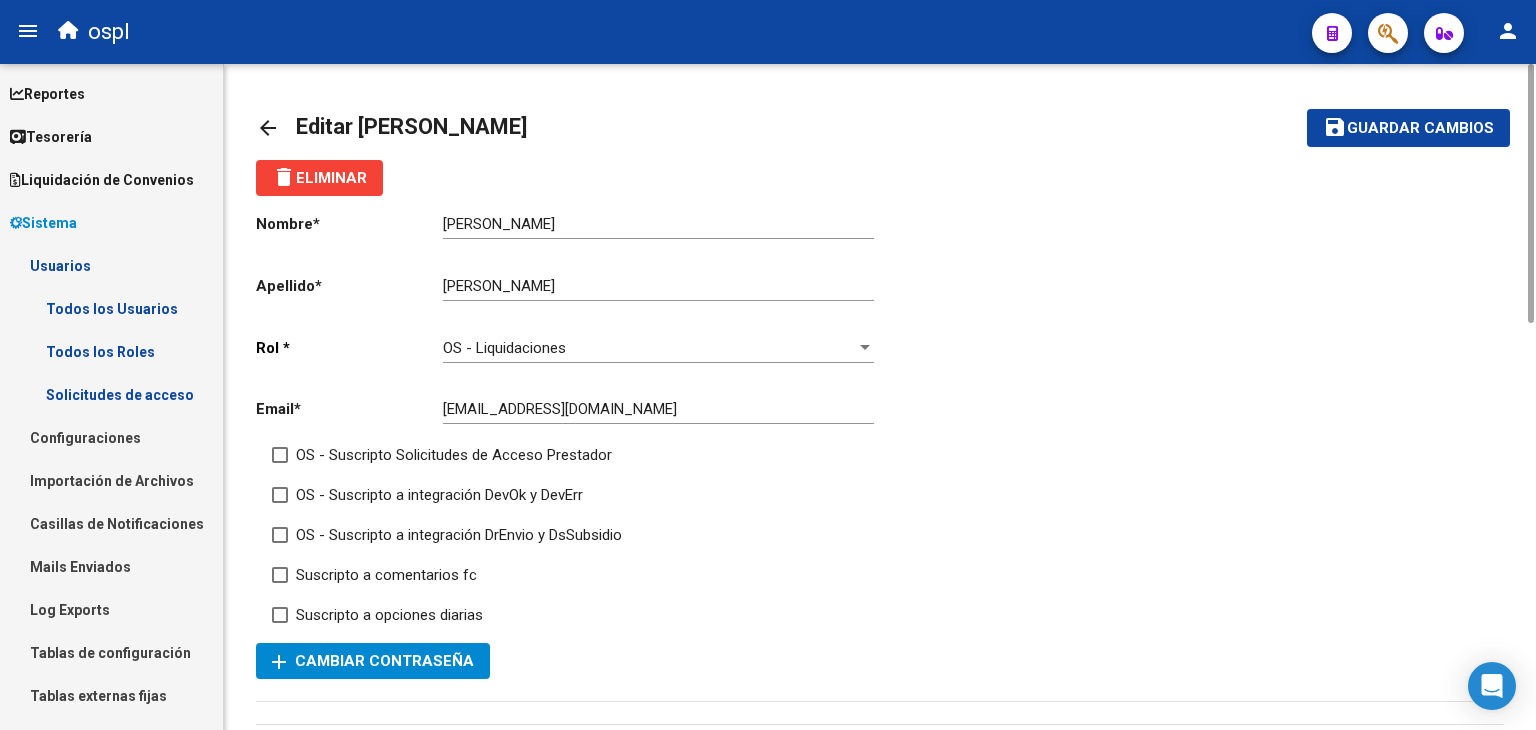 click on "save Guardar cambios" 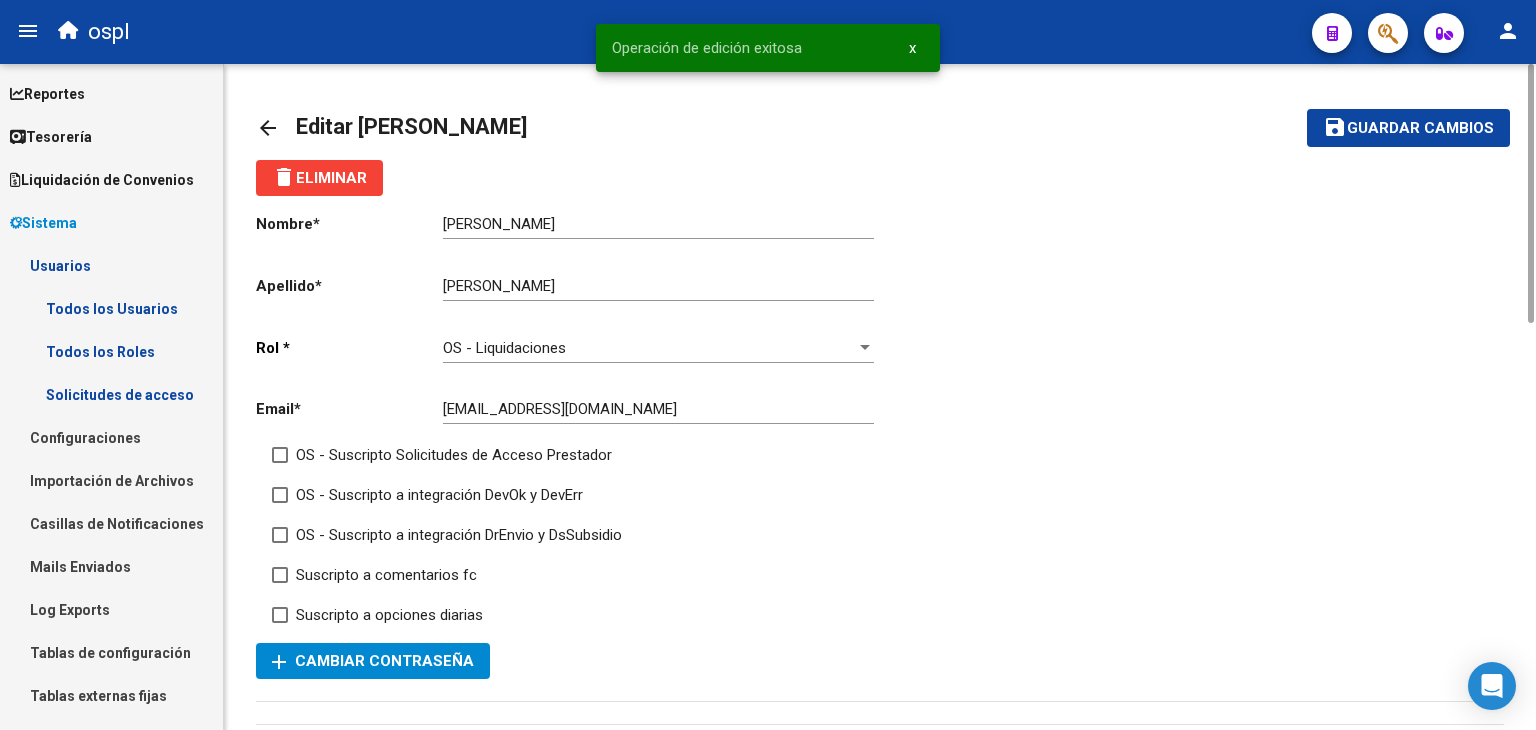 click on "arrow_back" 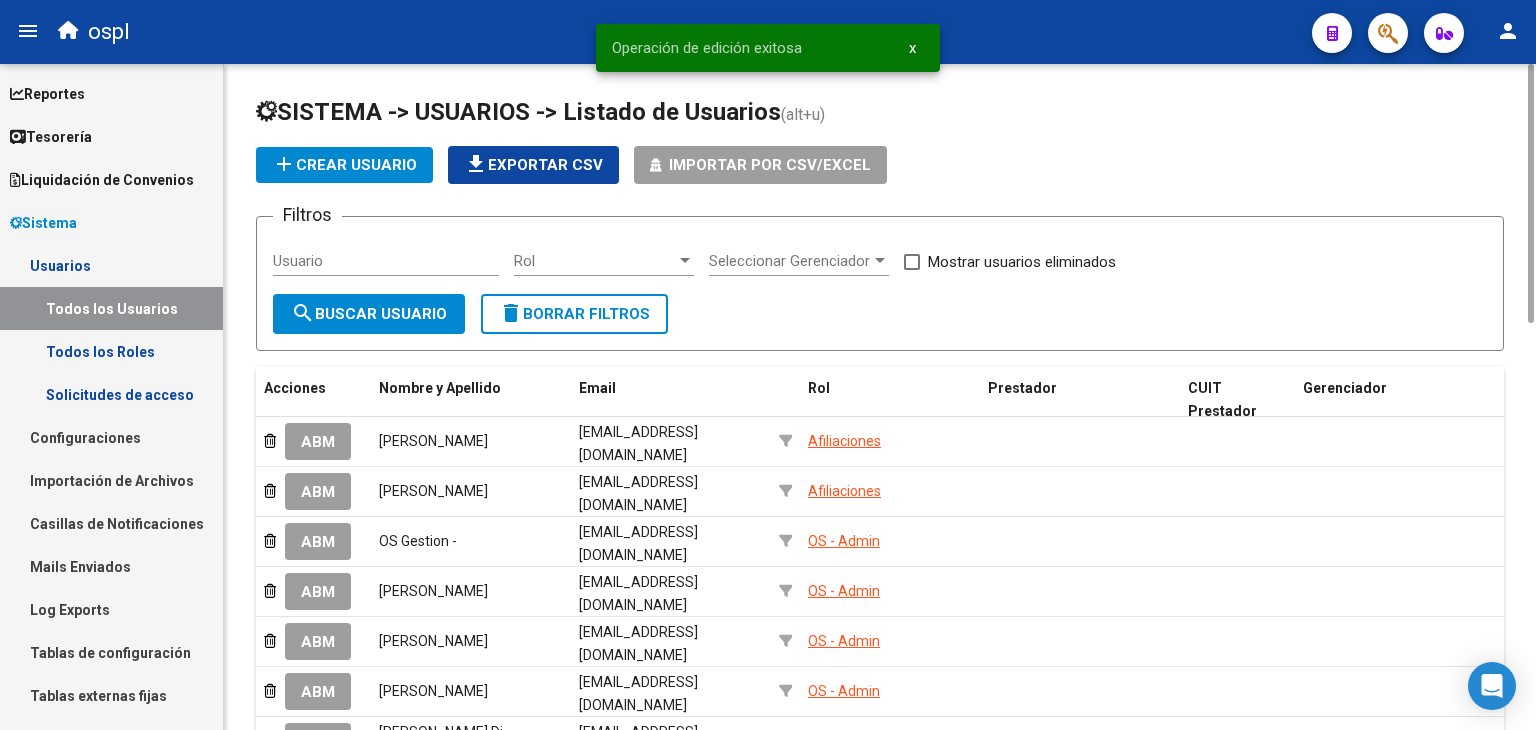 click on "Sistema" at bounding box center [43, 223] 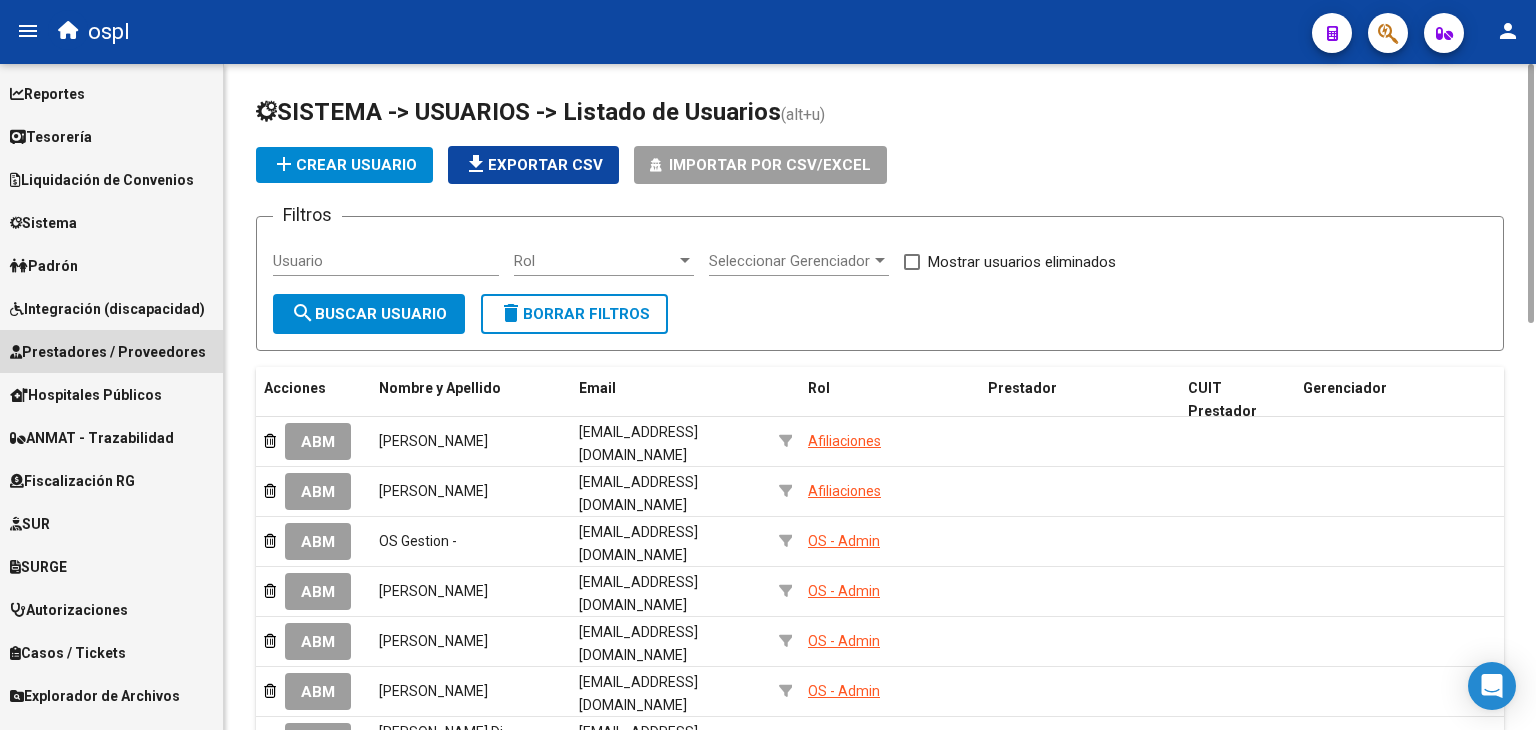 click on "Prestadores / Proveedores" at bounding box center [108, 352] 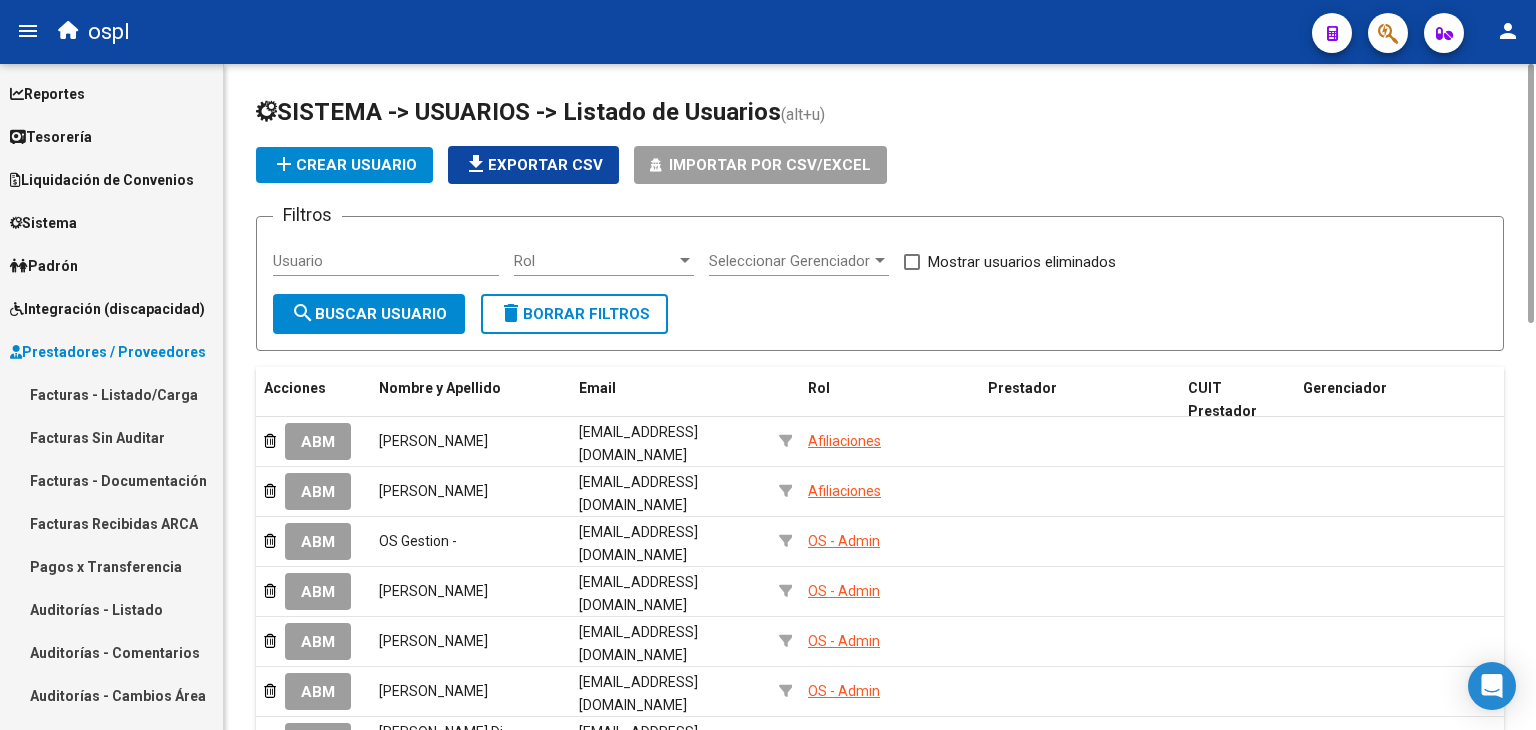 click on "Facturas - Listado/Carga" at bounding box center [111, 394] 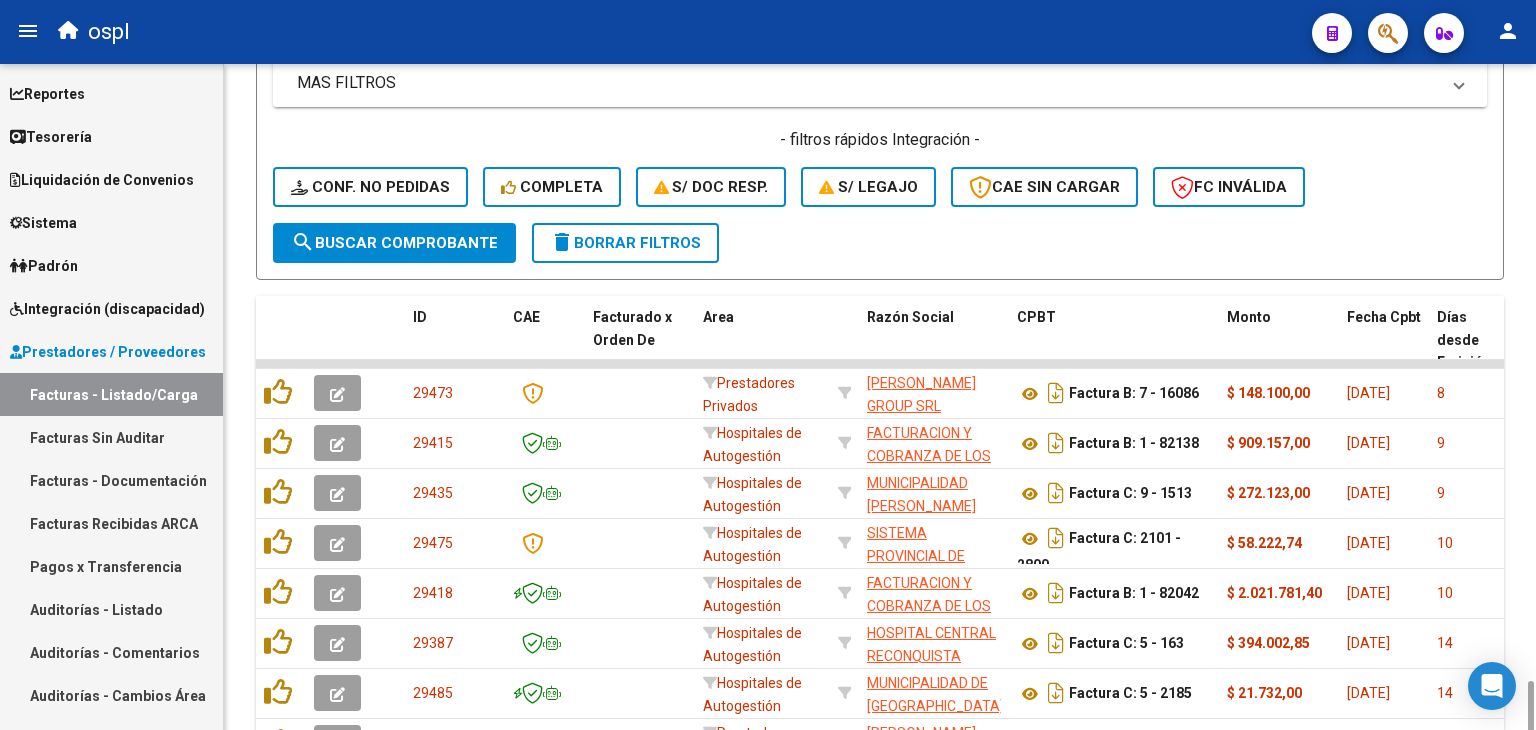 scroll, scrollTop: 712, scrollLeft: 0, axis: vertical 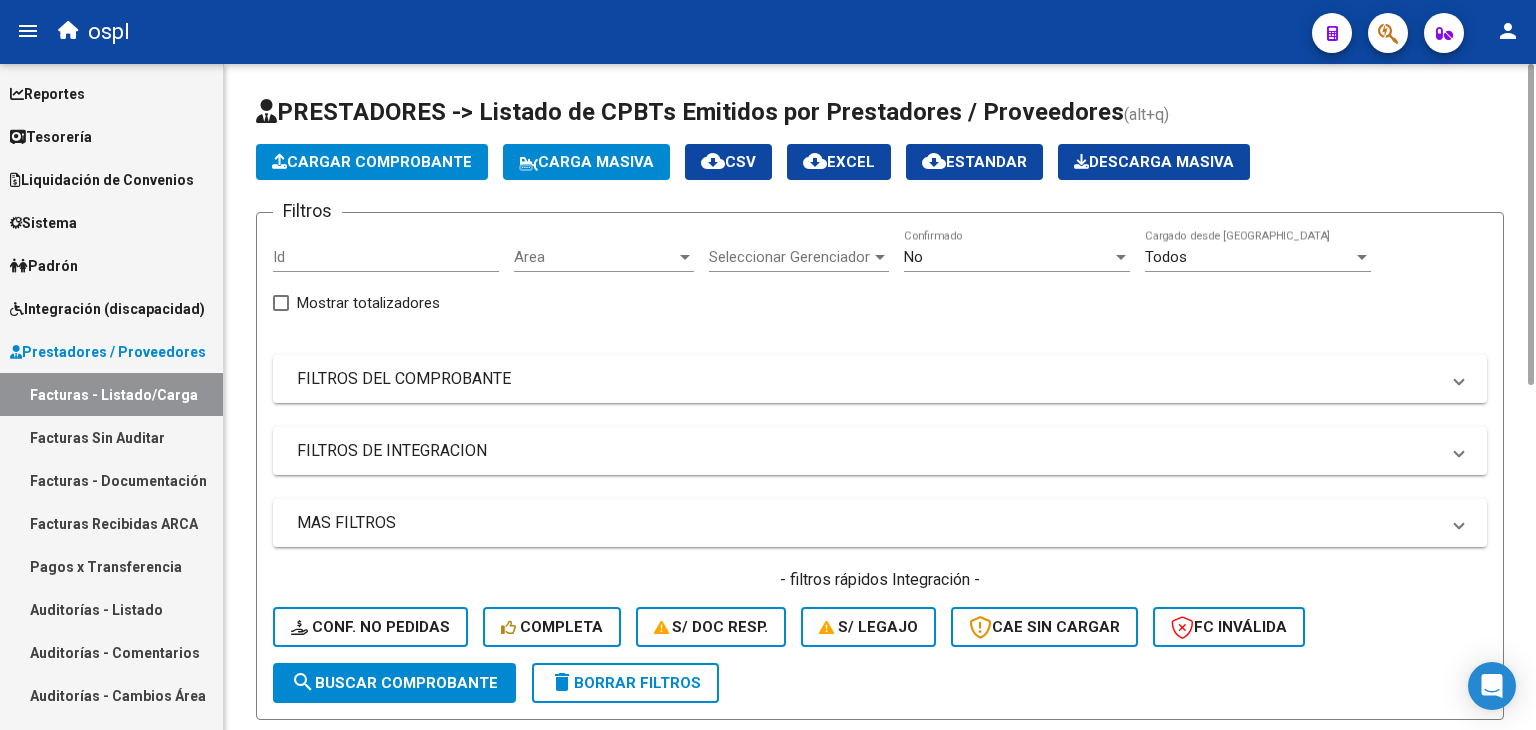 click on "No" at bounding box center (1008, 257) 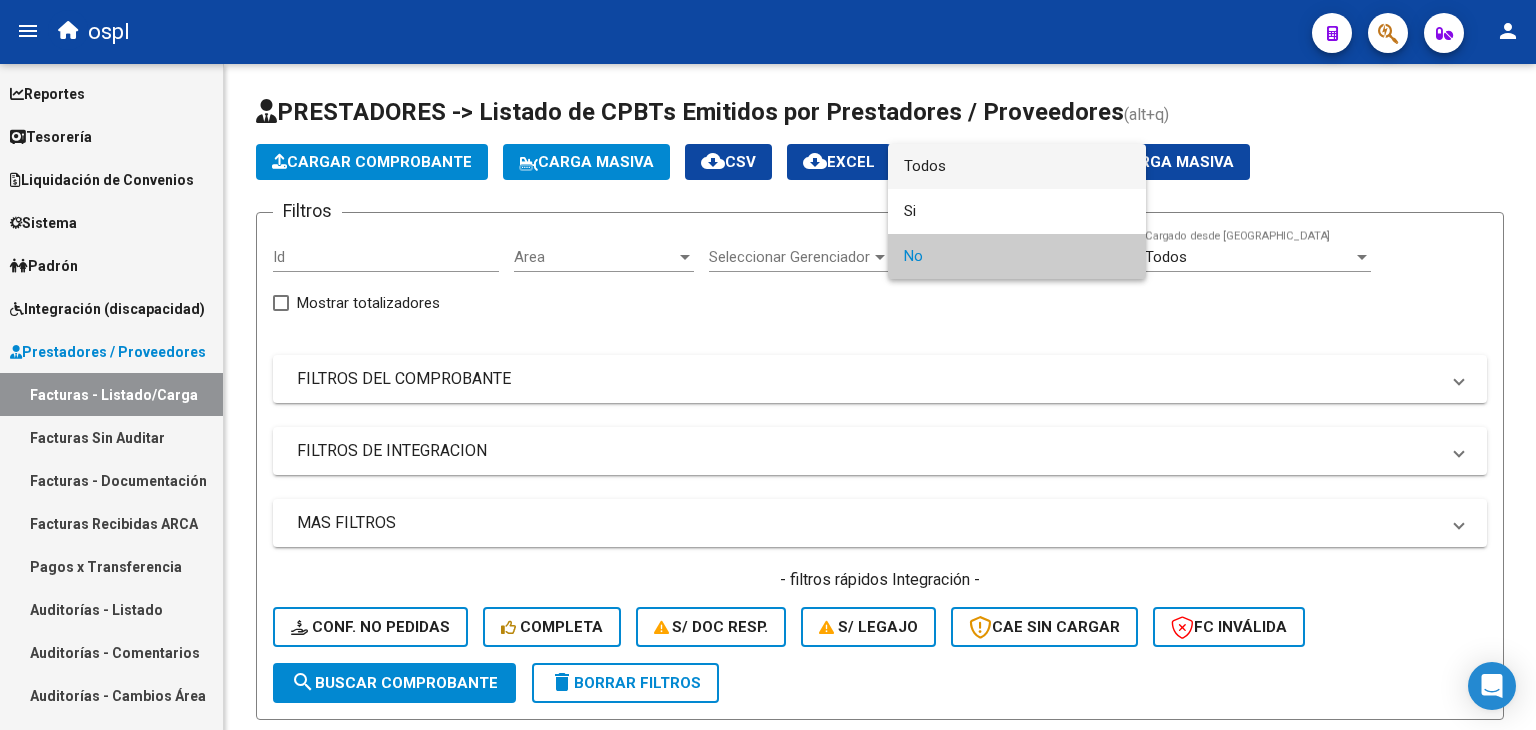 click on "Todos" at bounding box center [1017, 166] 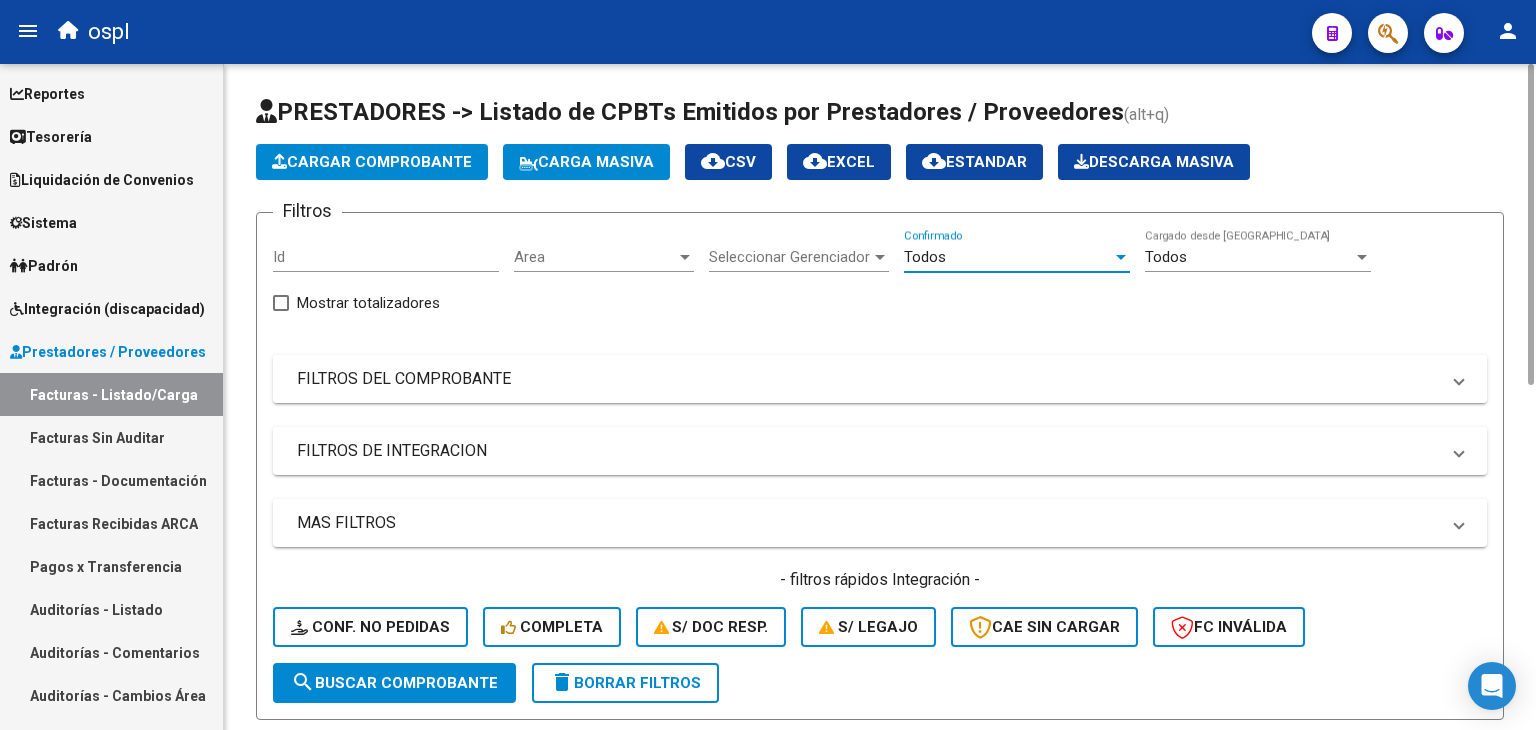 click on "FILTROS DEL COMPROBANTE" at bounding box center [868, 379] 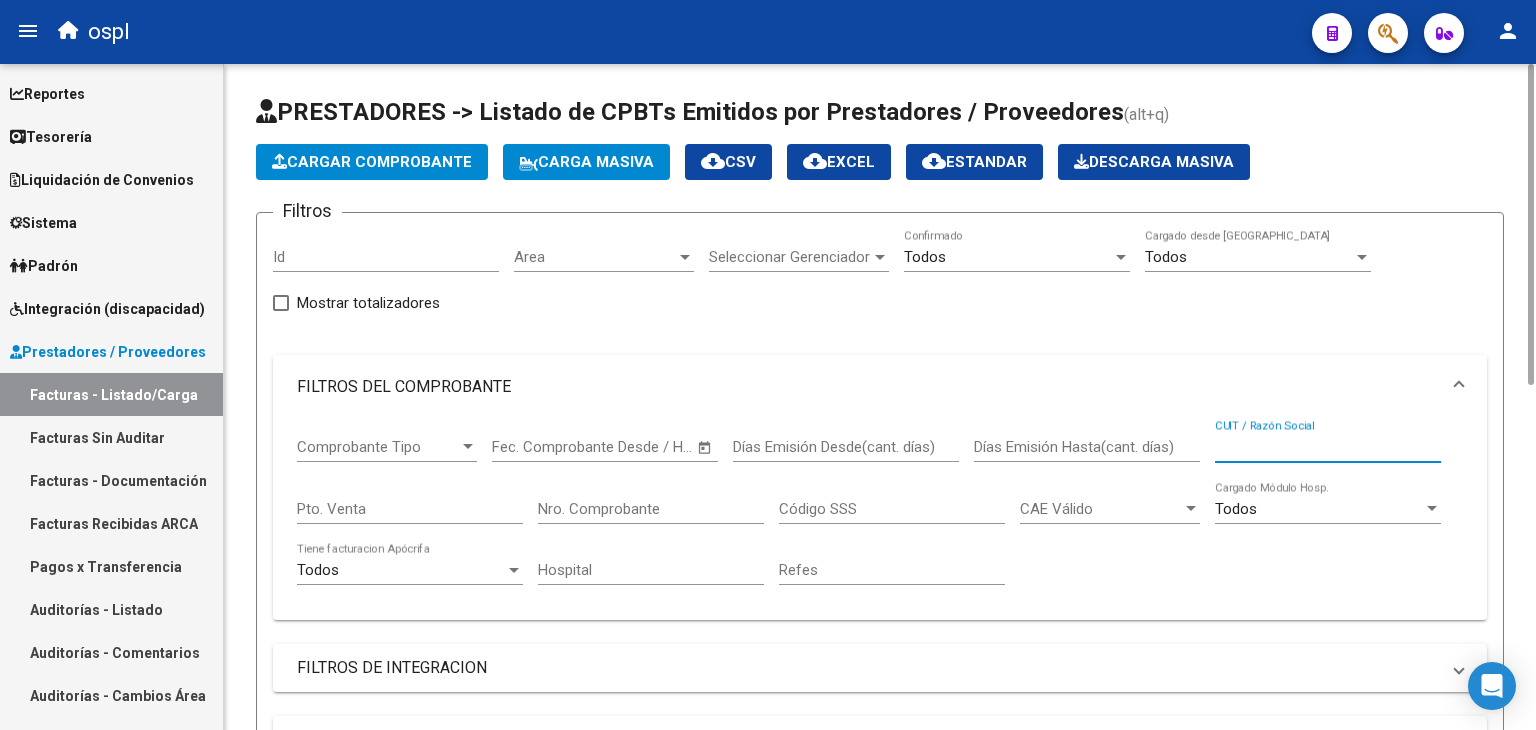 click on "CUIT / Razón Social" at bounding box center (1328, 447) 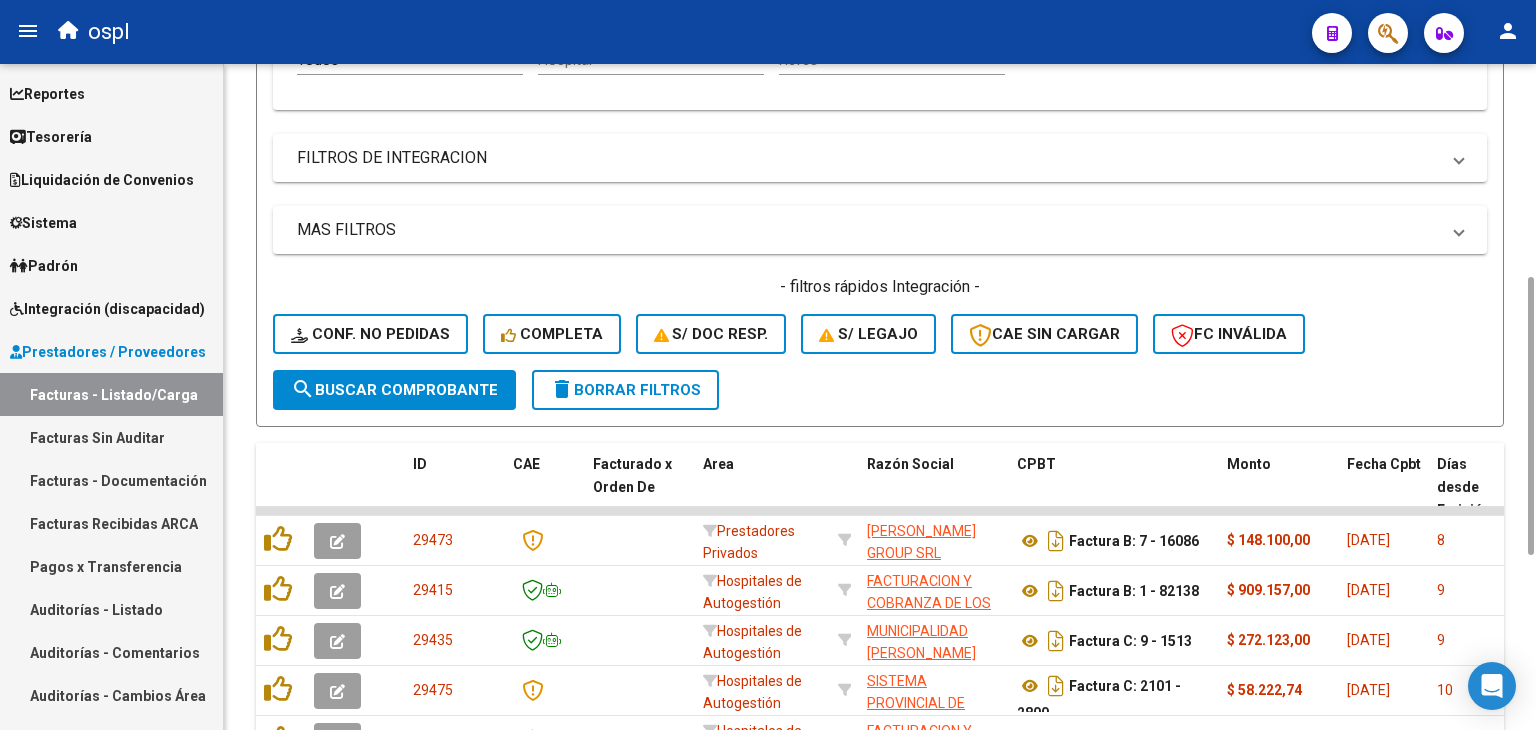scroll, scrollTop: 515, scrollLeft: 0, axis: vertical 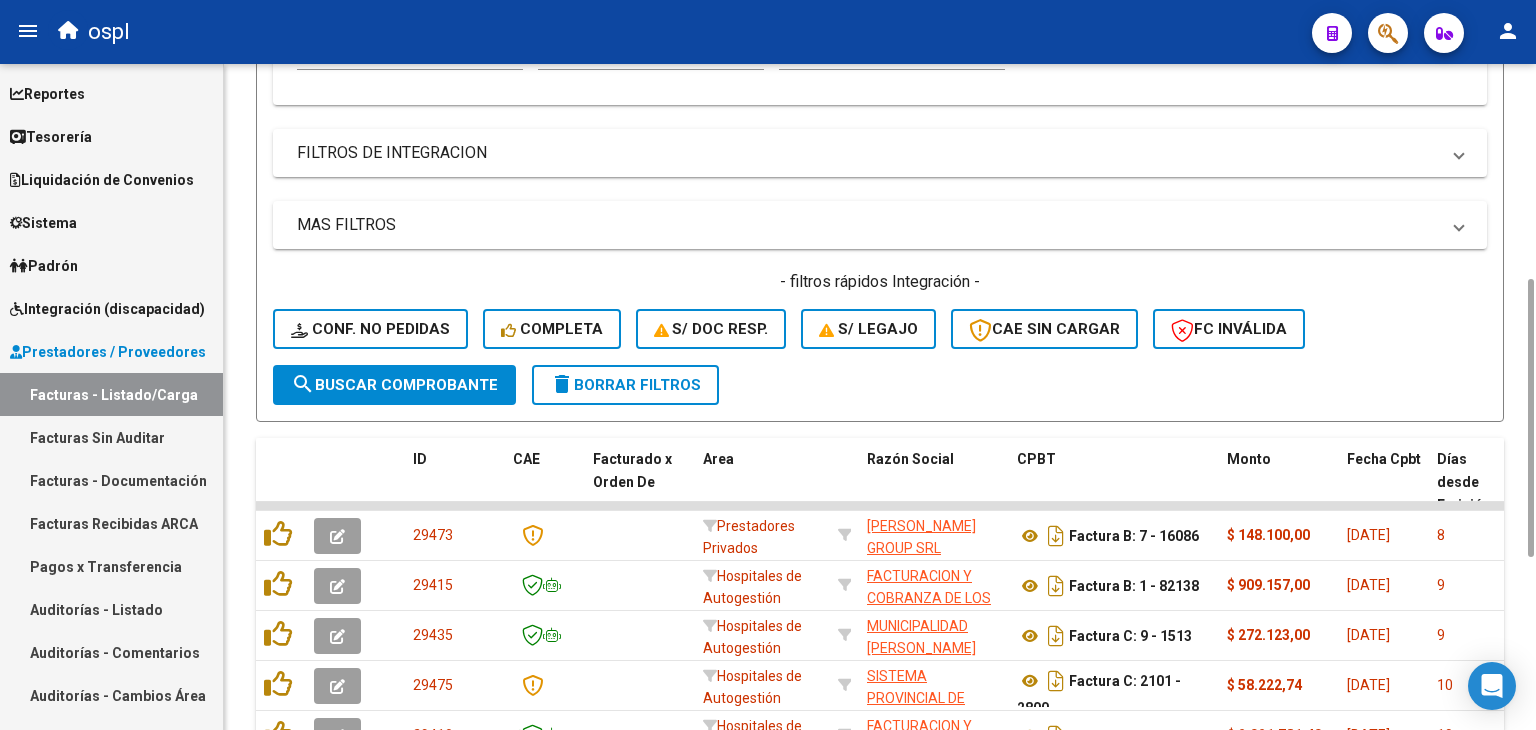 type on "30716606453" 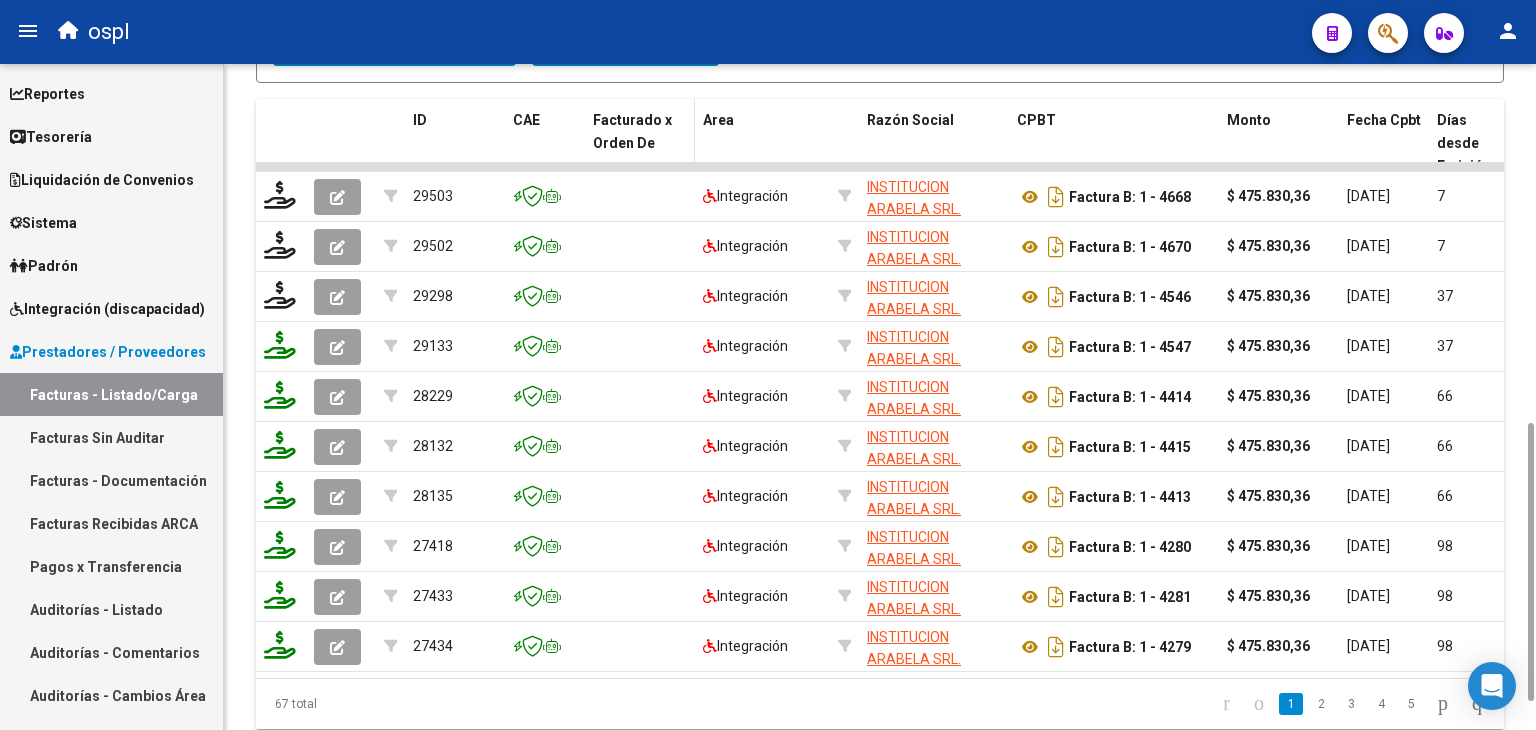 scroll, scrollTop: 855, scrollLeft: 0, axis: vertical 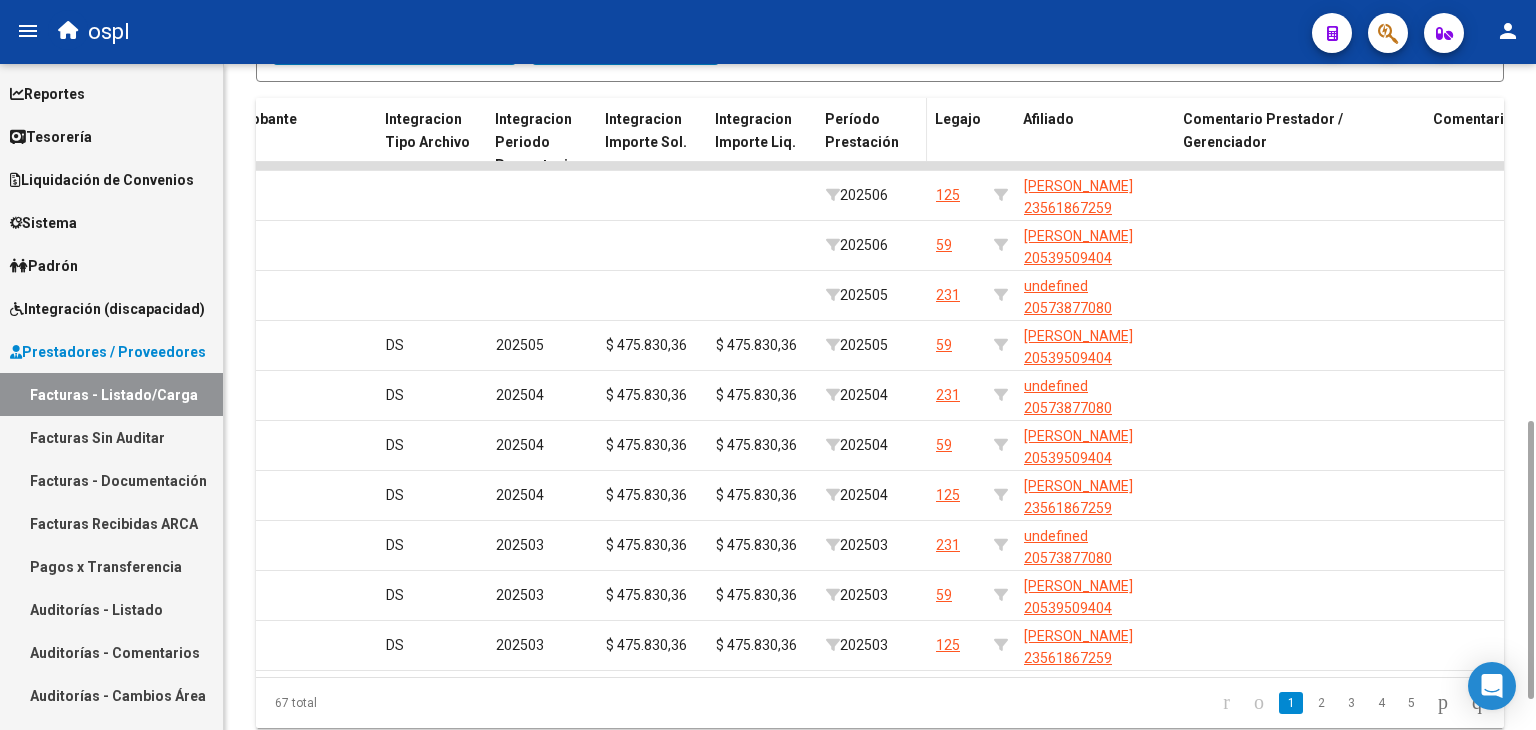 click on "Período Prestación" 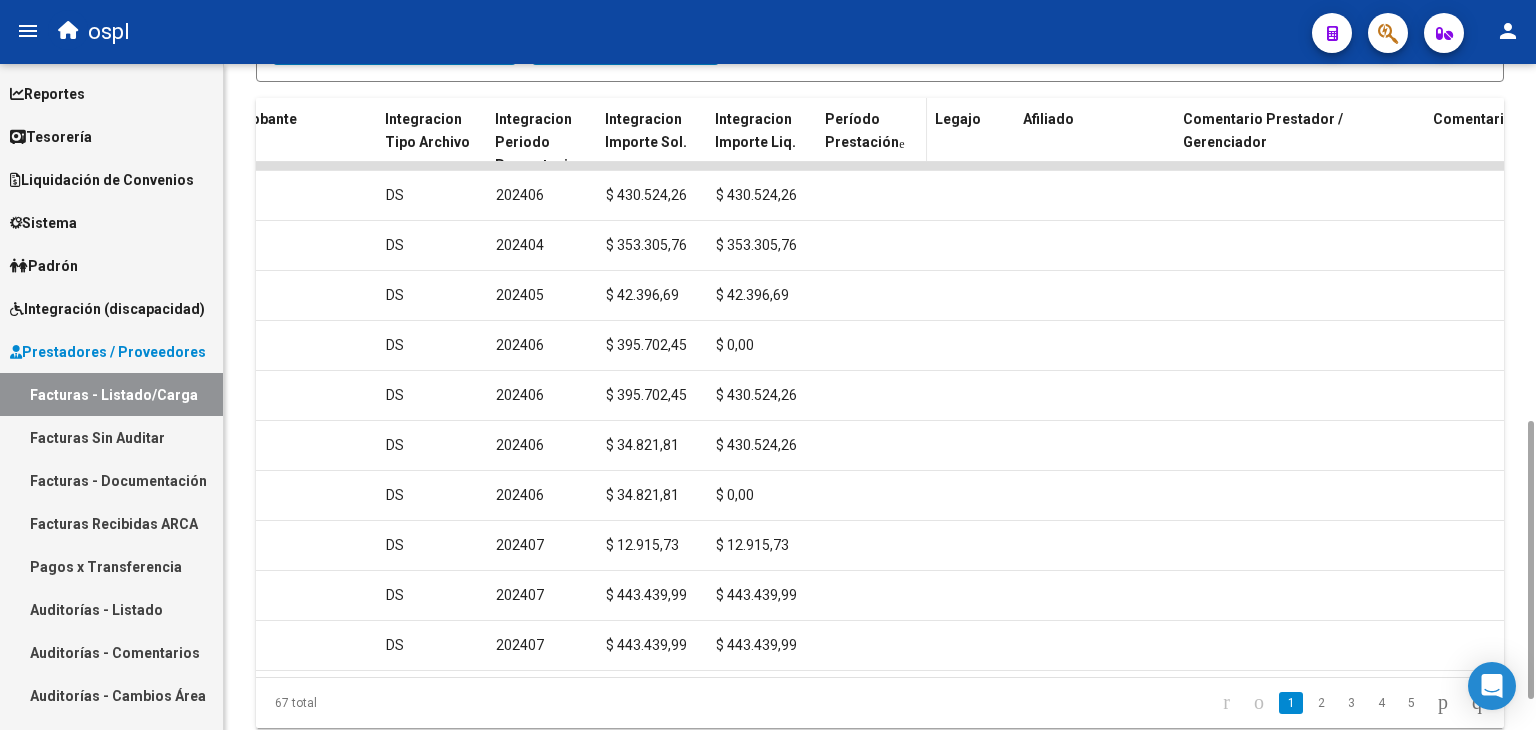 click on "Período Prestación" 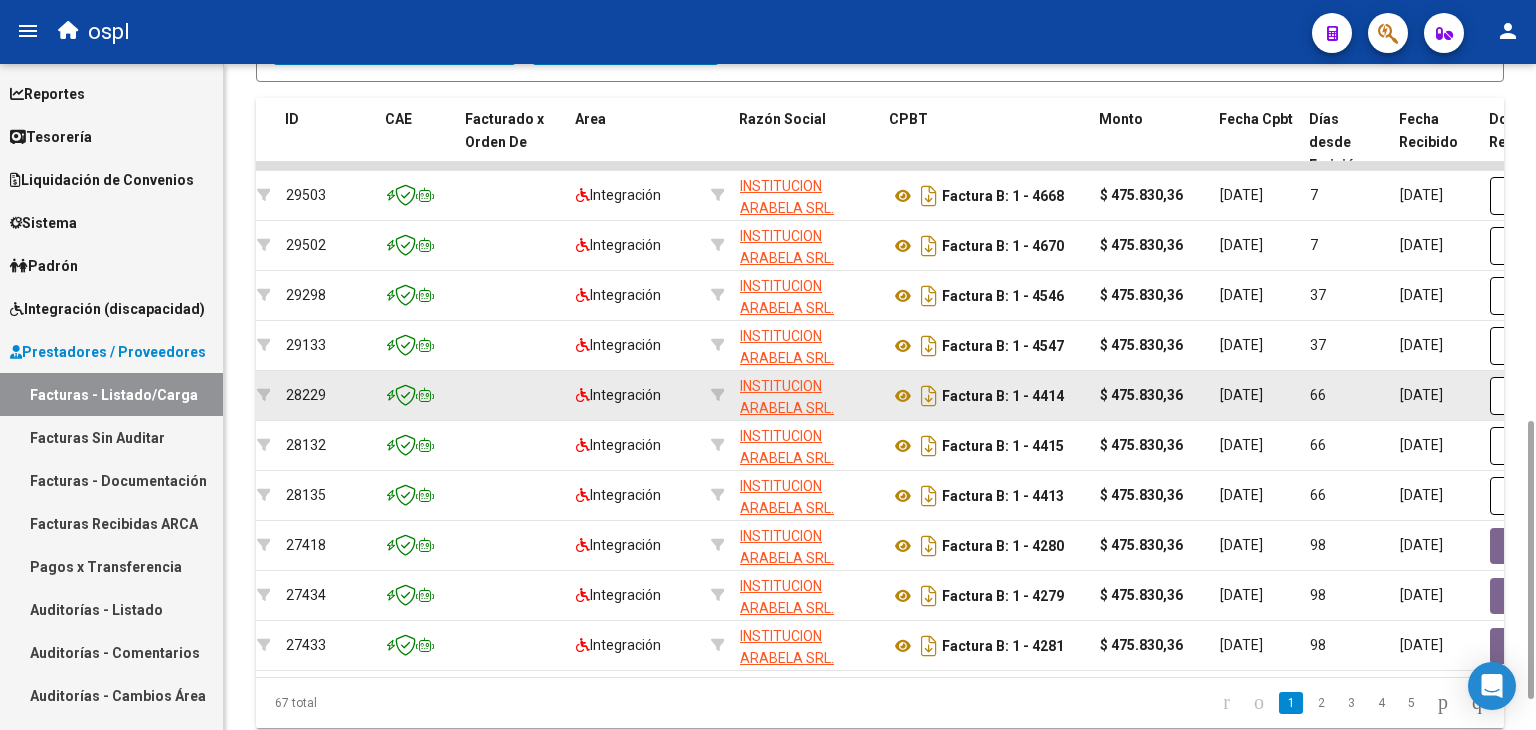 scroll, scrollTop: 0, scrollLeft: 128, axis: horizontal 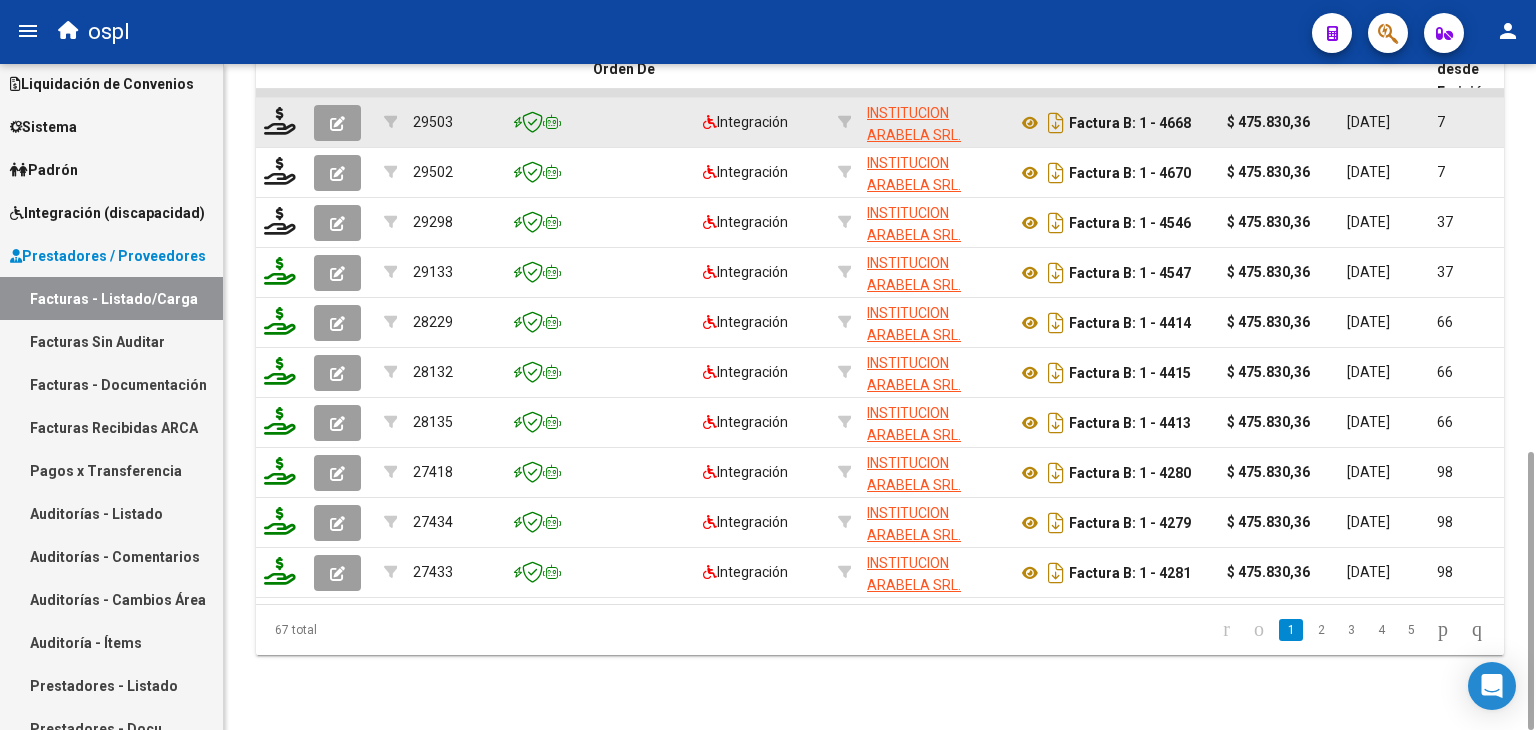 click 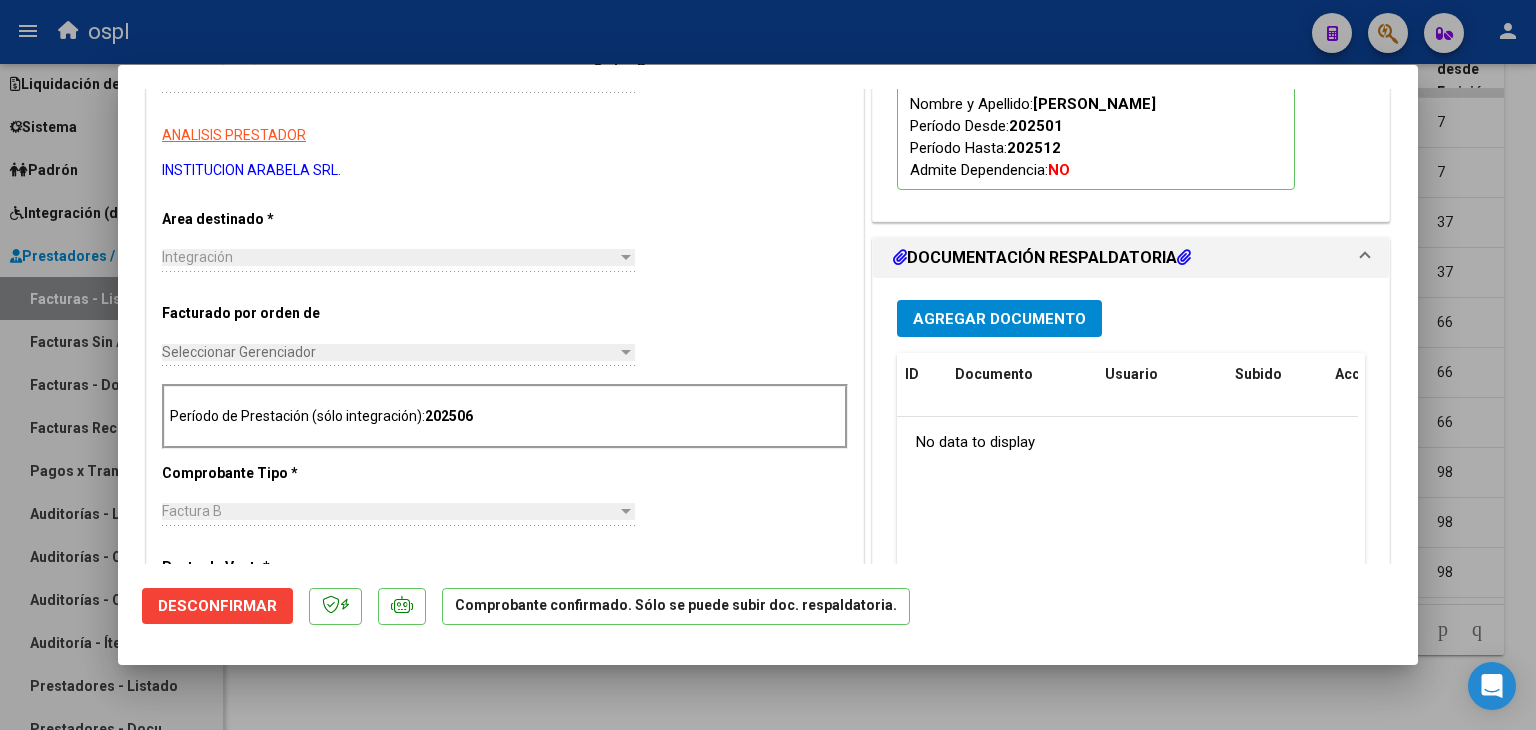 scroll, scrollTop: 568, scrollLeft: 0, axis: vertical 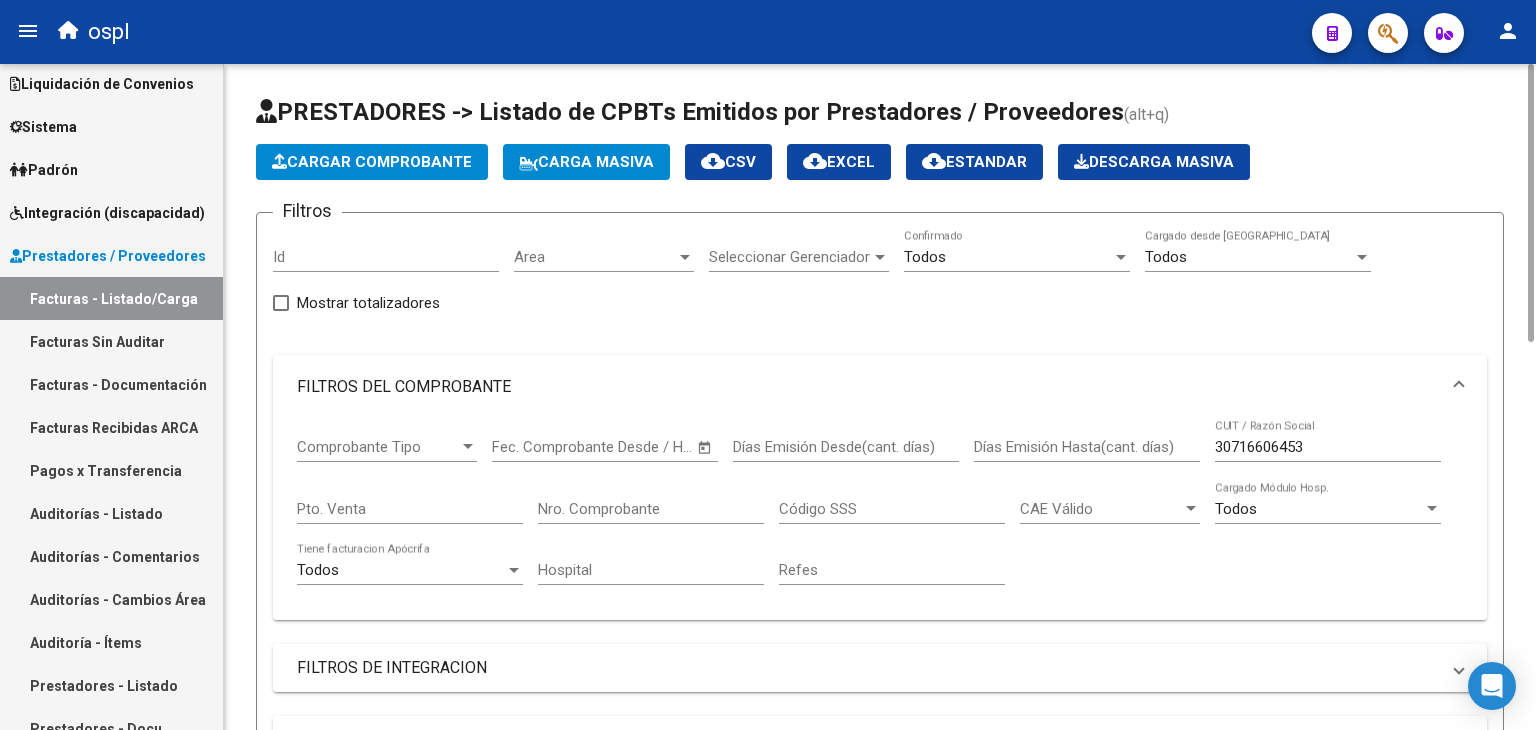 click on "30716606453 CUIT / Razón Social" 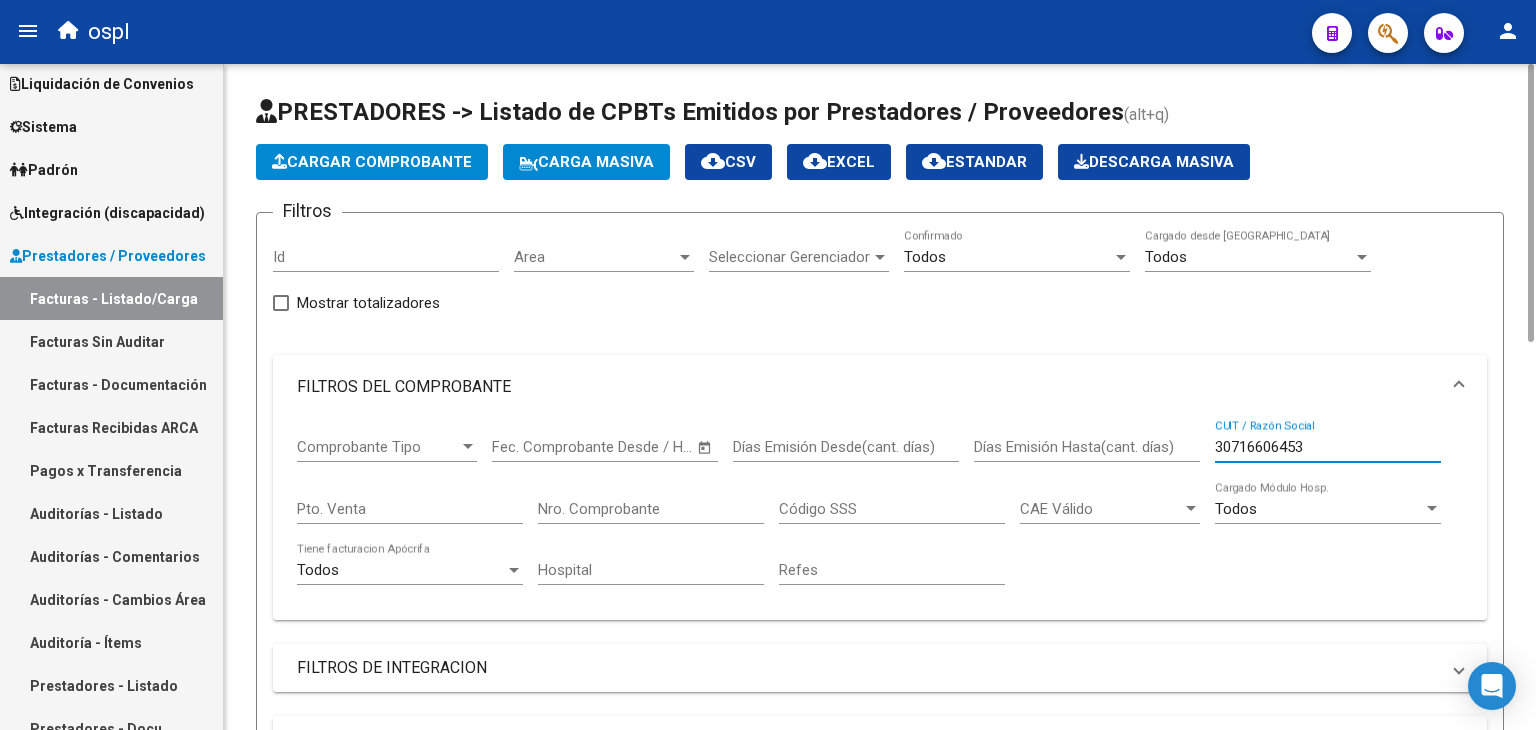 click on "30716606453" at bounding box center (1328, 447) 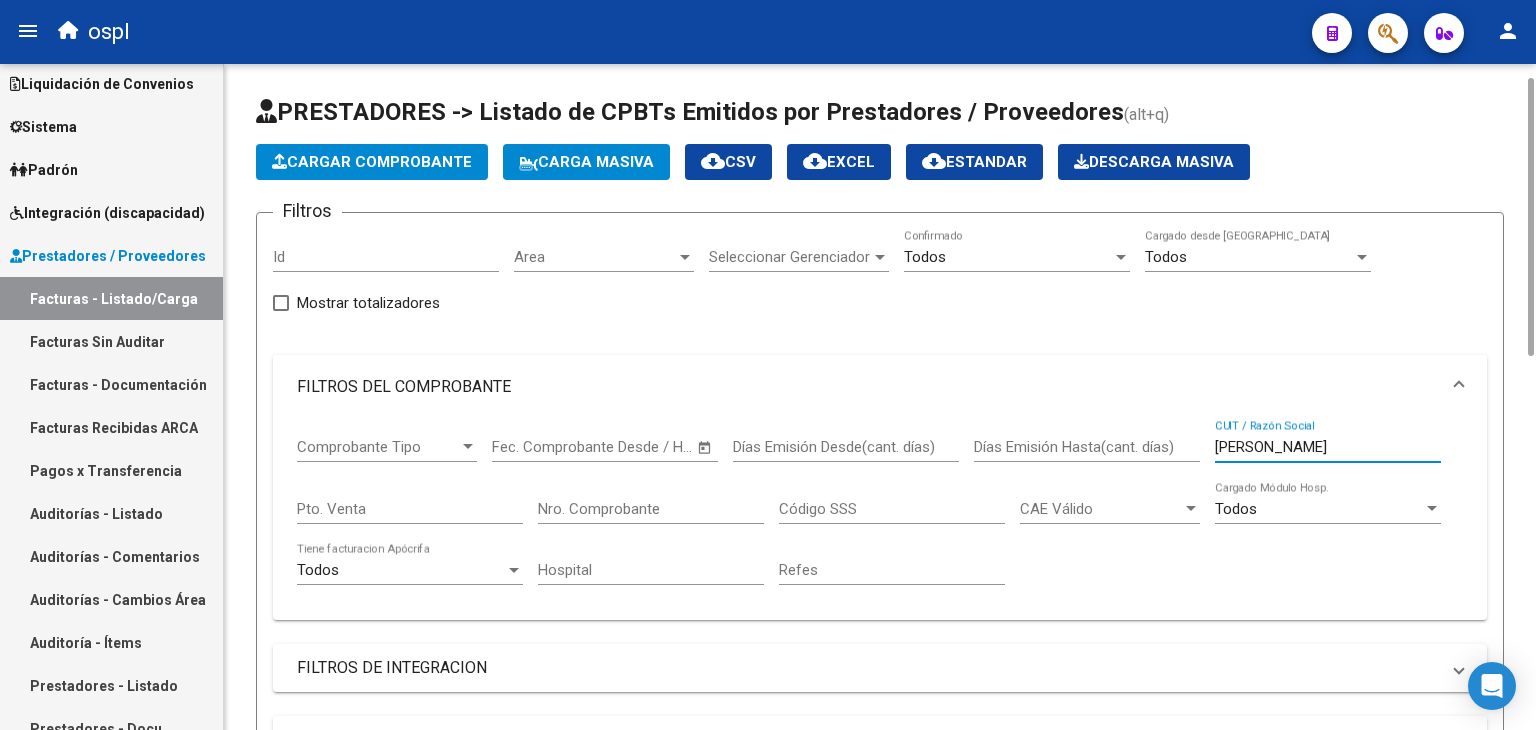 scroll, scrollTop: 928, scrollLeft: 0, axis: vertical 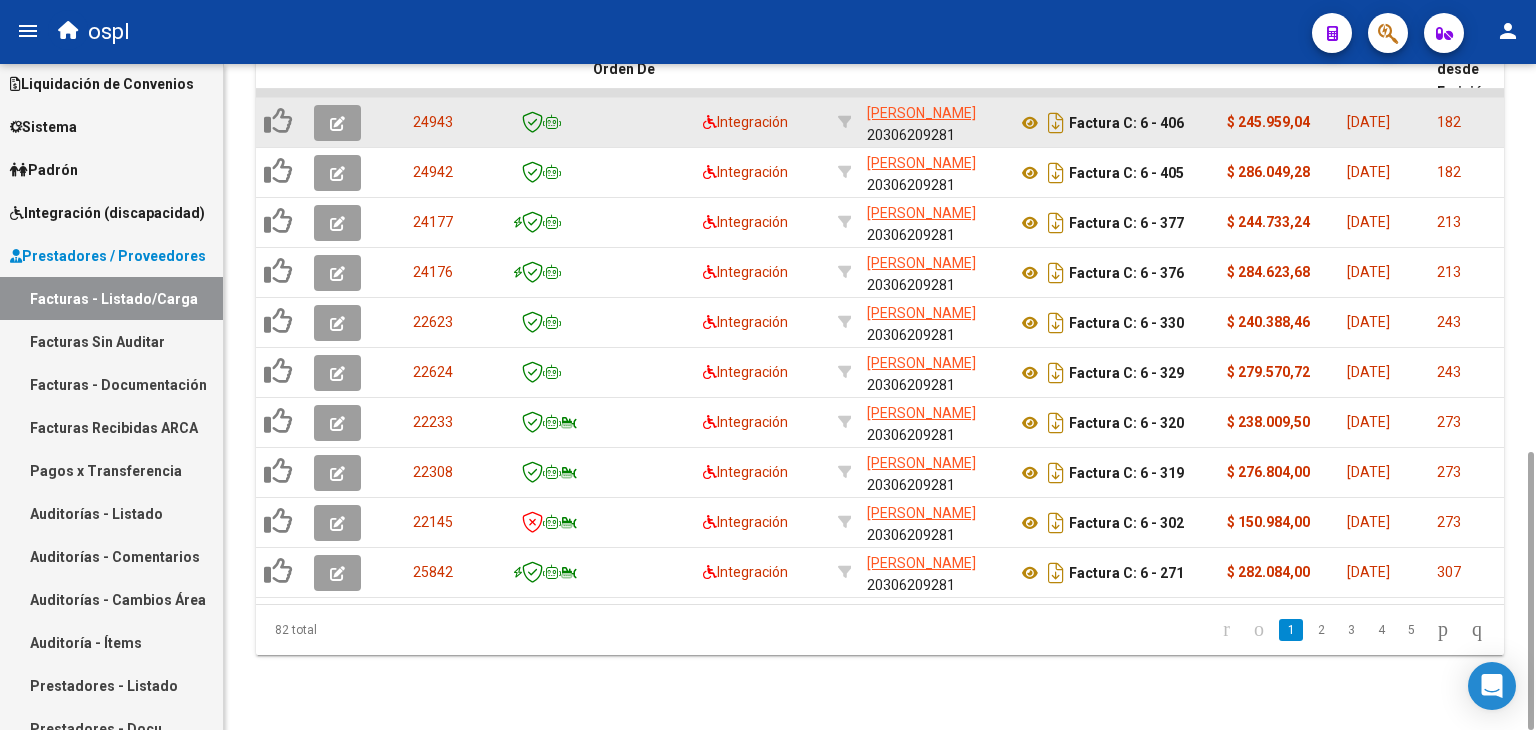 type on "[PERSON_NAME]" 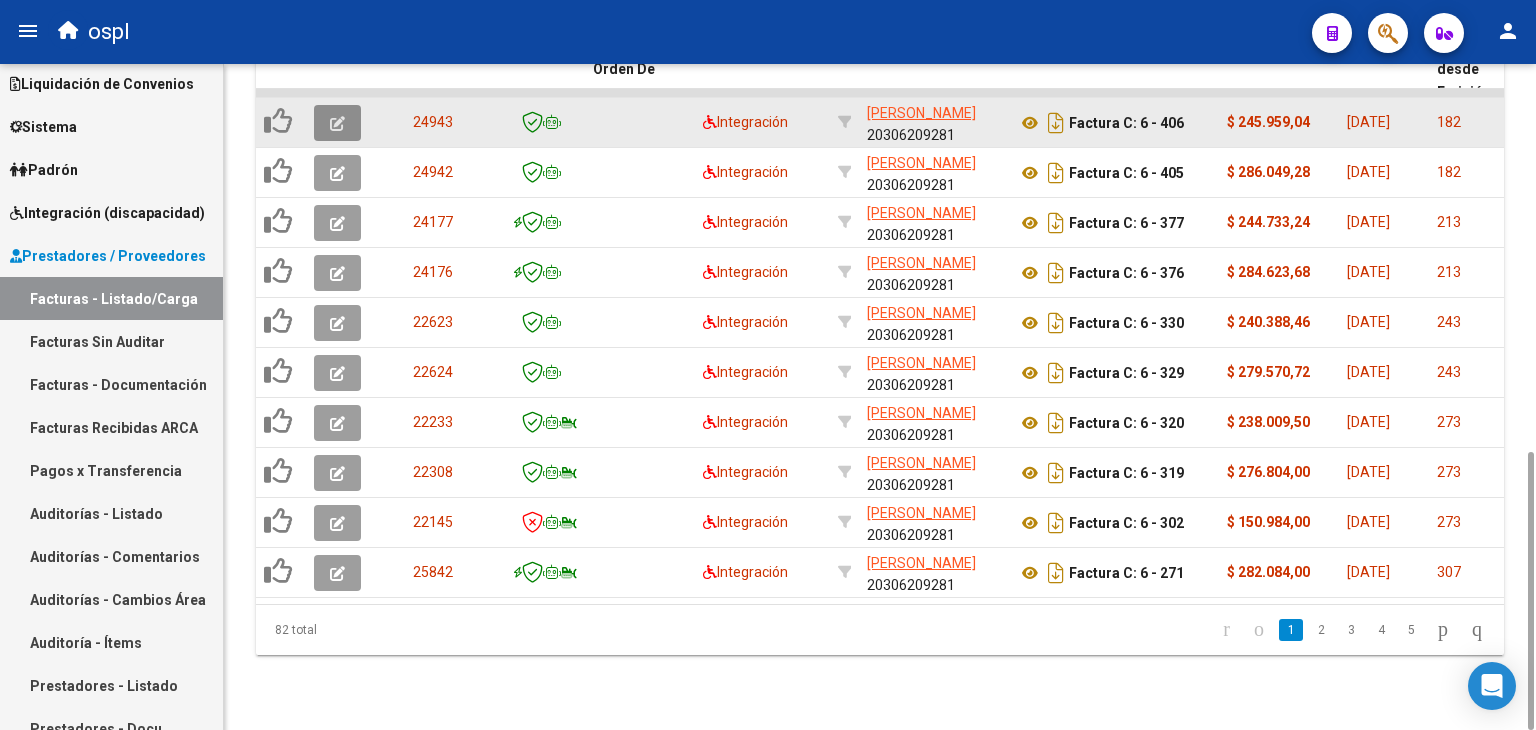 click 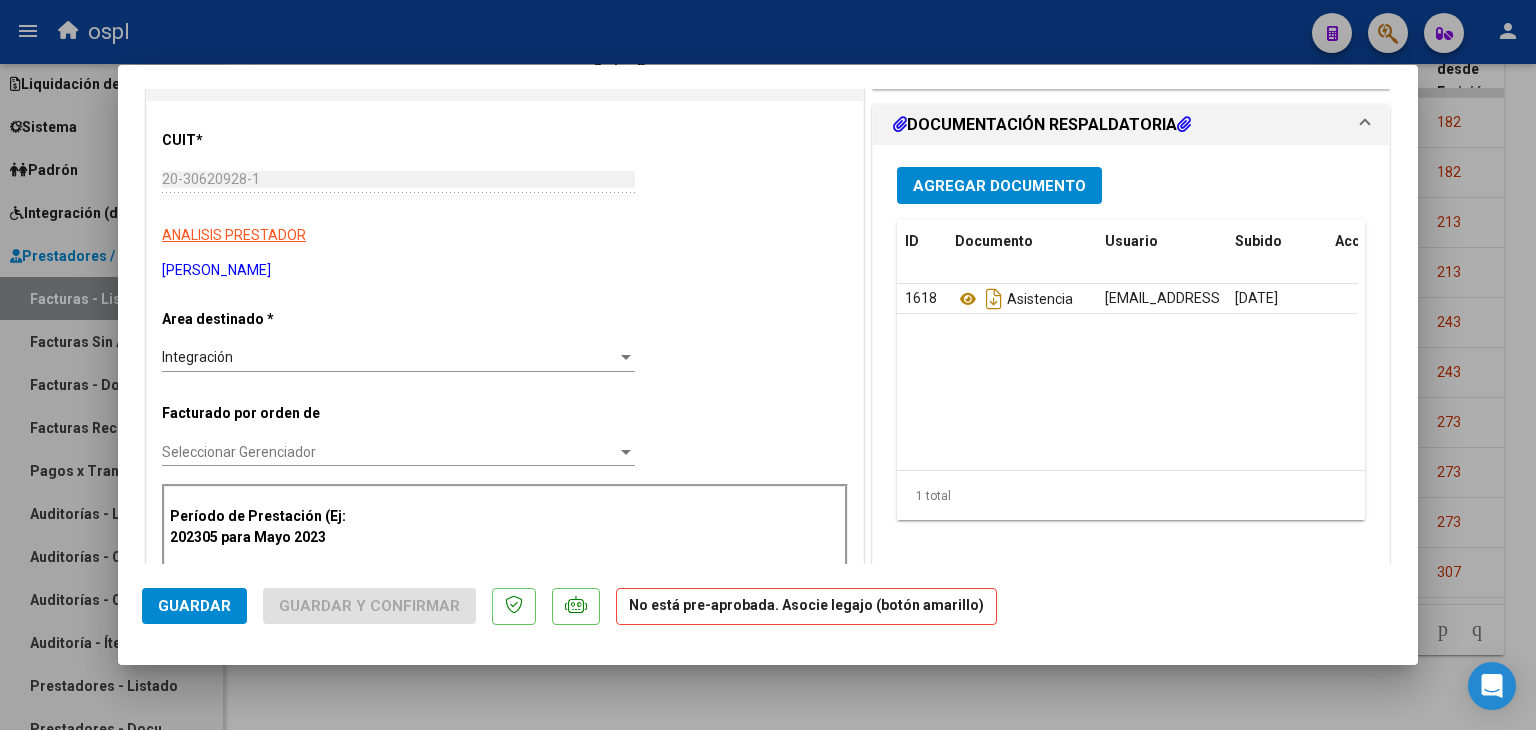 scroll, scrollTop: 542, scrollLeft: 0, axis: vertical 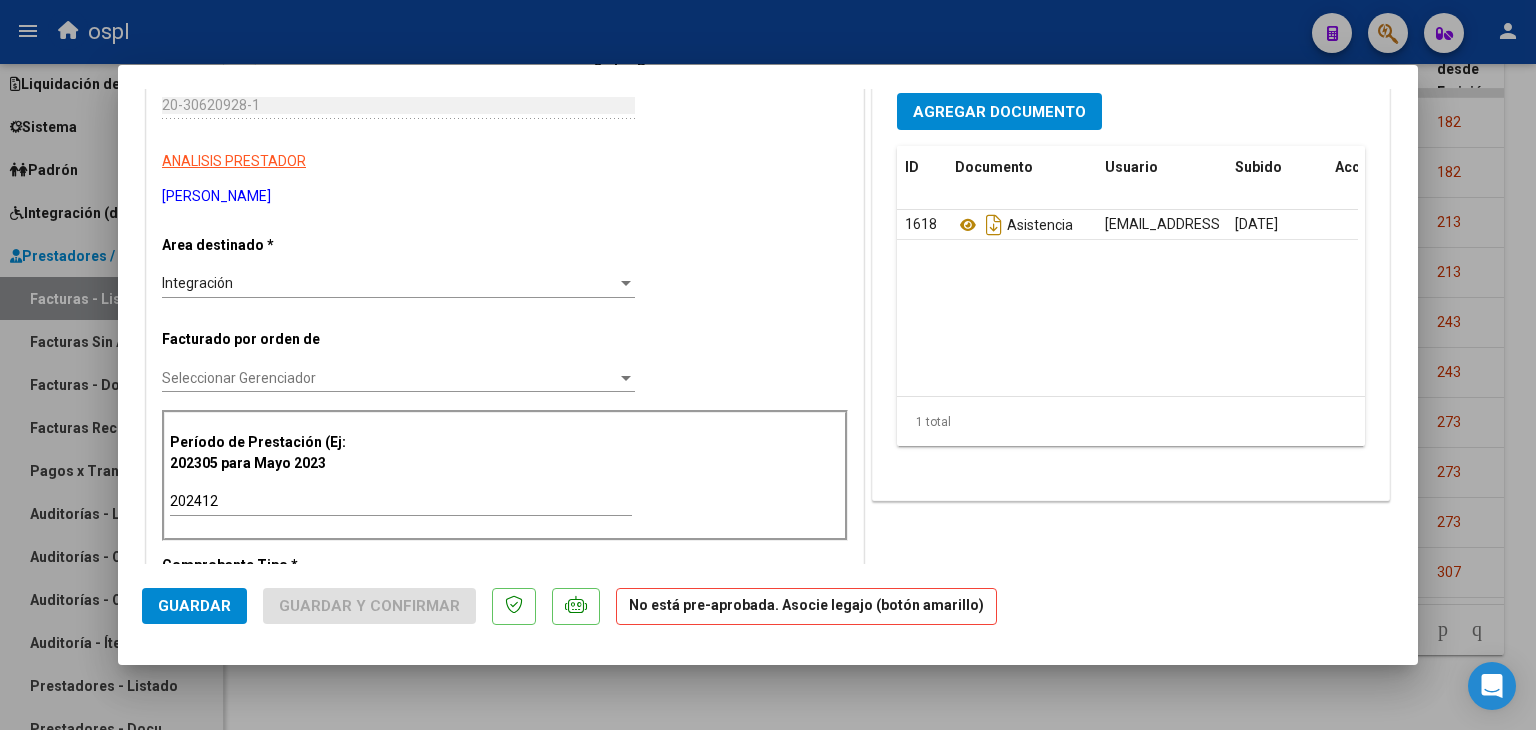 click at bounding box center (768, 365) 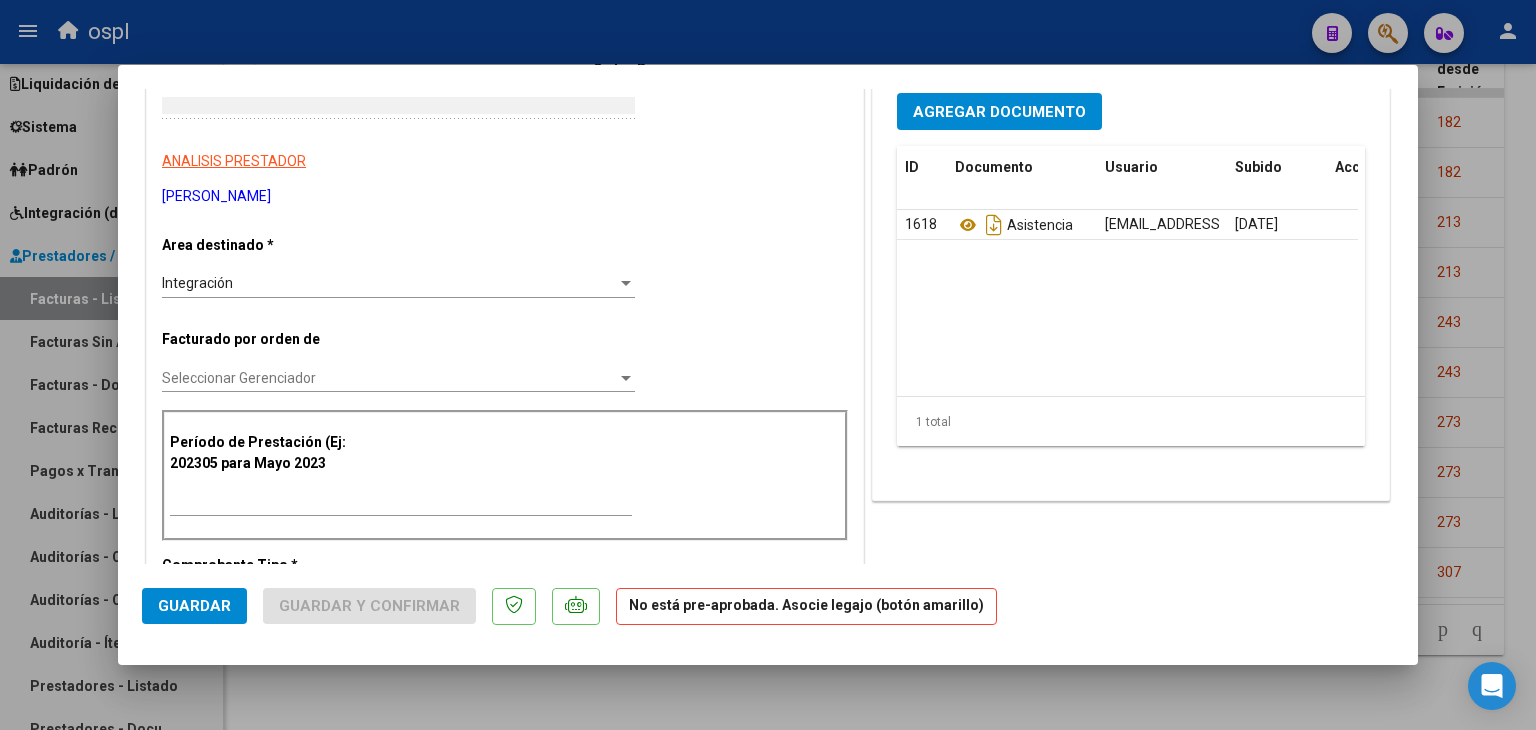 type 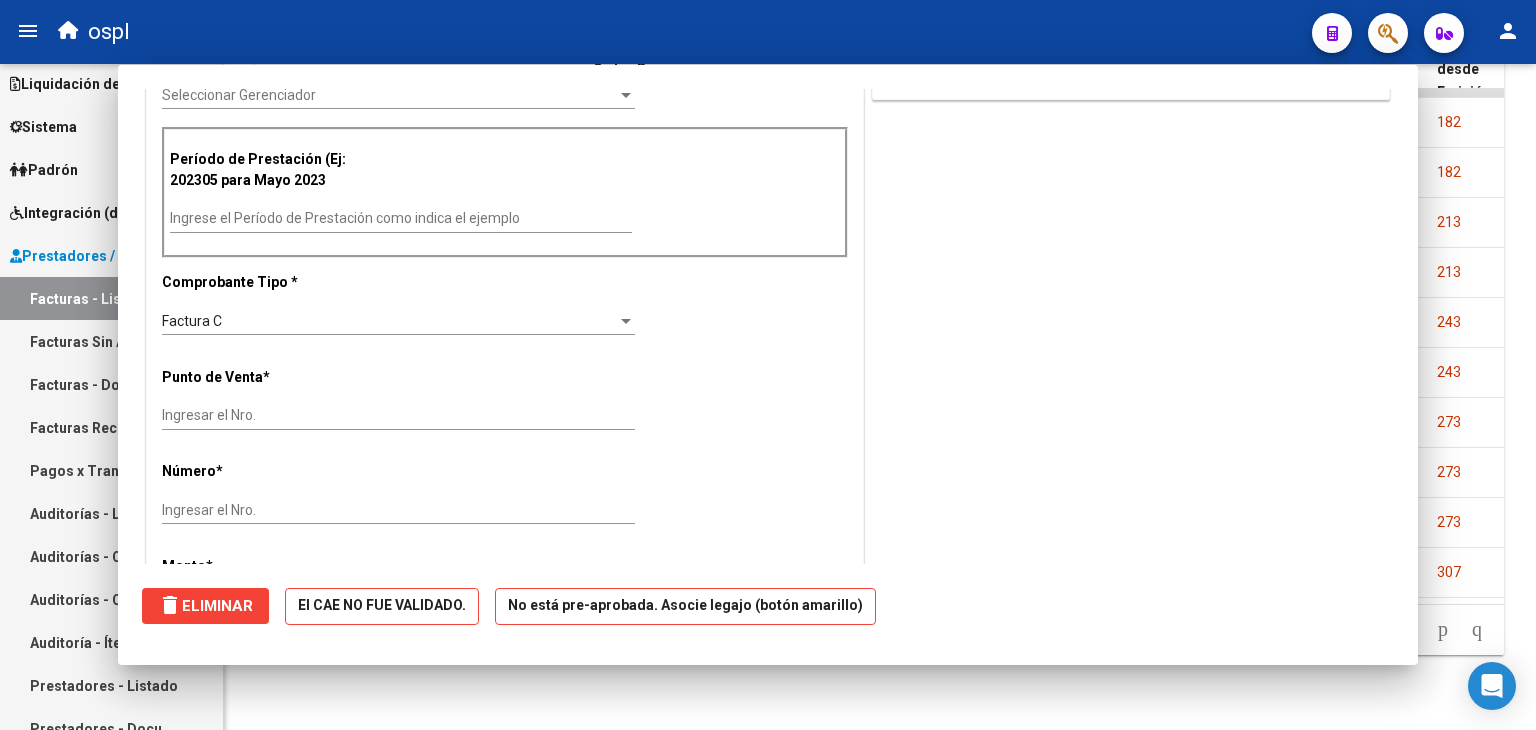 scroll, scrollTop: 0, scrollLeft: 0, axis: both 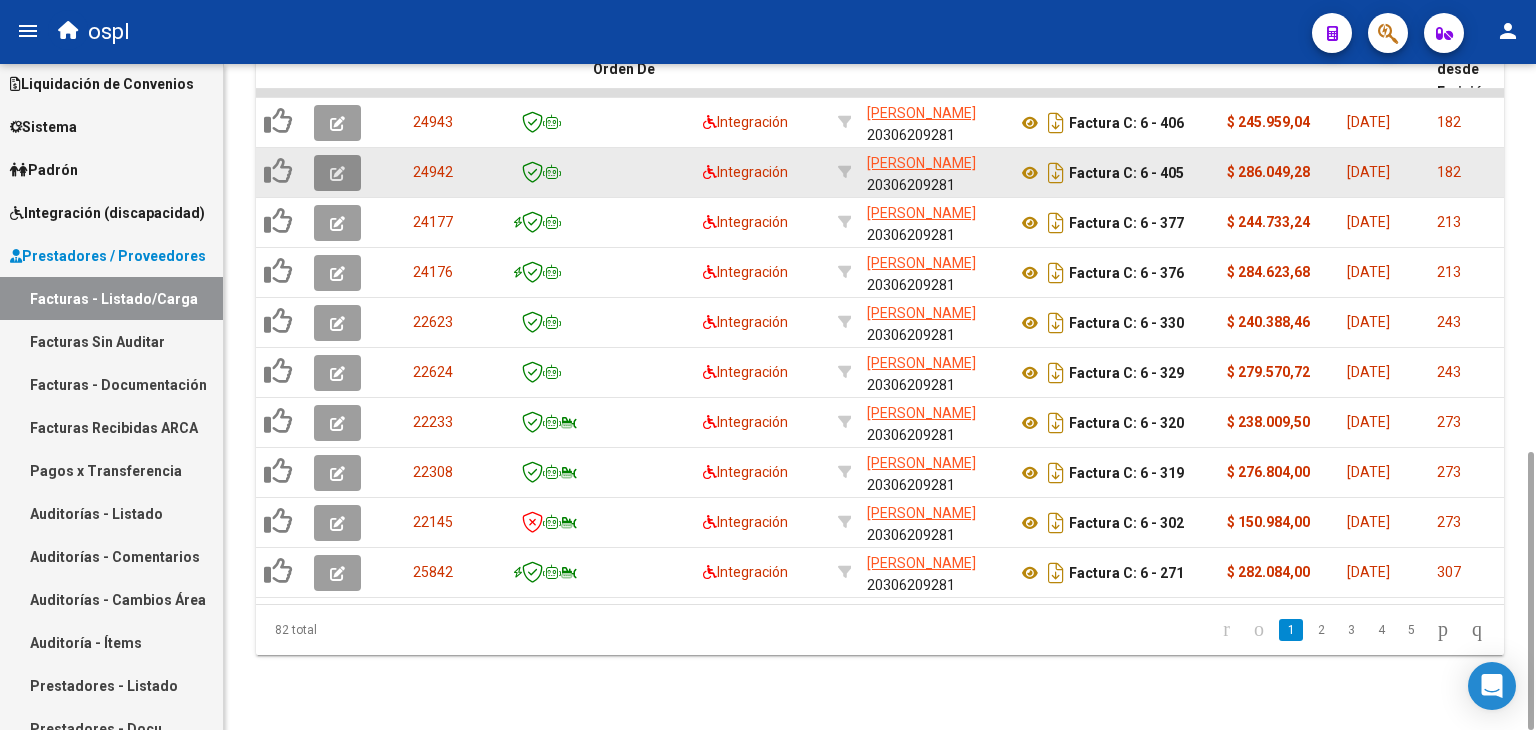 click 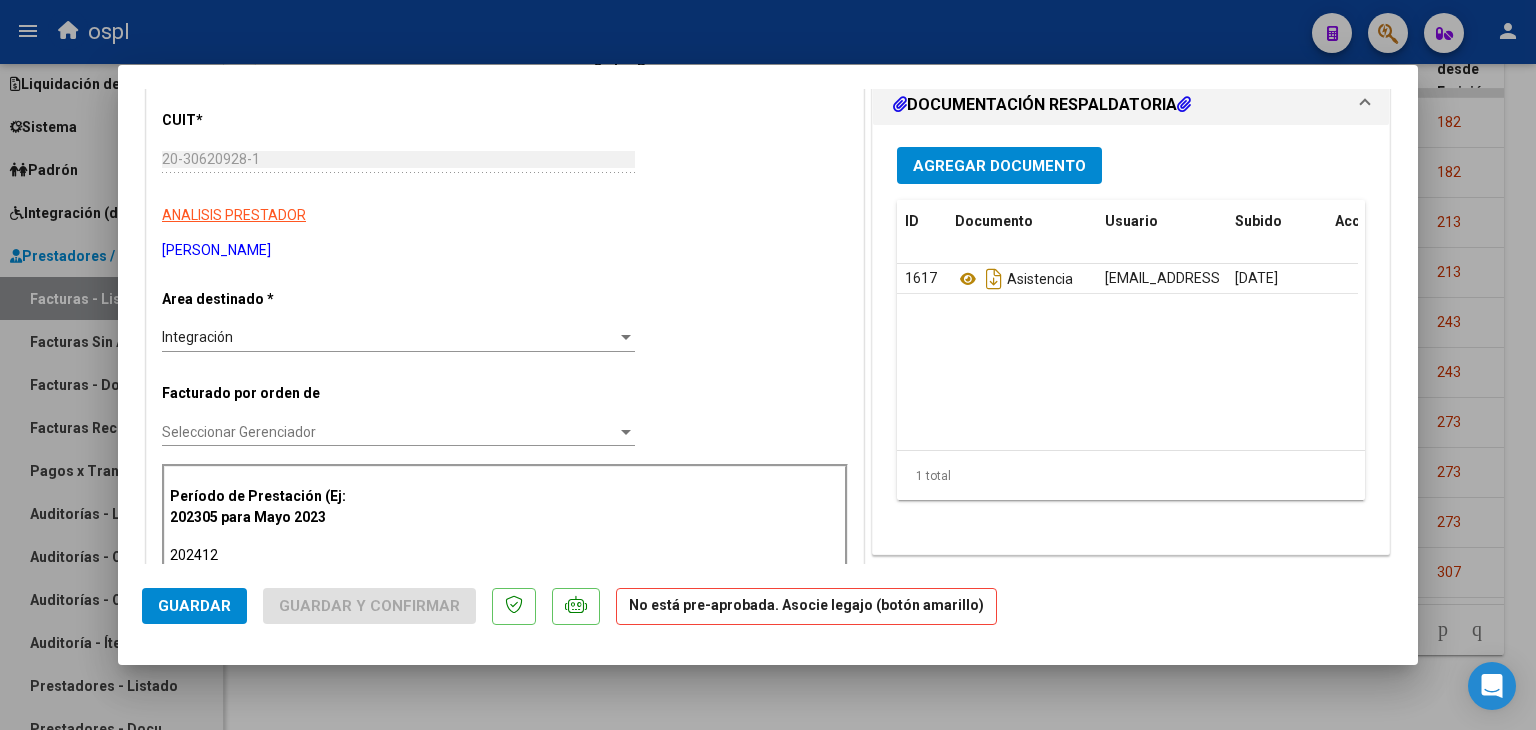 scroll, scrollTop: 492, scrollLeft: 0, axis: vertical 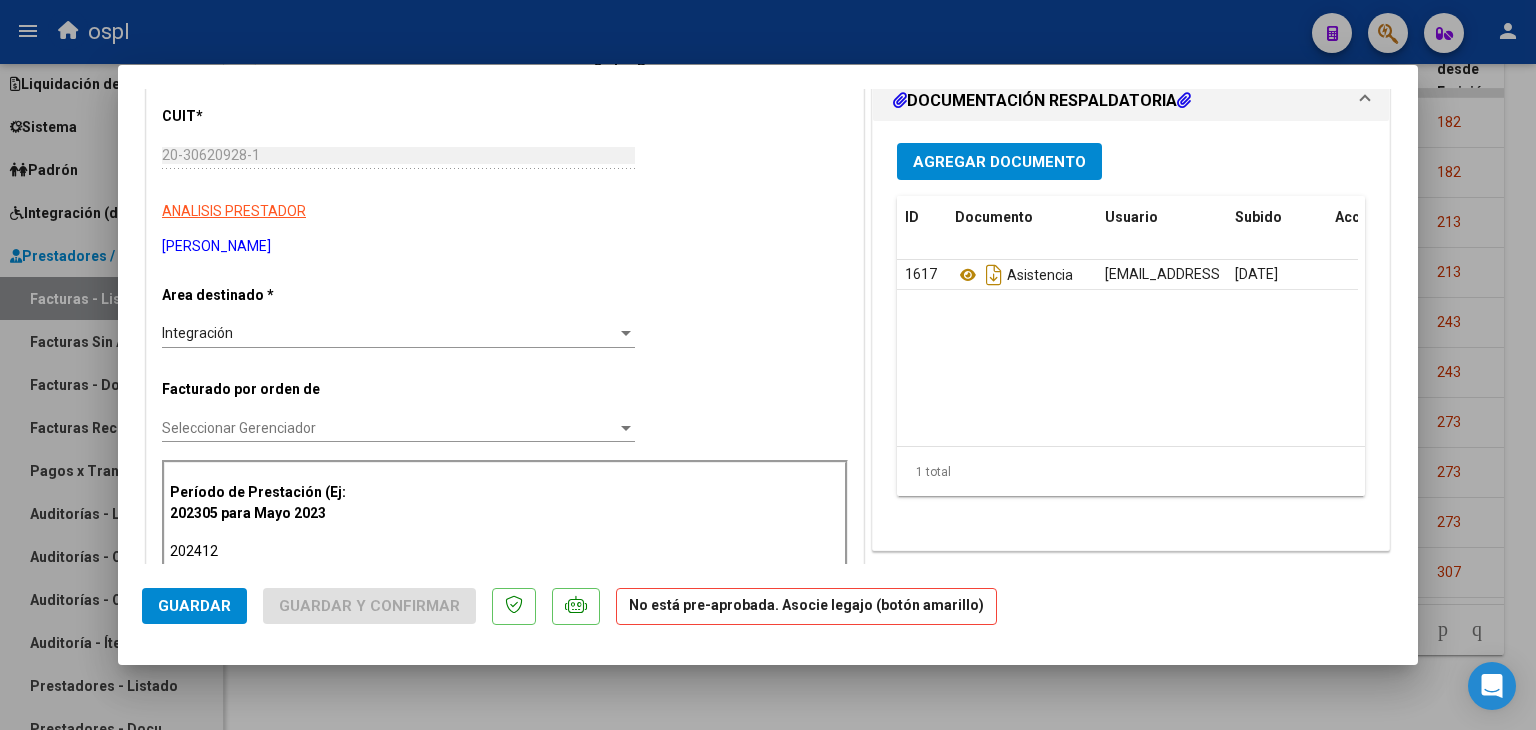 click at bounding box center [768, 365] 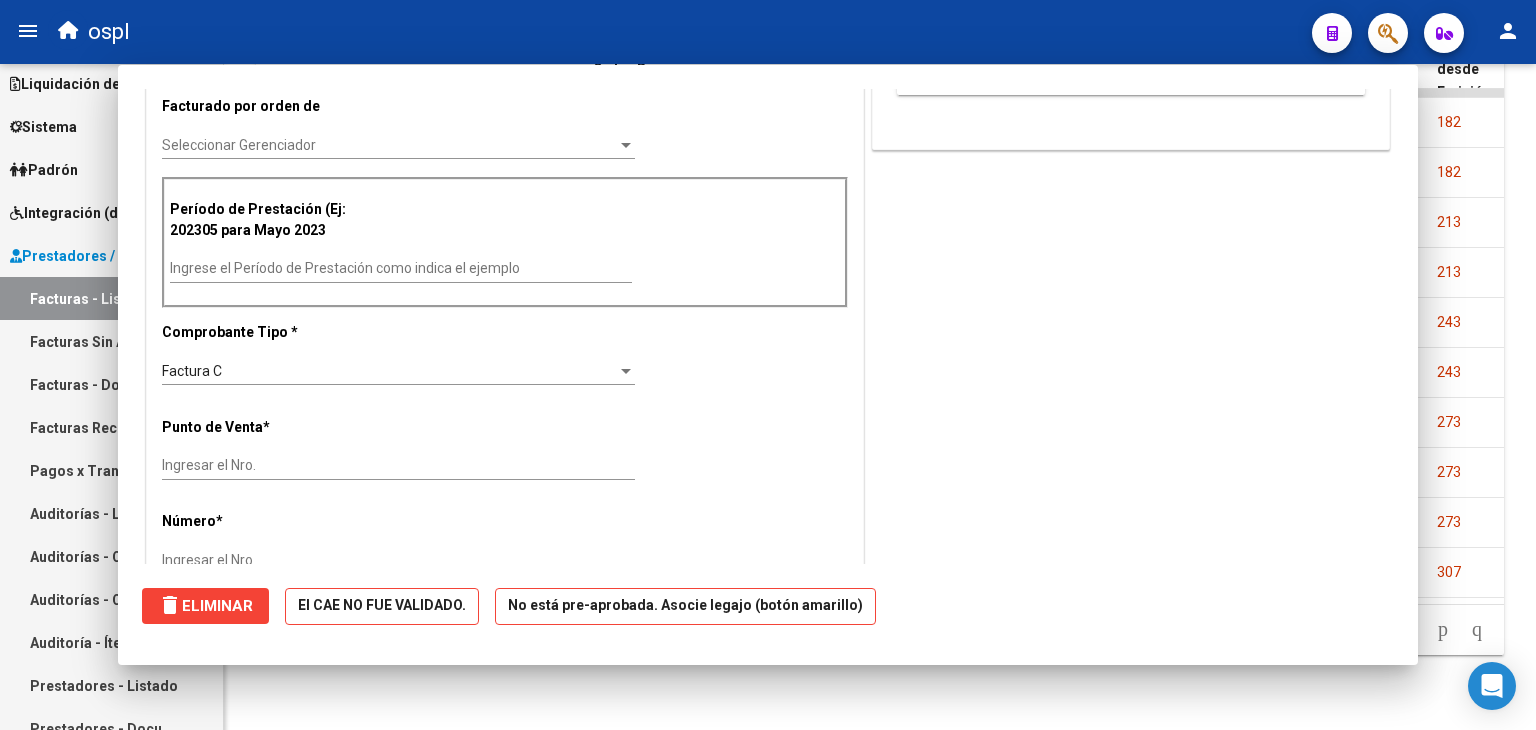 scroll, scrollTop: 0, scrollLeft: 0, axis: both 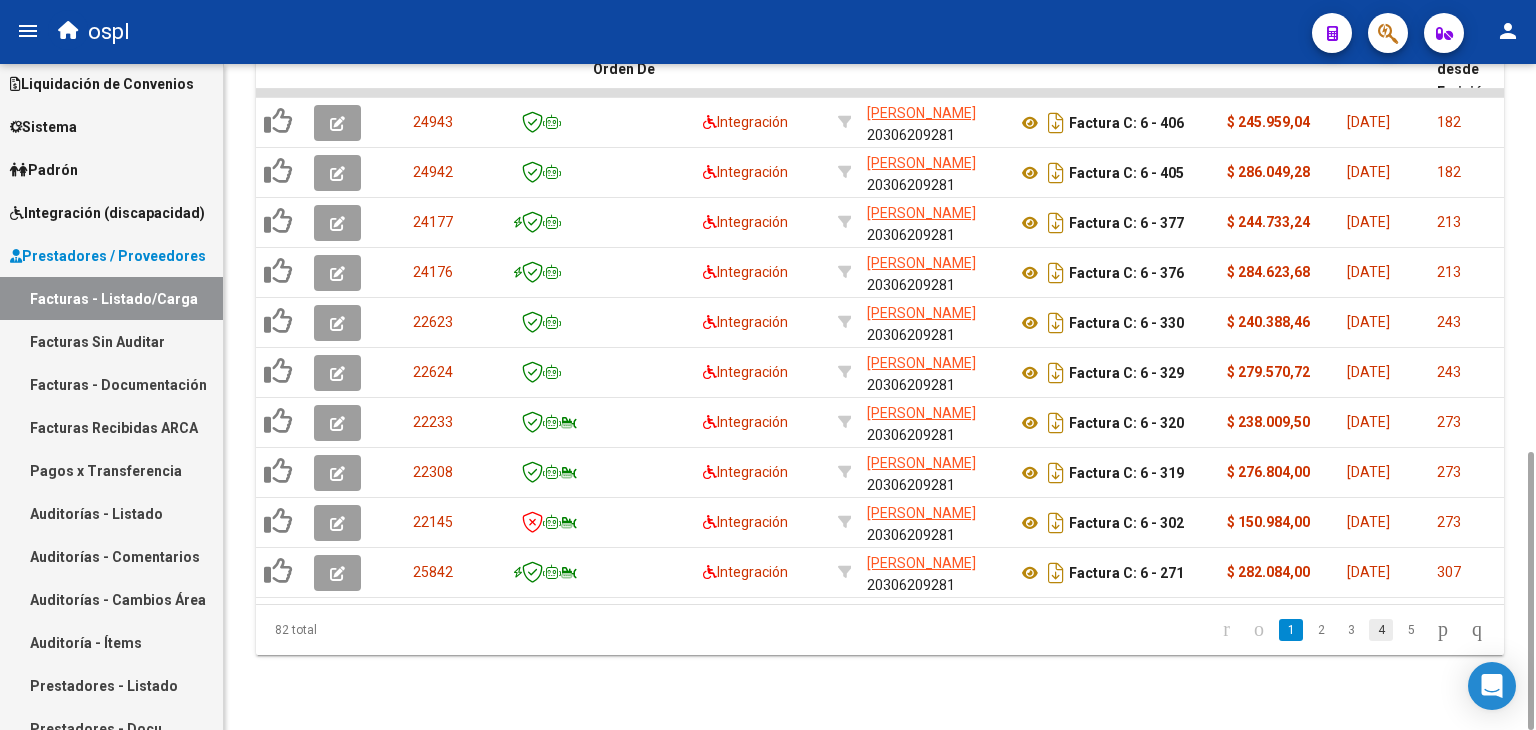 click on "4" 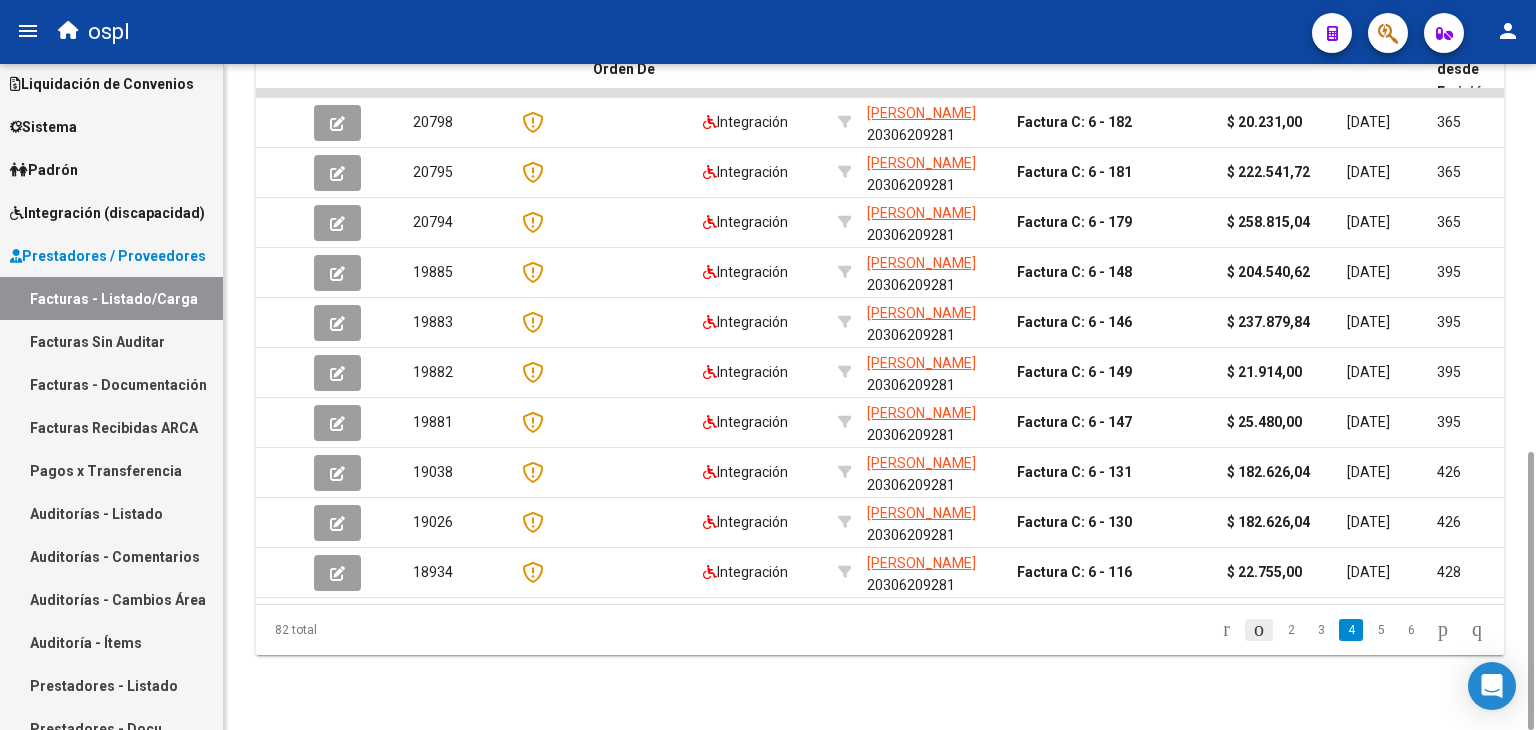 click 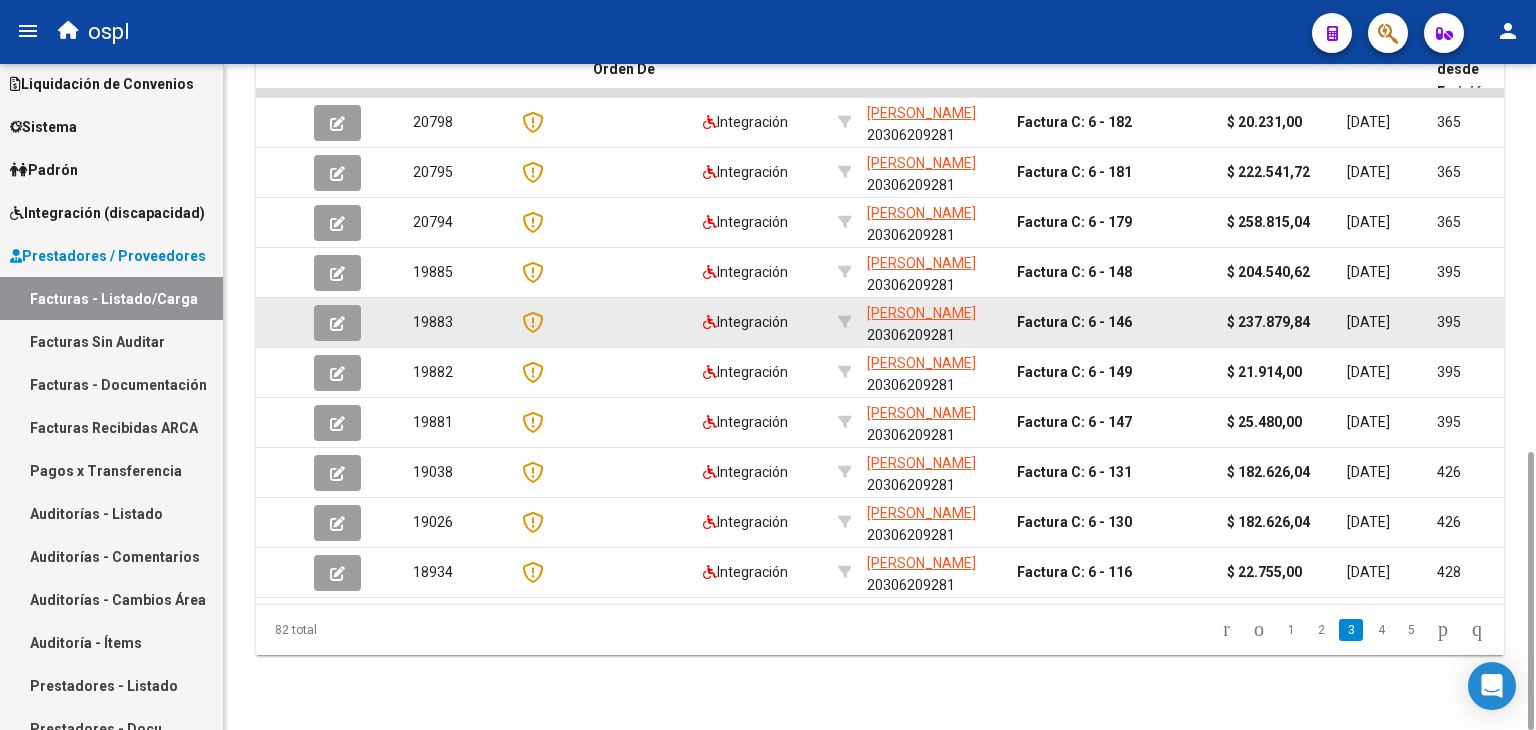 scroll, scrollTop: 0, scrollLeft: 0, axis: both 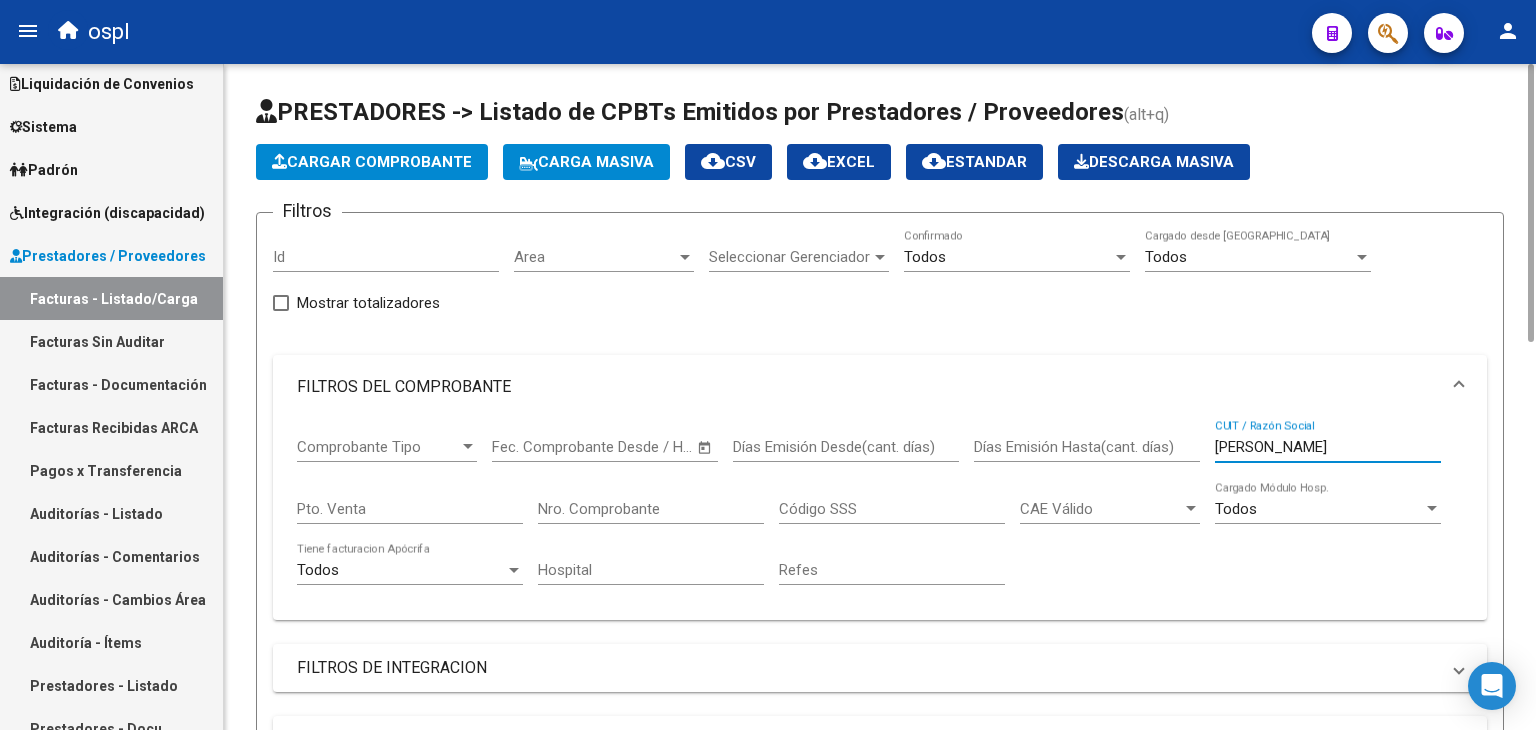 click on "[PERSON_NAME]" at bounding box center [1328, 447] 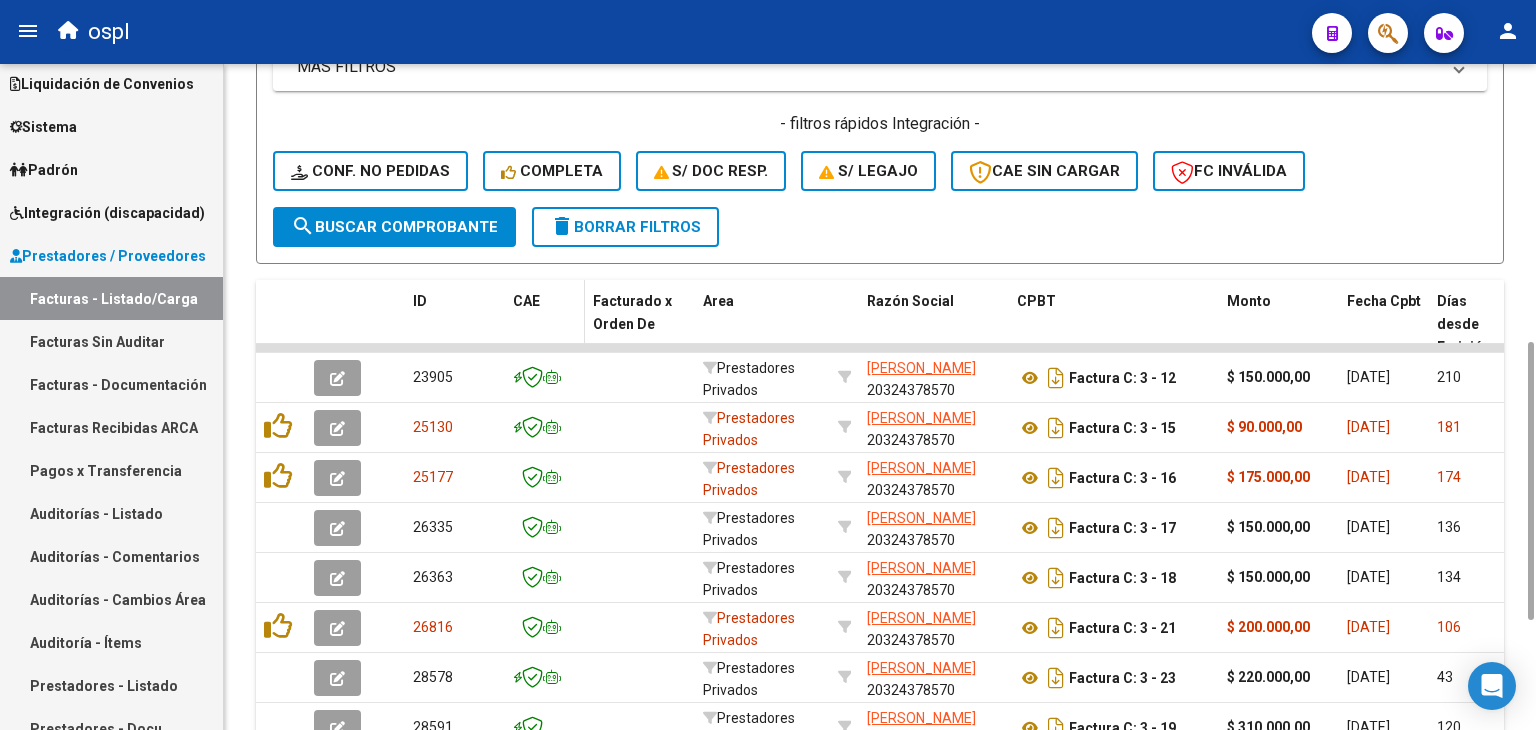 scroll, scrollTop: 672, scrollLeft: 0, axis: vertical 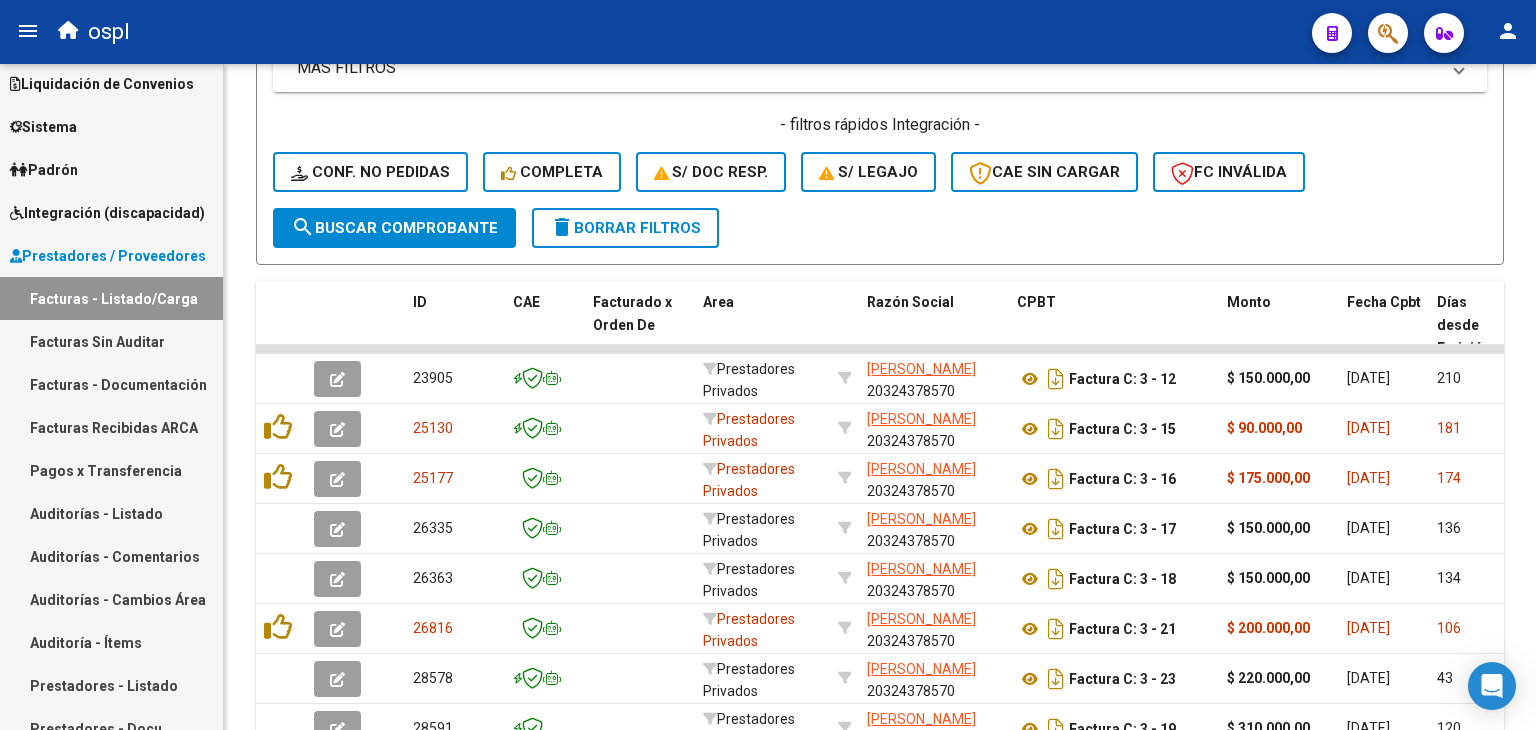 type on "[PERSON_NAME] ma" 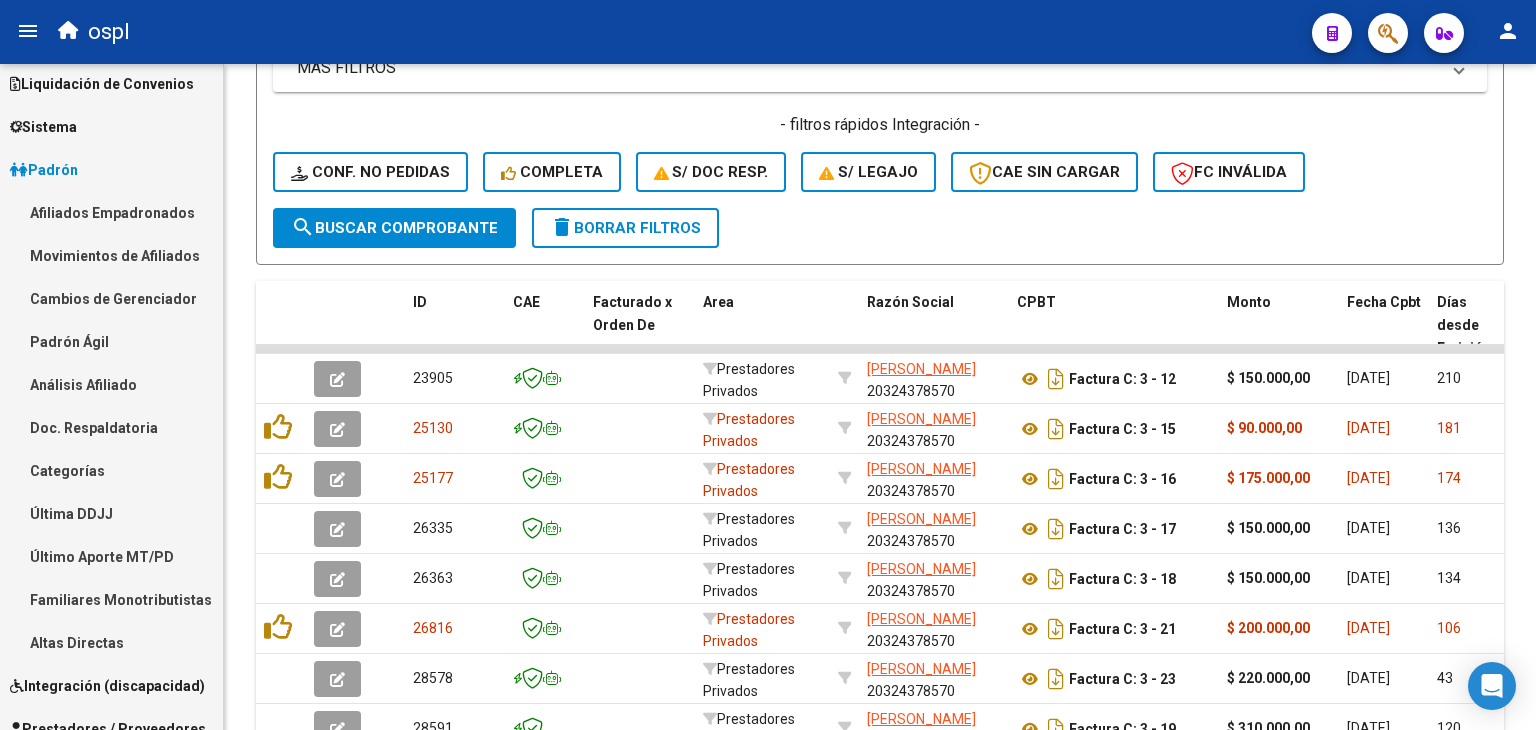click on "Sistema" at bounding box center [111, 126] 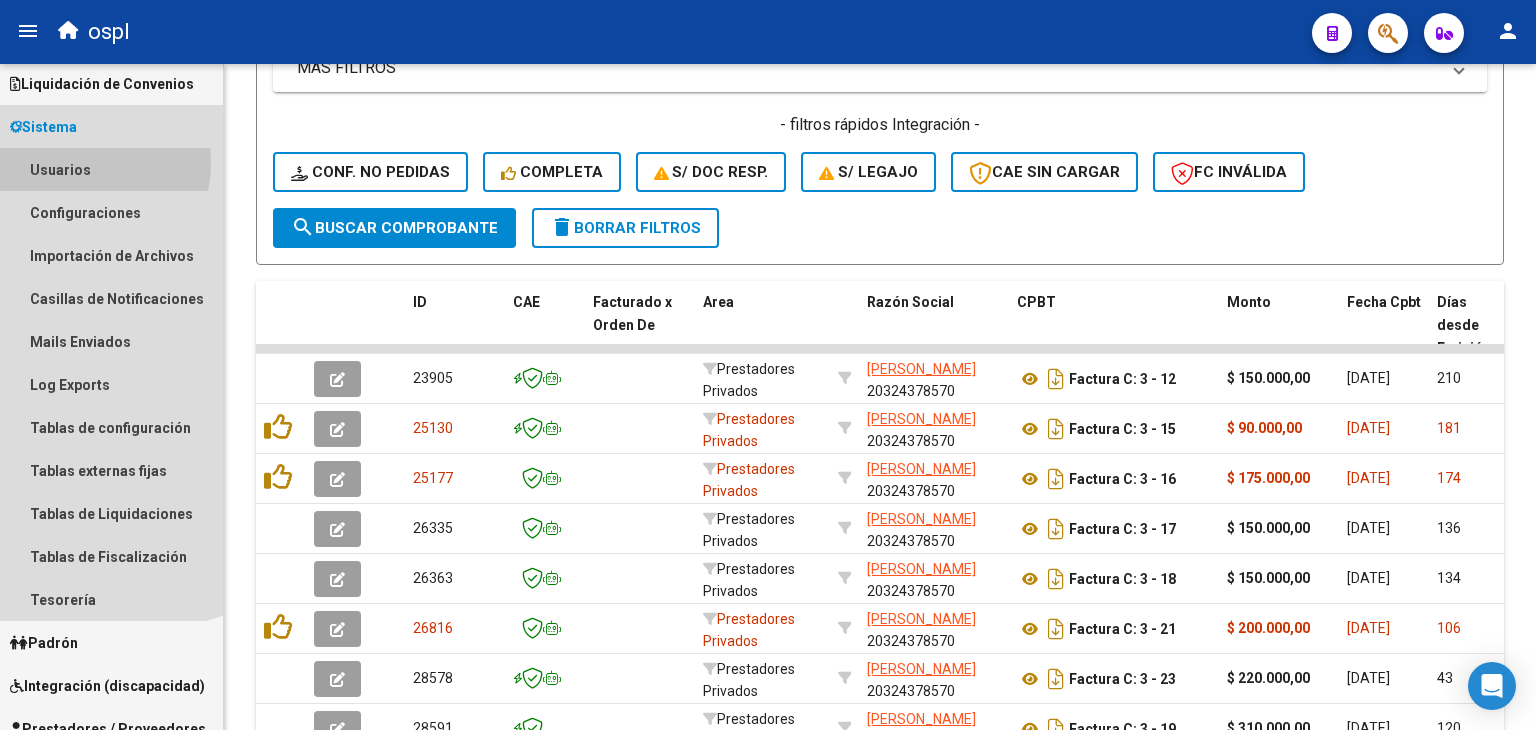 click on "Usuarios" at bounding box center (111, 169) 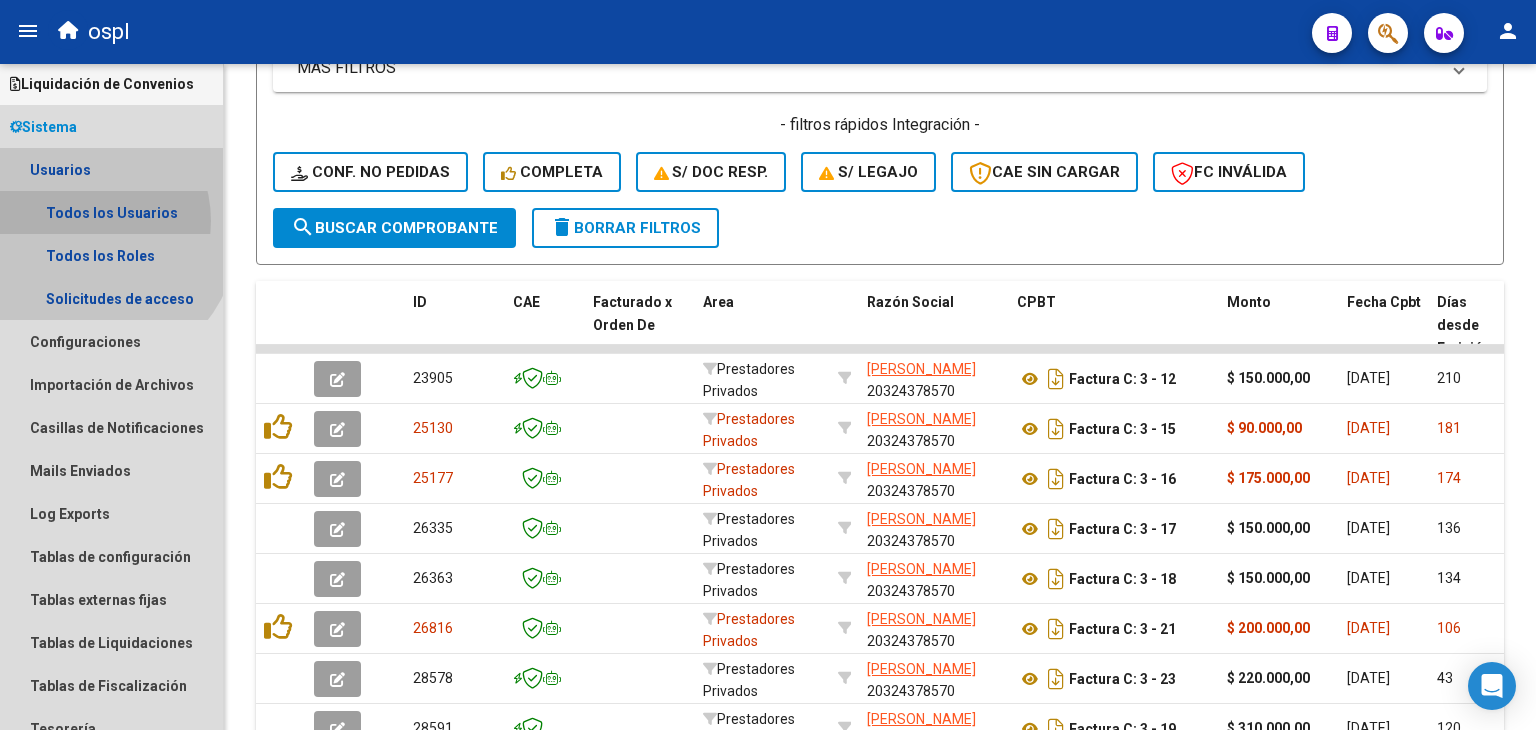 click on "Todos los Usuarios" at bounding box center (111, 212) 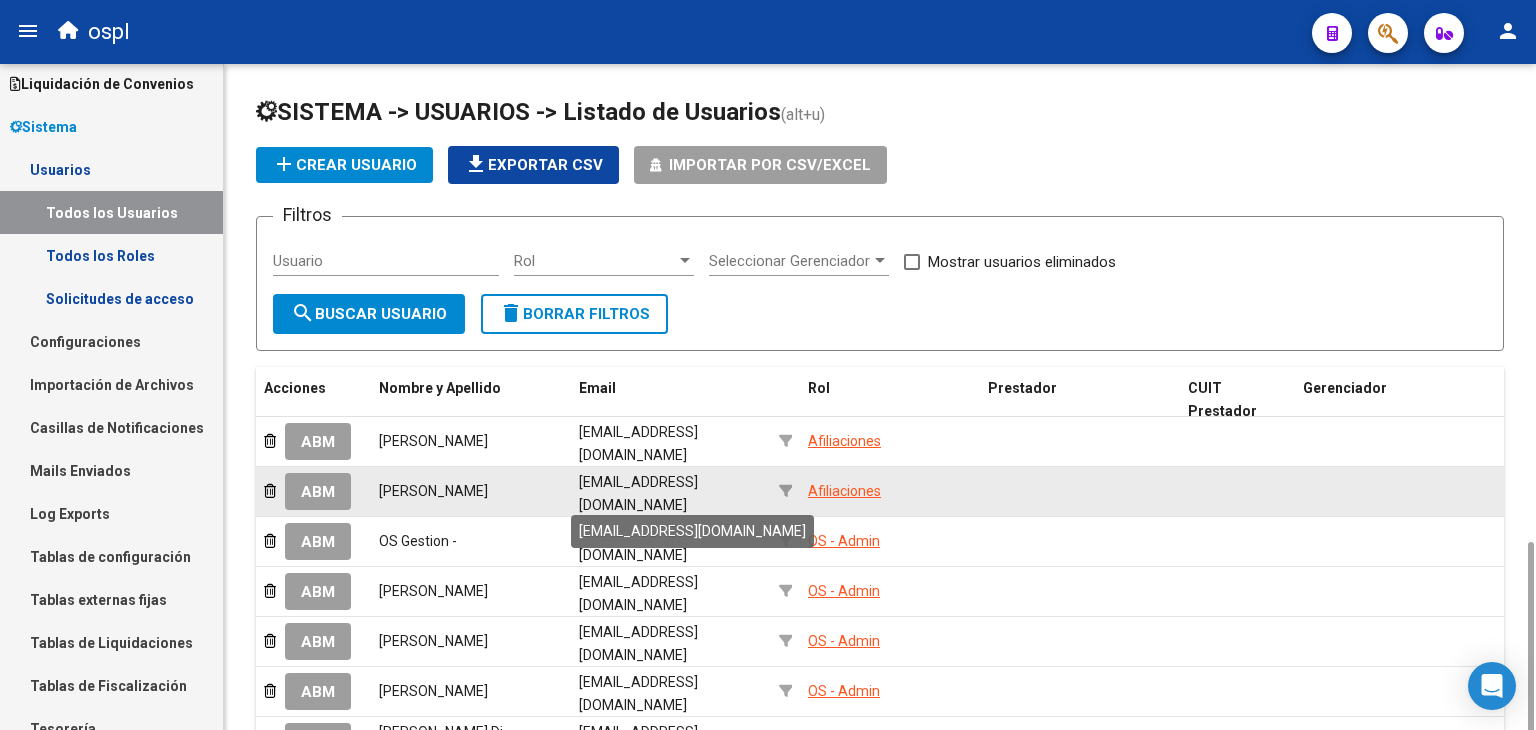 scroll, scrollTop: 309, scrollLeft: 0, axis: vertical 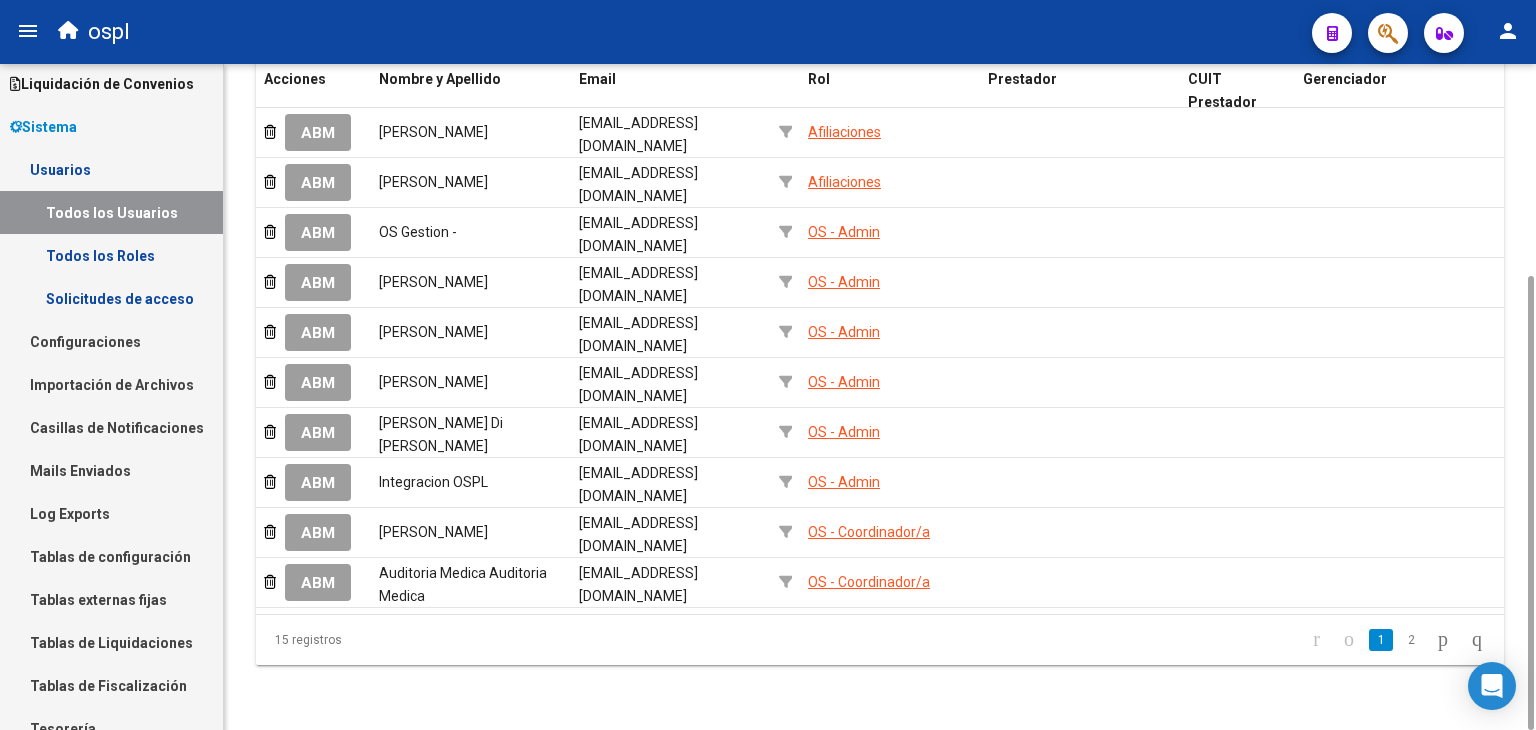 click on "2" 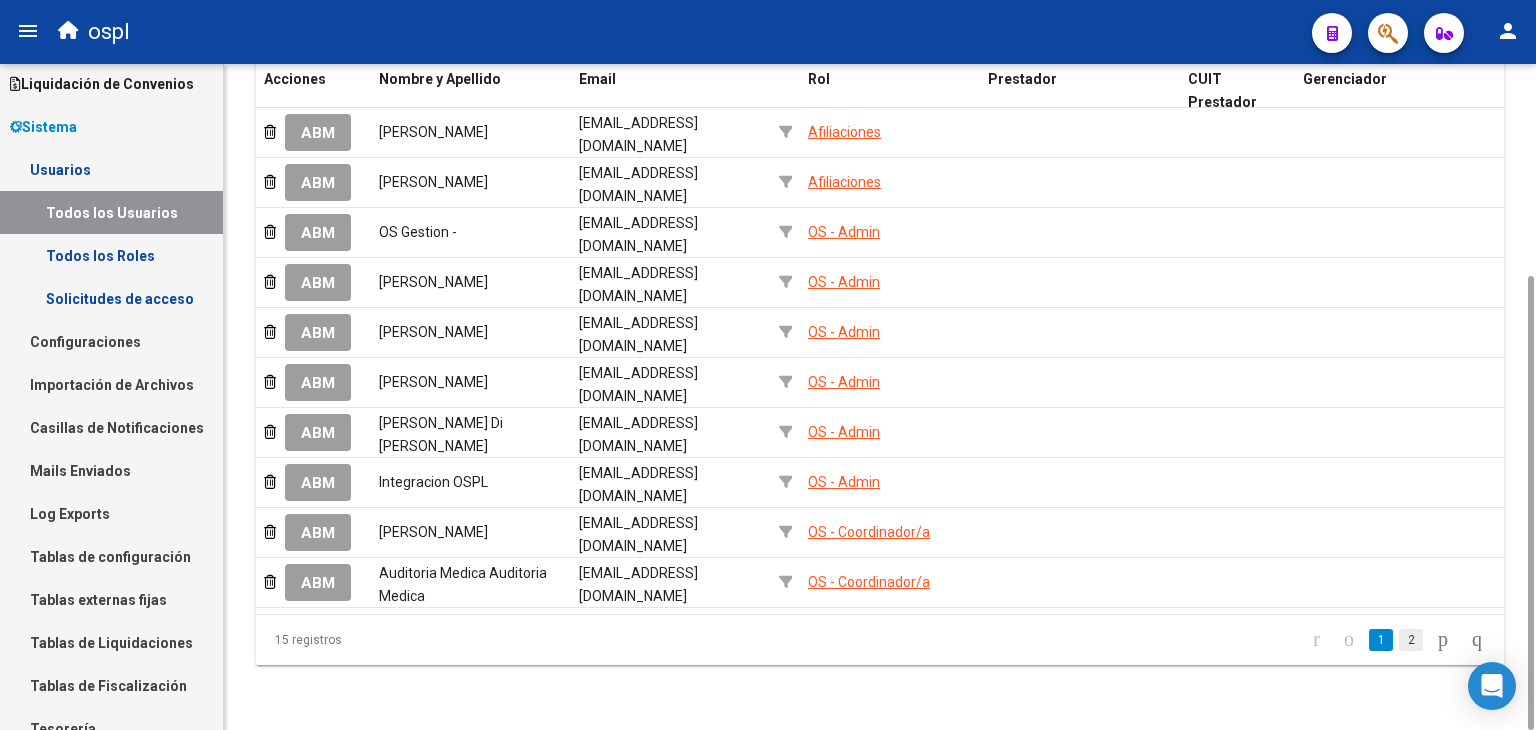 click on "2" 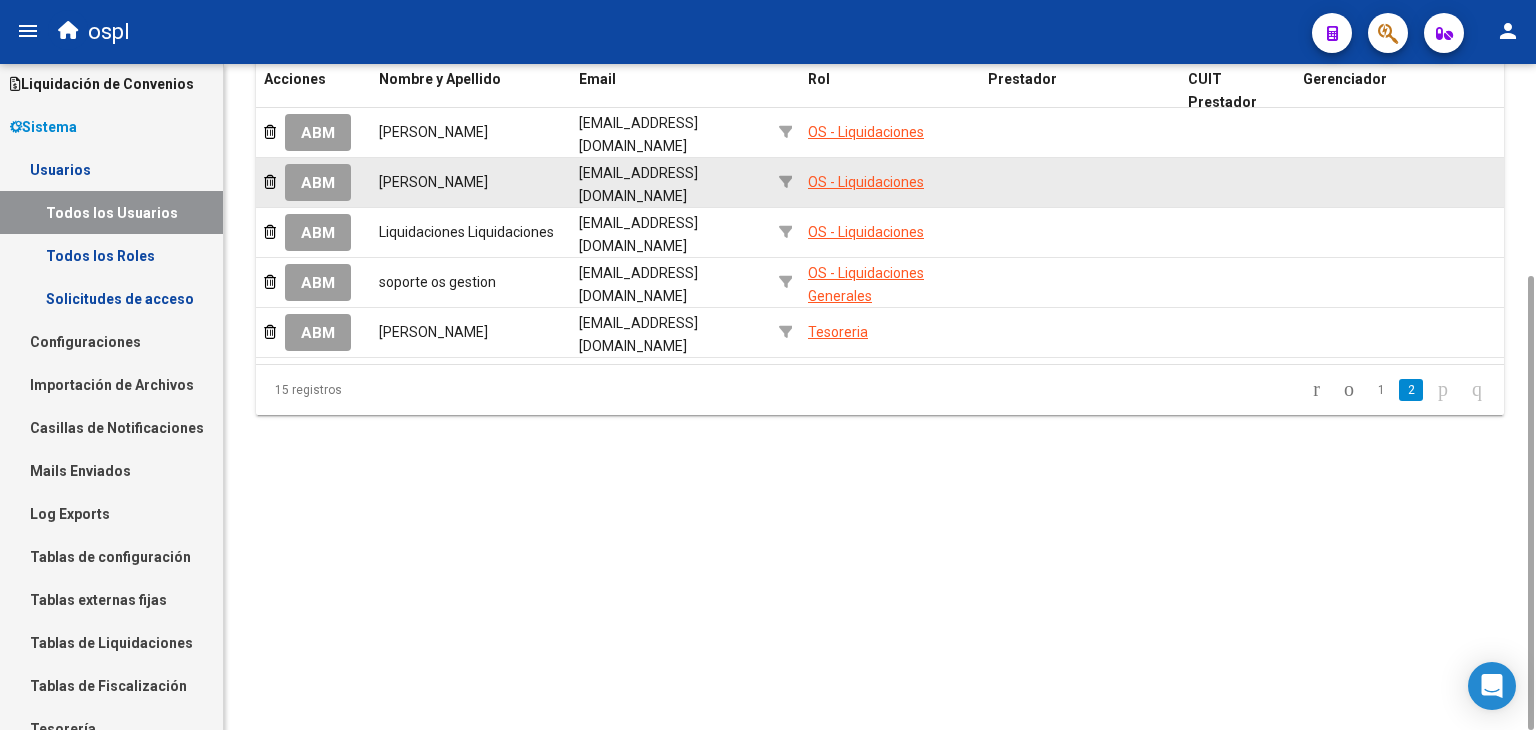 click on "ABM" 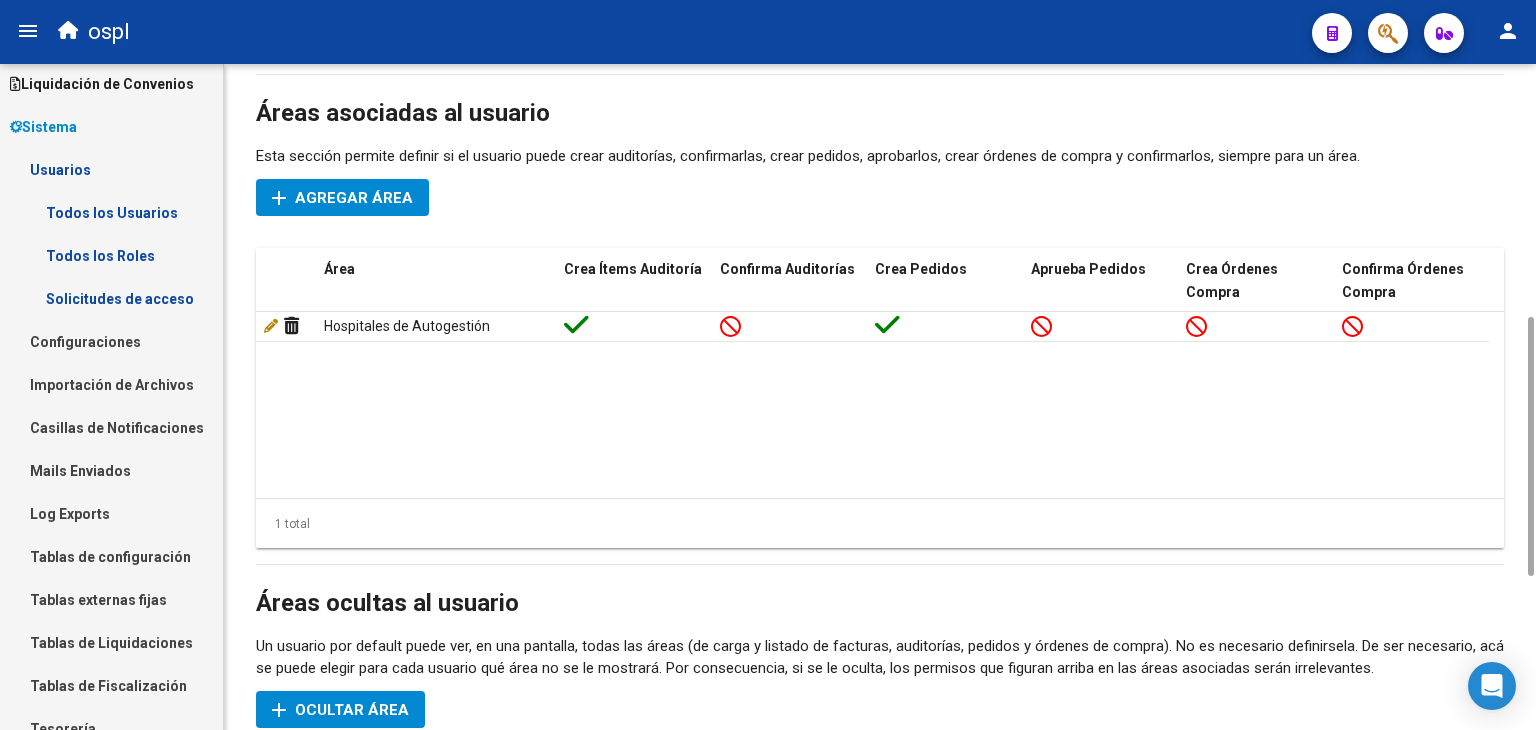 scroll, scrollTop: 402, scrollLeft: 0, axis: vertical 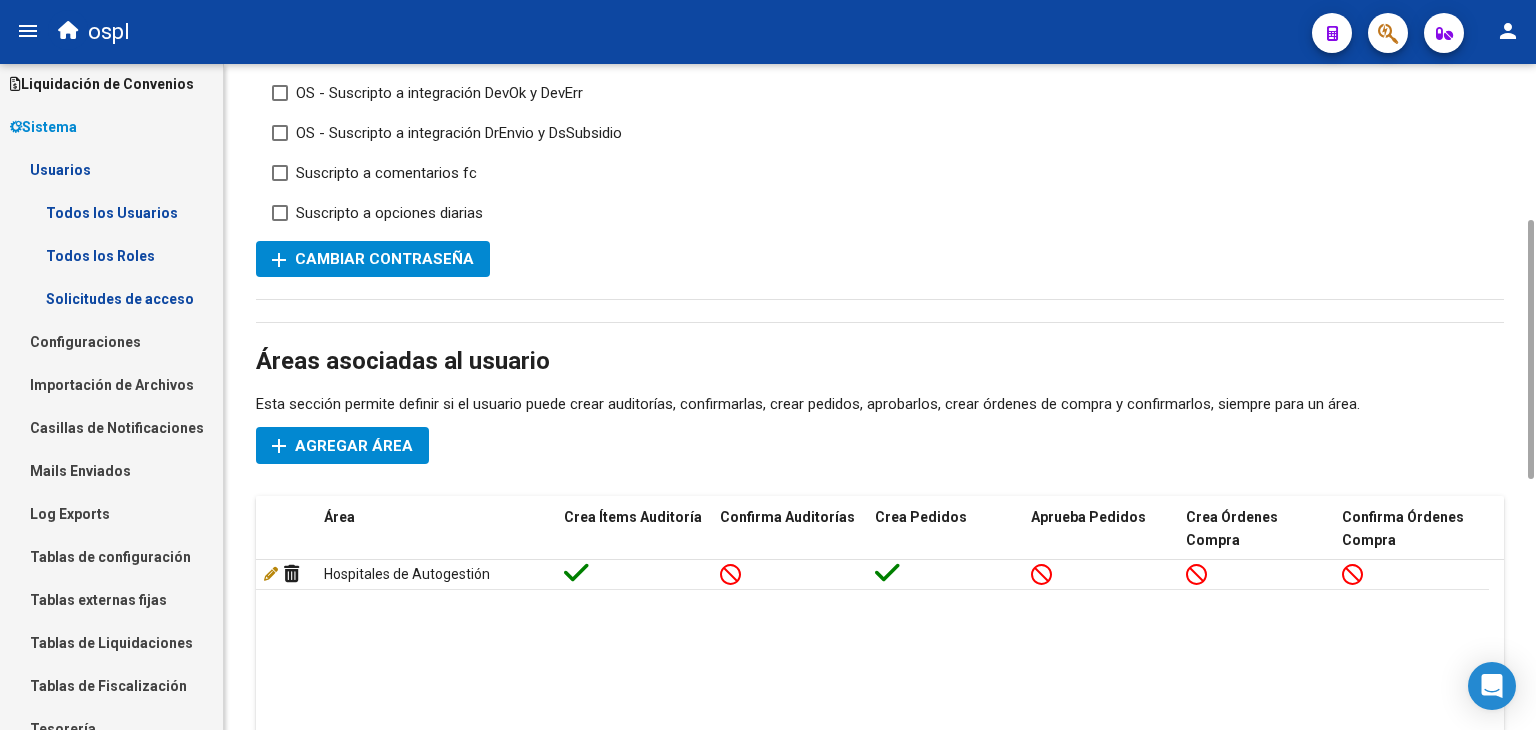 click on "add Agregar Área" 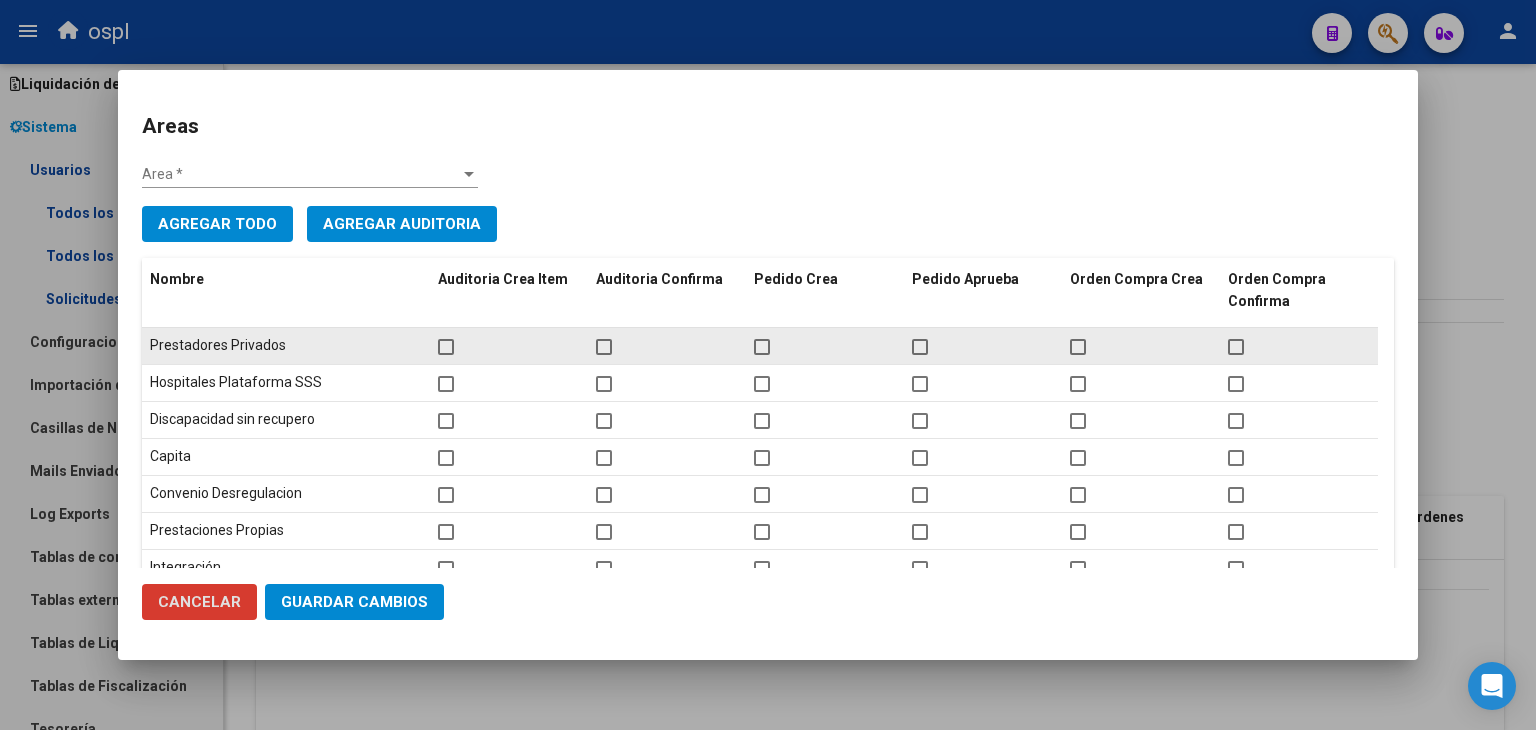 scroll, scrollTop: 7, scrollLeft: 0, axis: vertical 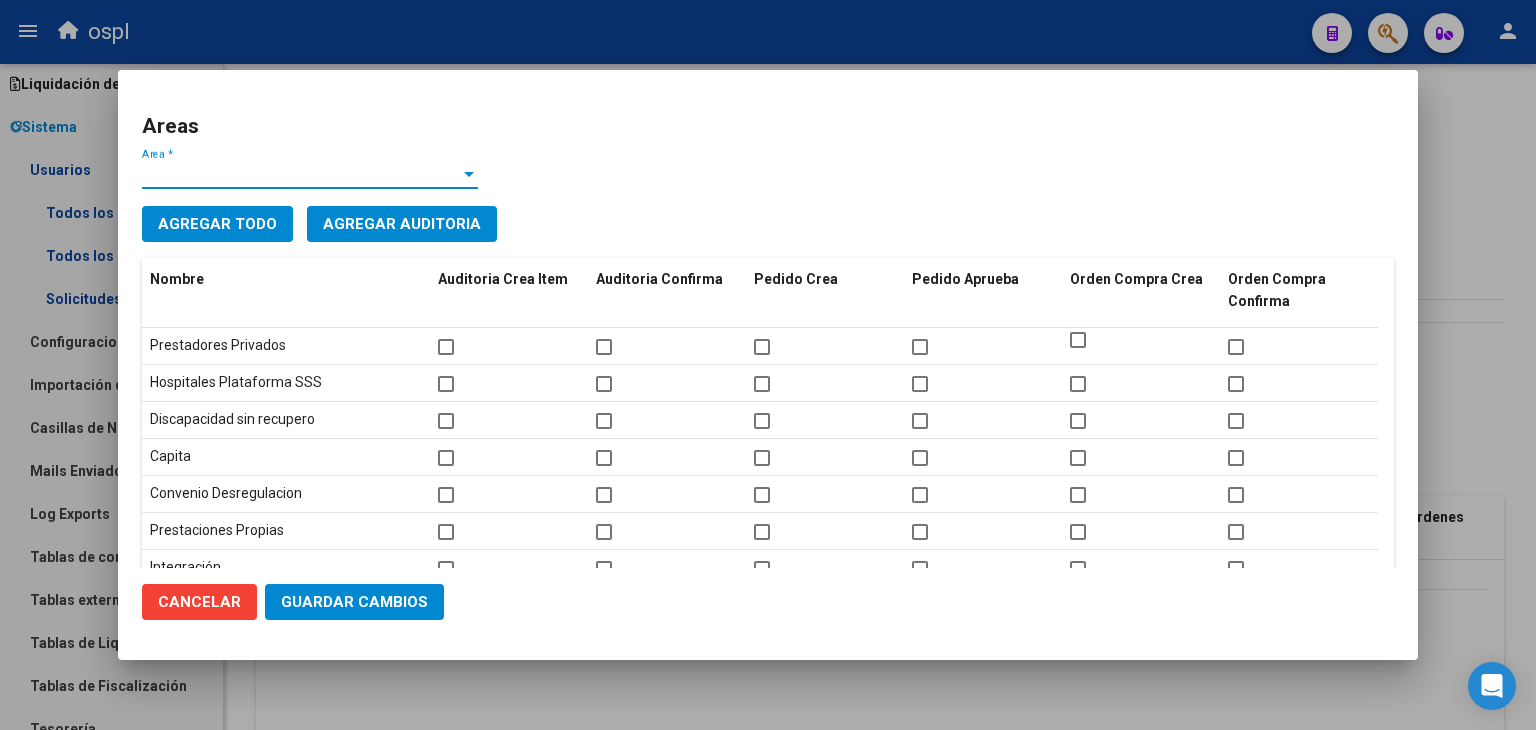click at bounding box center [469, 174] 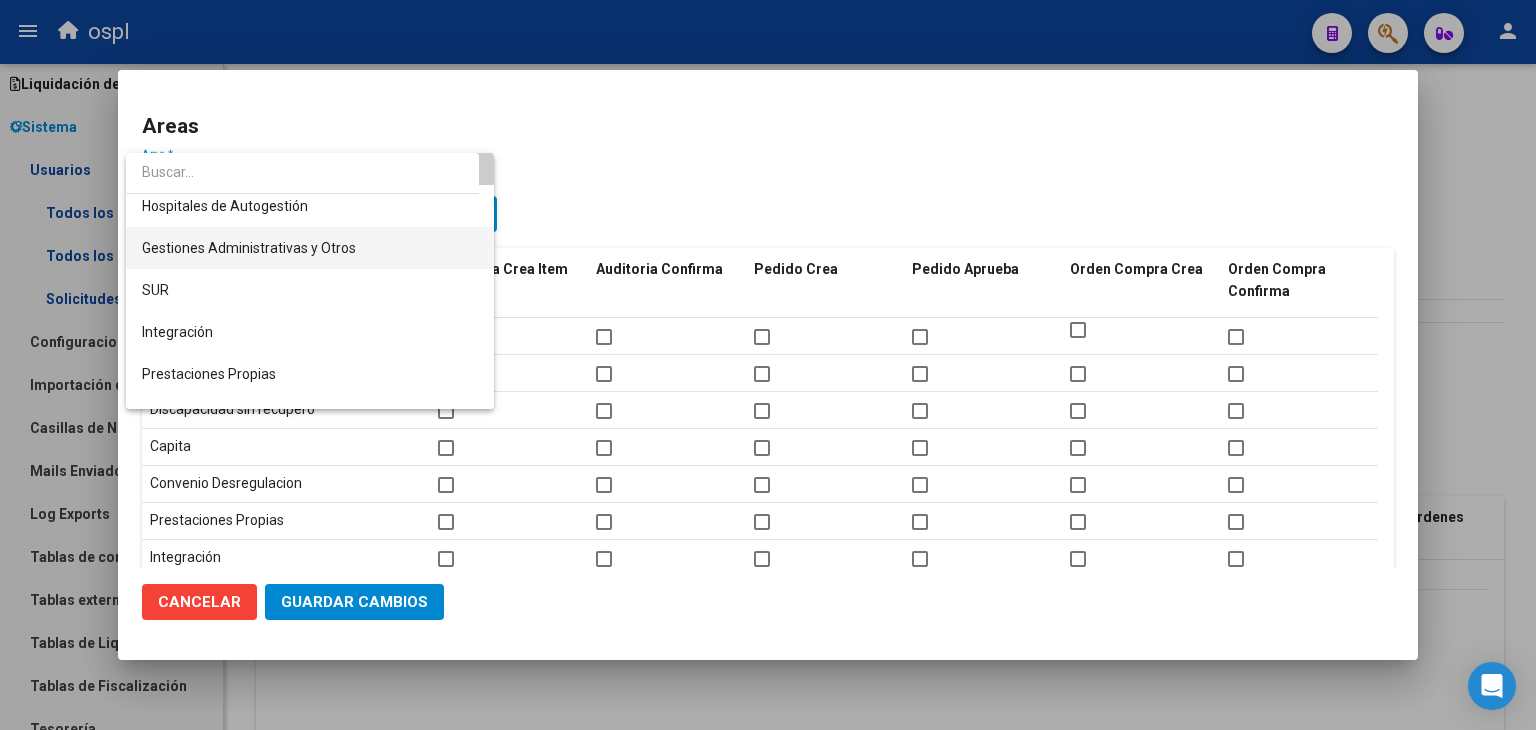 scroll, scrollTop: 72, scrollLeft: 0, axis: vertical 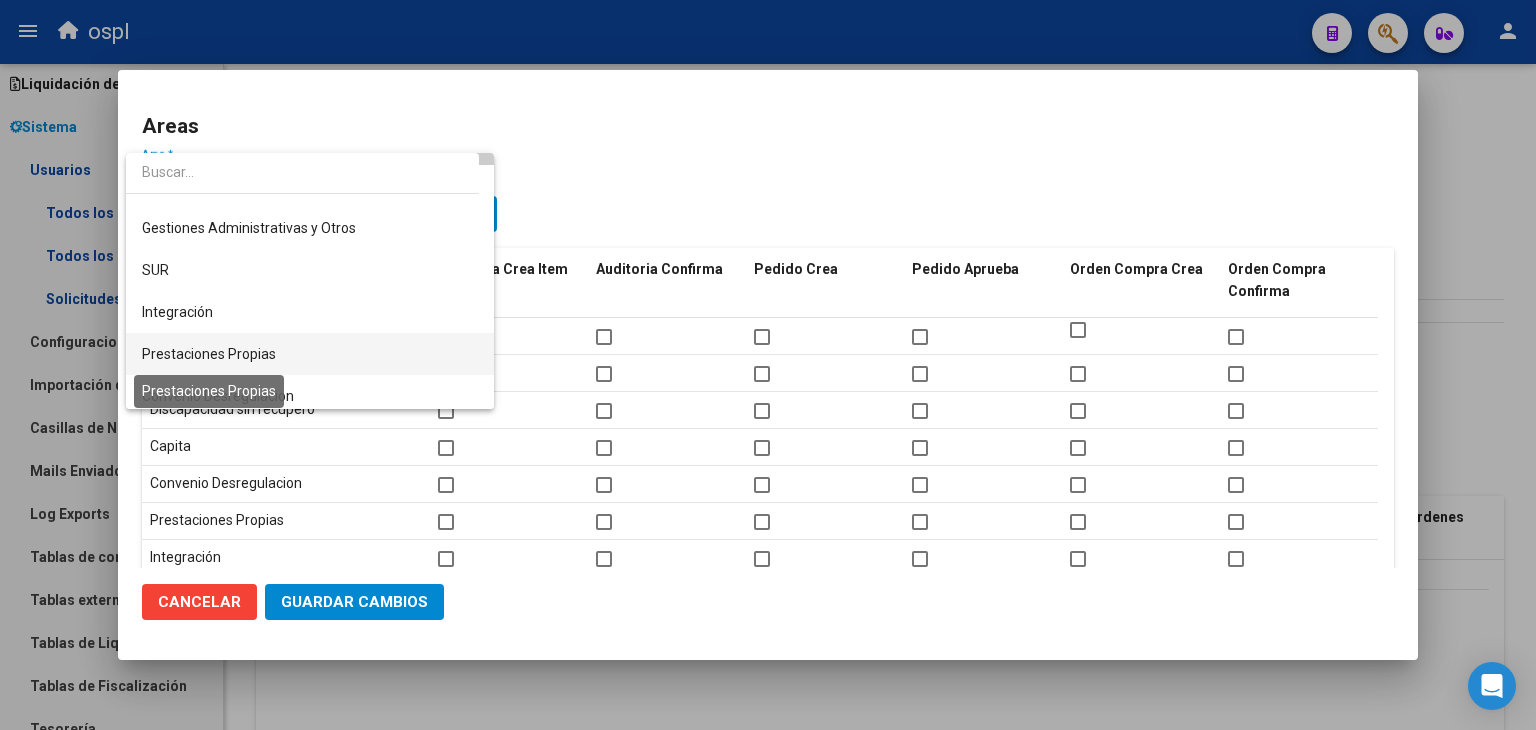 click on "Prestaciones Propias" at bounding box center (209, 354) 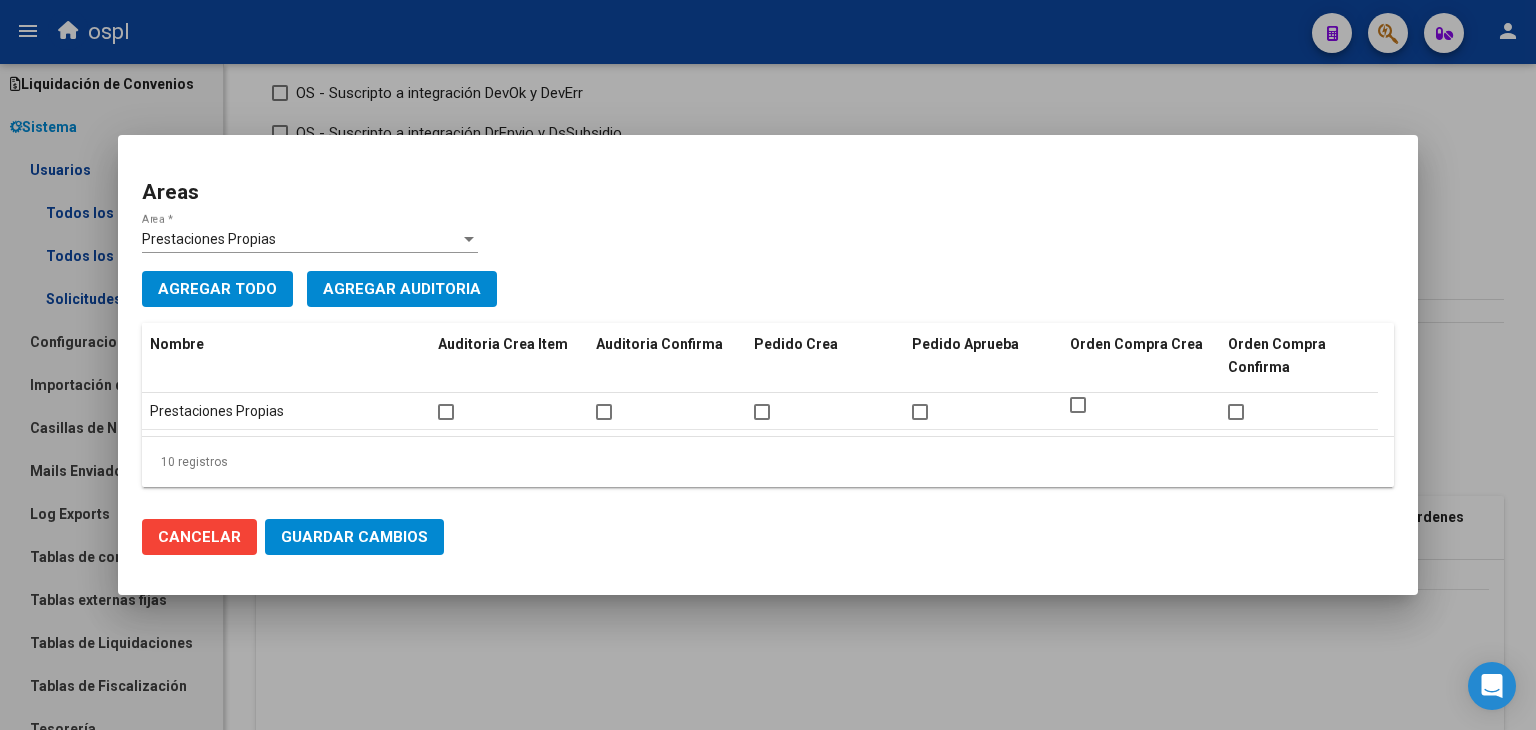 click at bounding box center (768, 365) 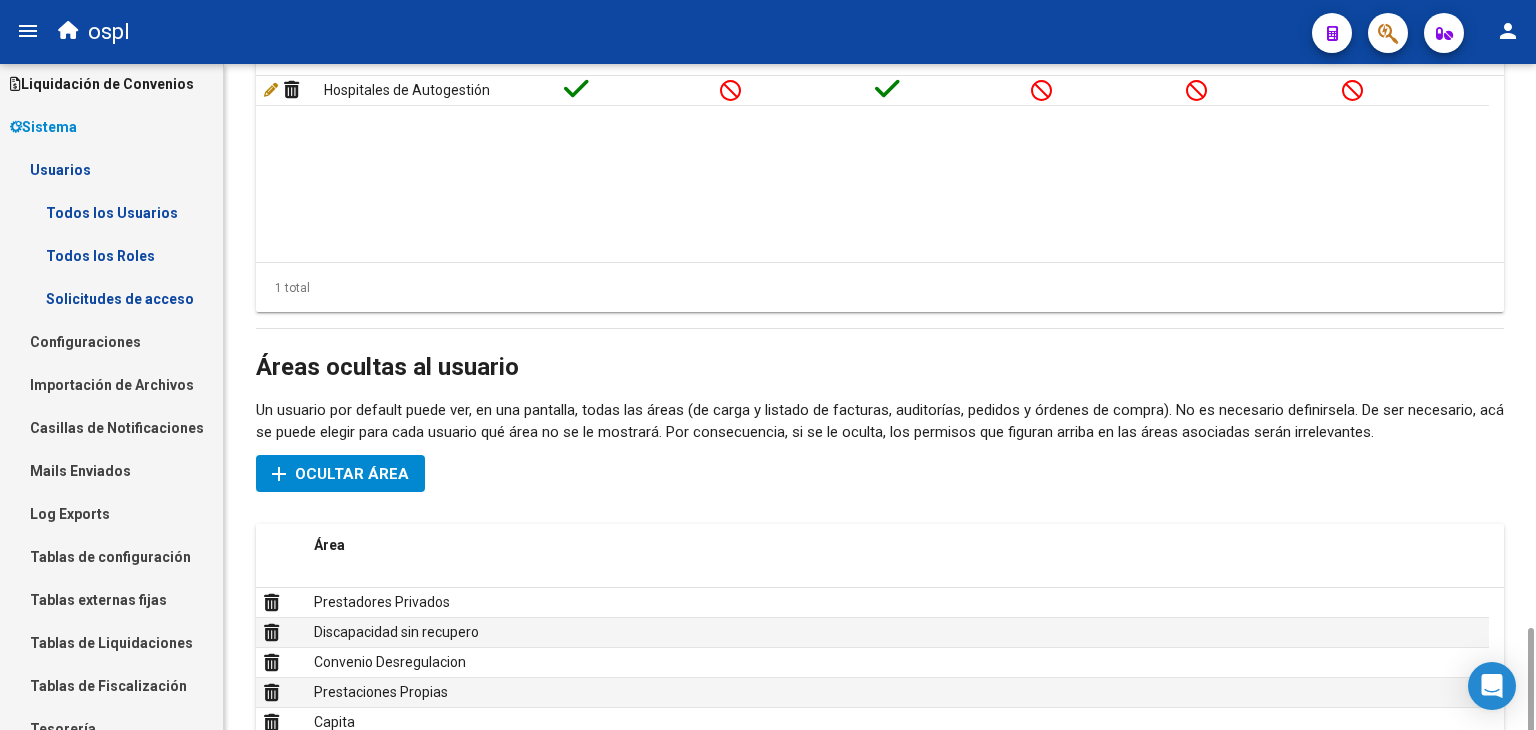 scroll, scrollTop: 1043, scrollLeft: 0, axis: vertical 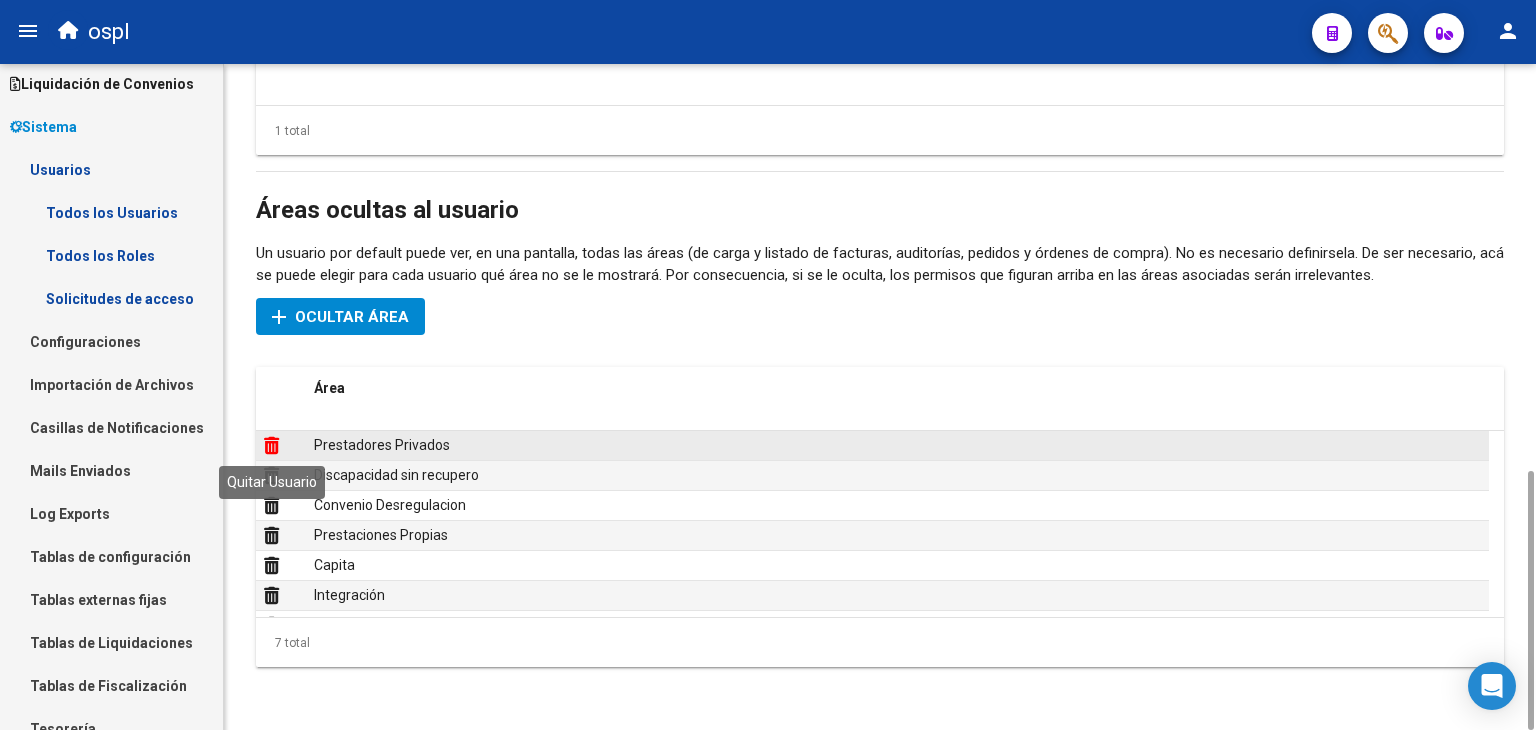 click 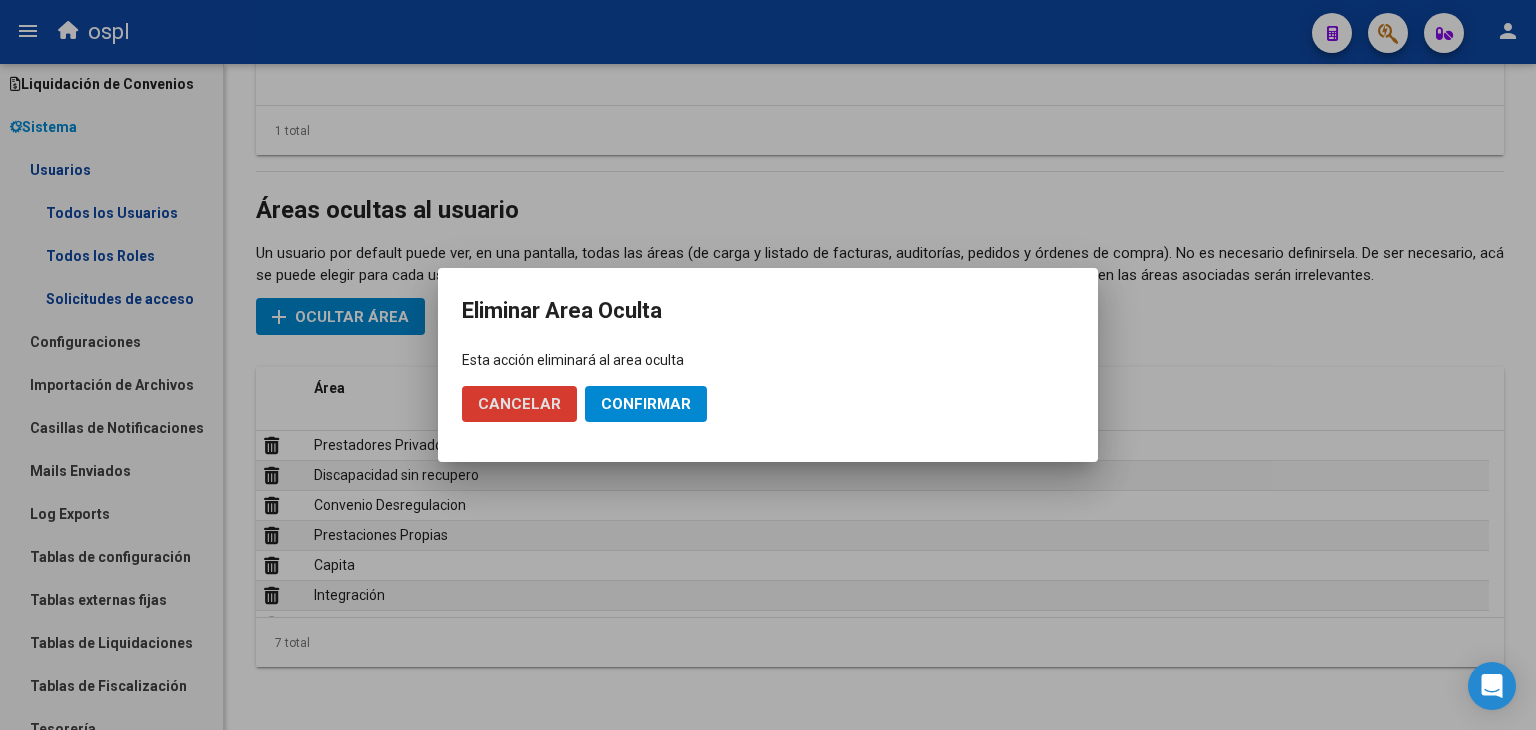 click on "Confirmar" 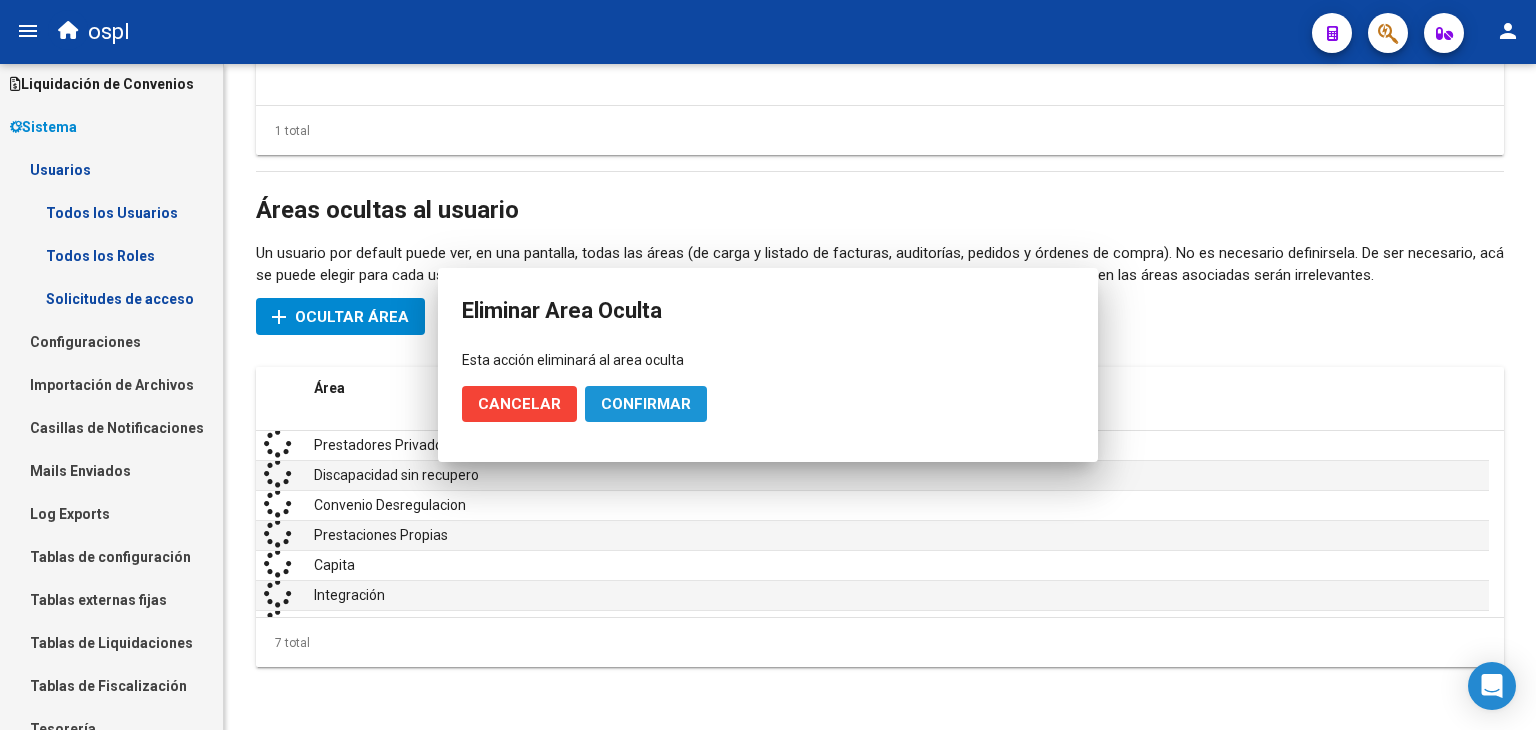 scroll, scrollTop: 0, scrollLeft: 0, axis: both 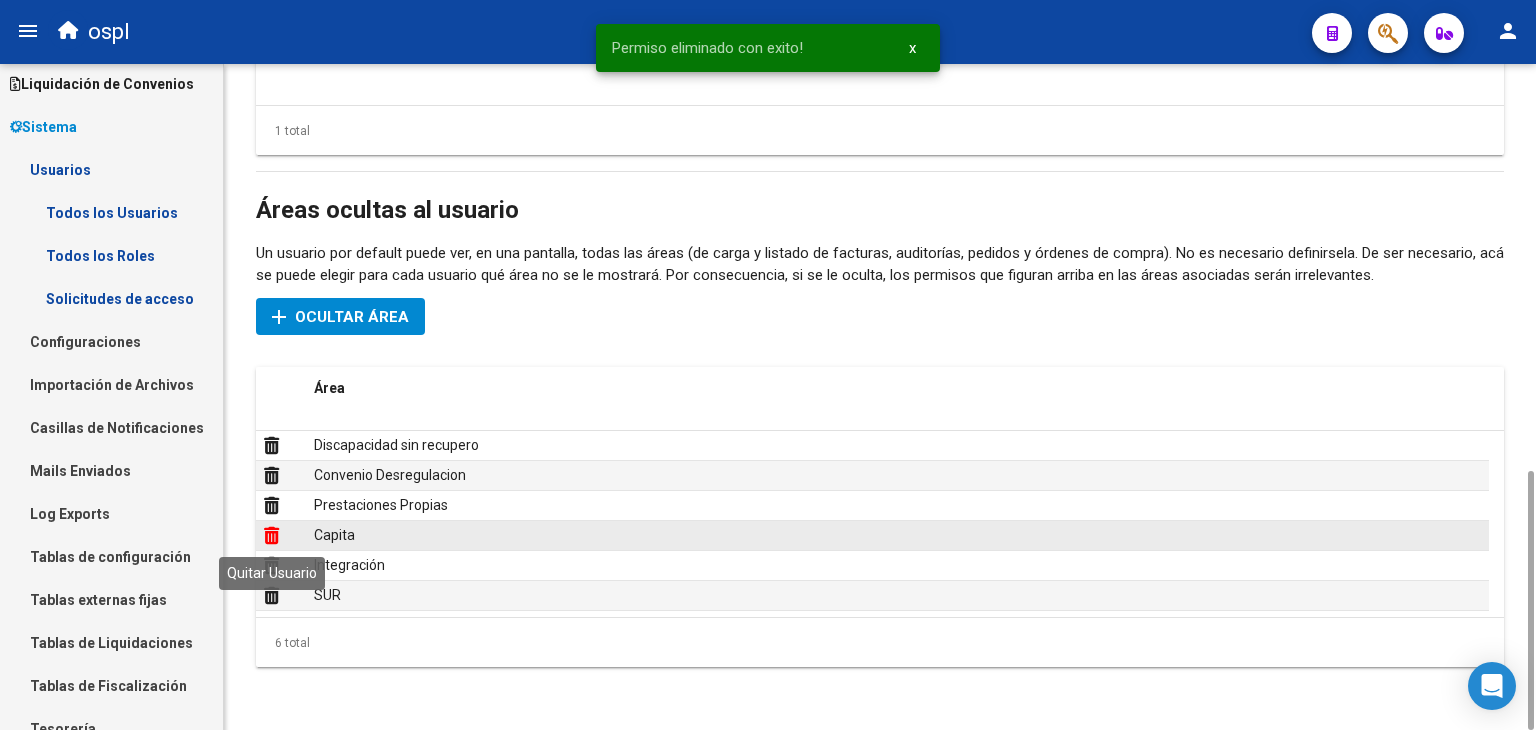 click 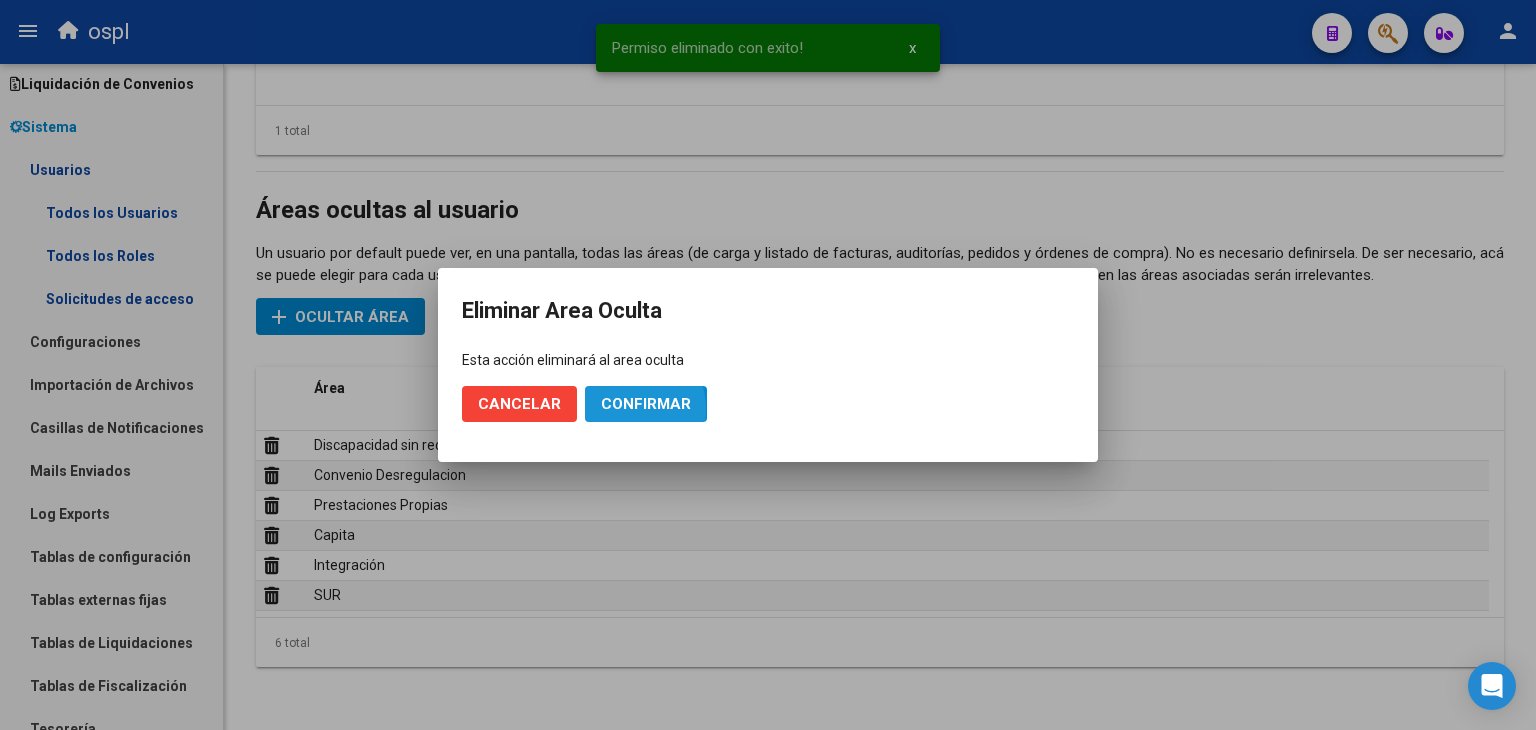 click on "Confirmar" 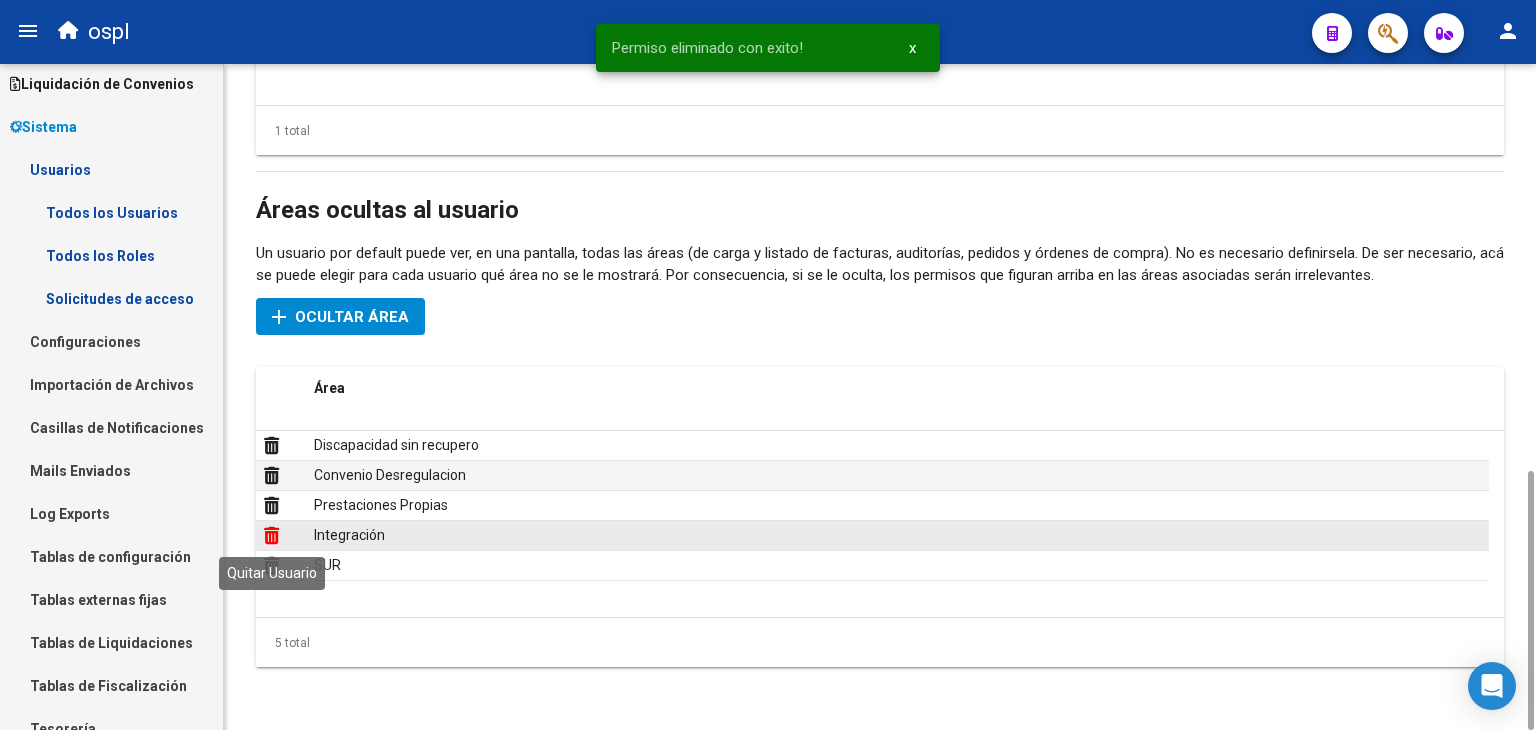 click 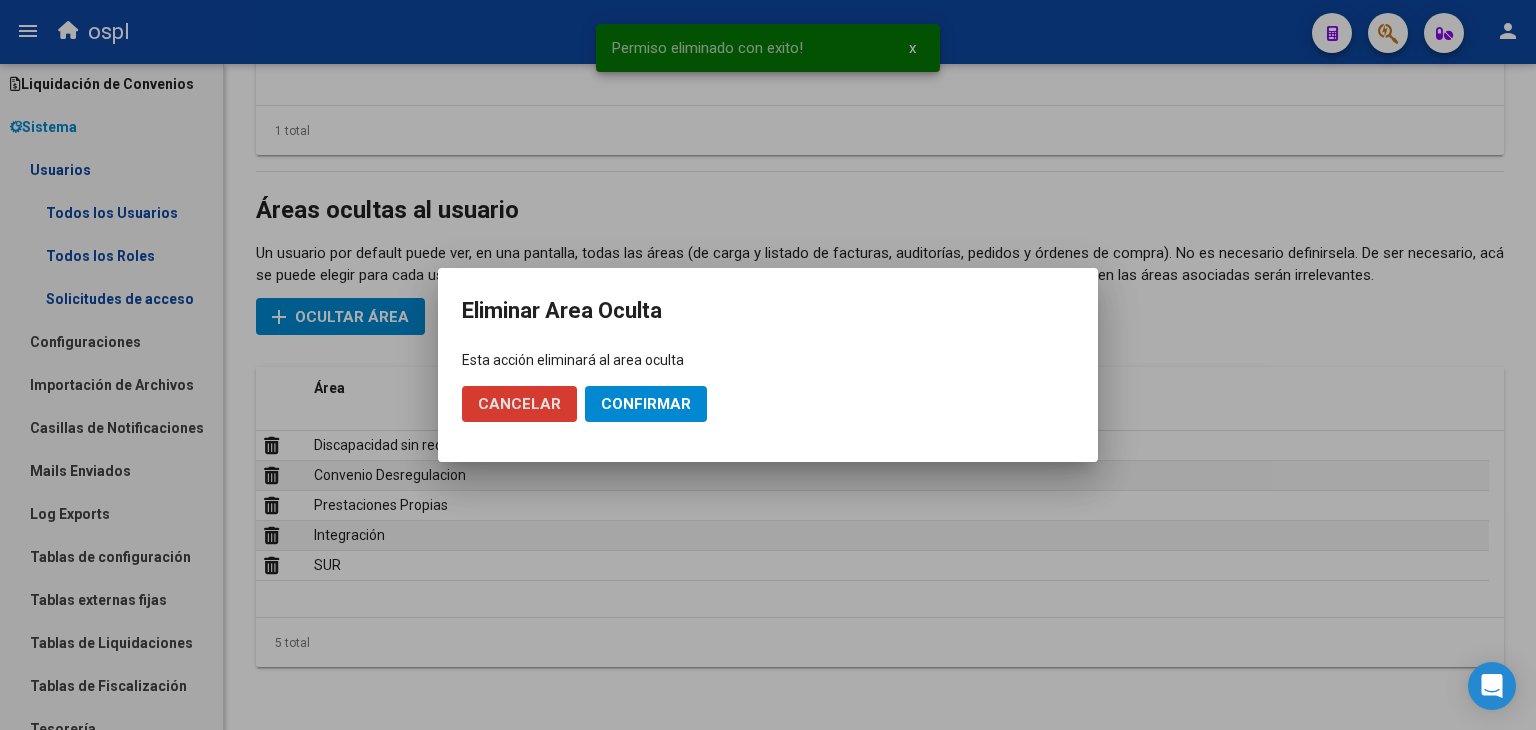 click on "Confirmar" 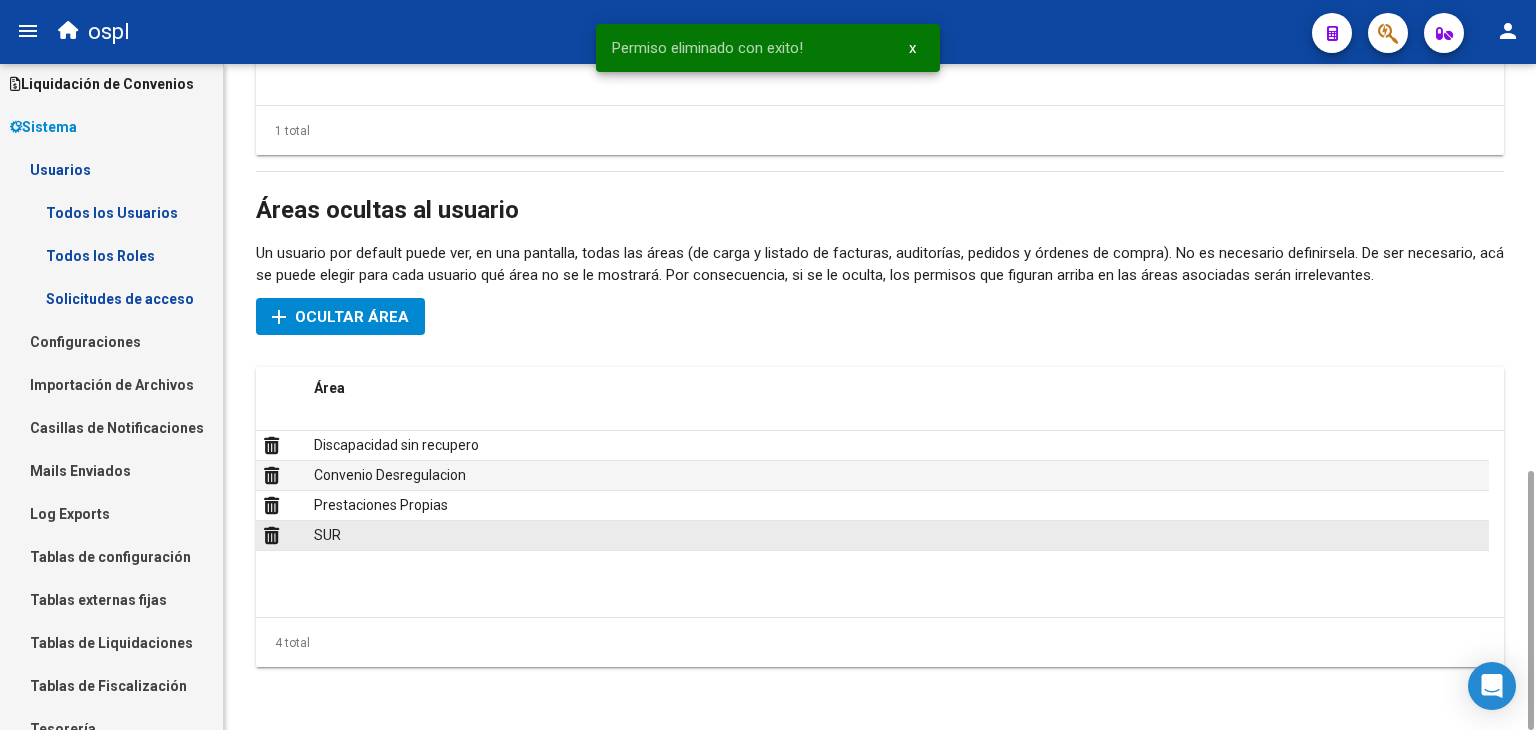 click 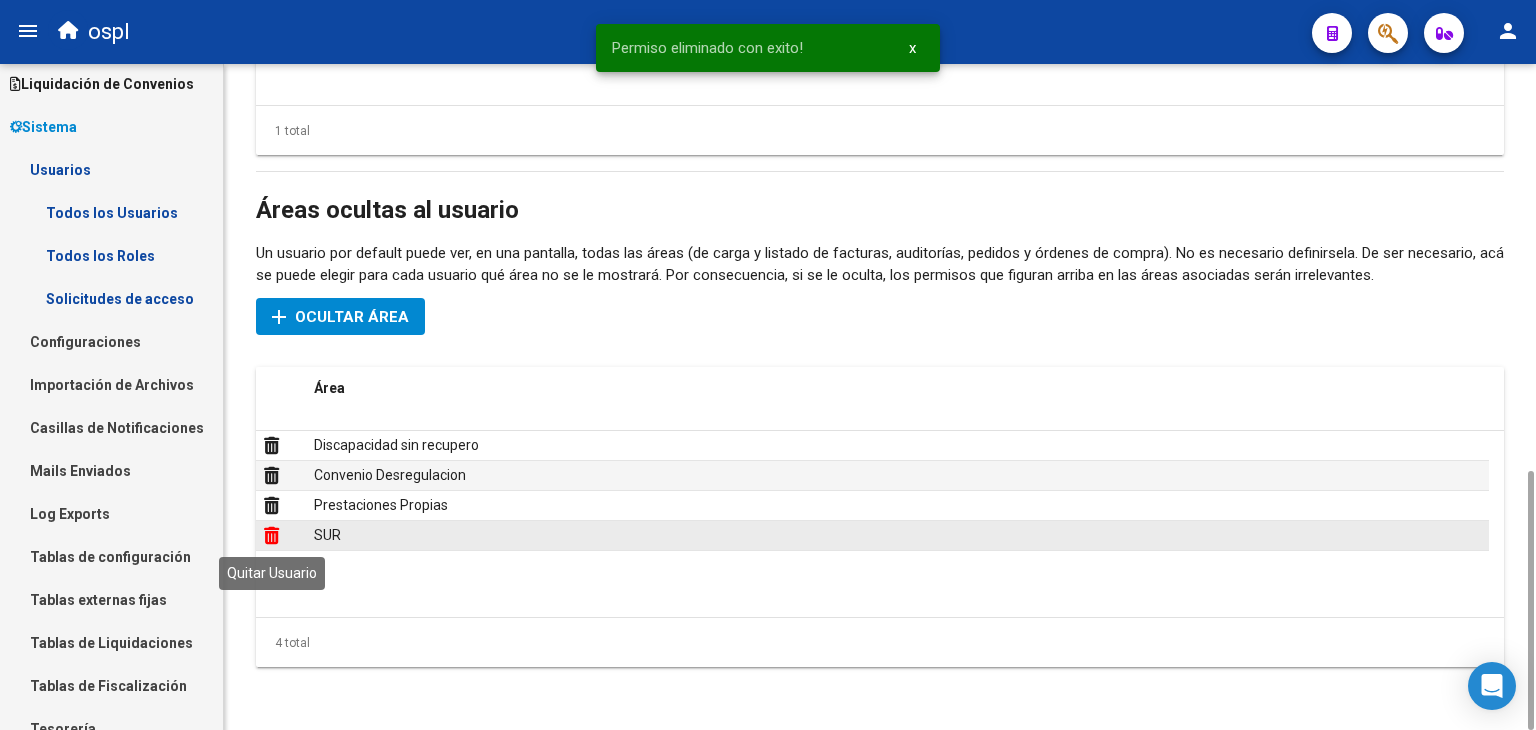 click 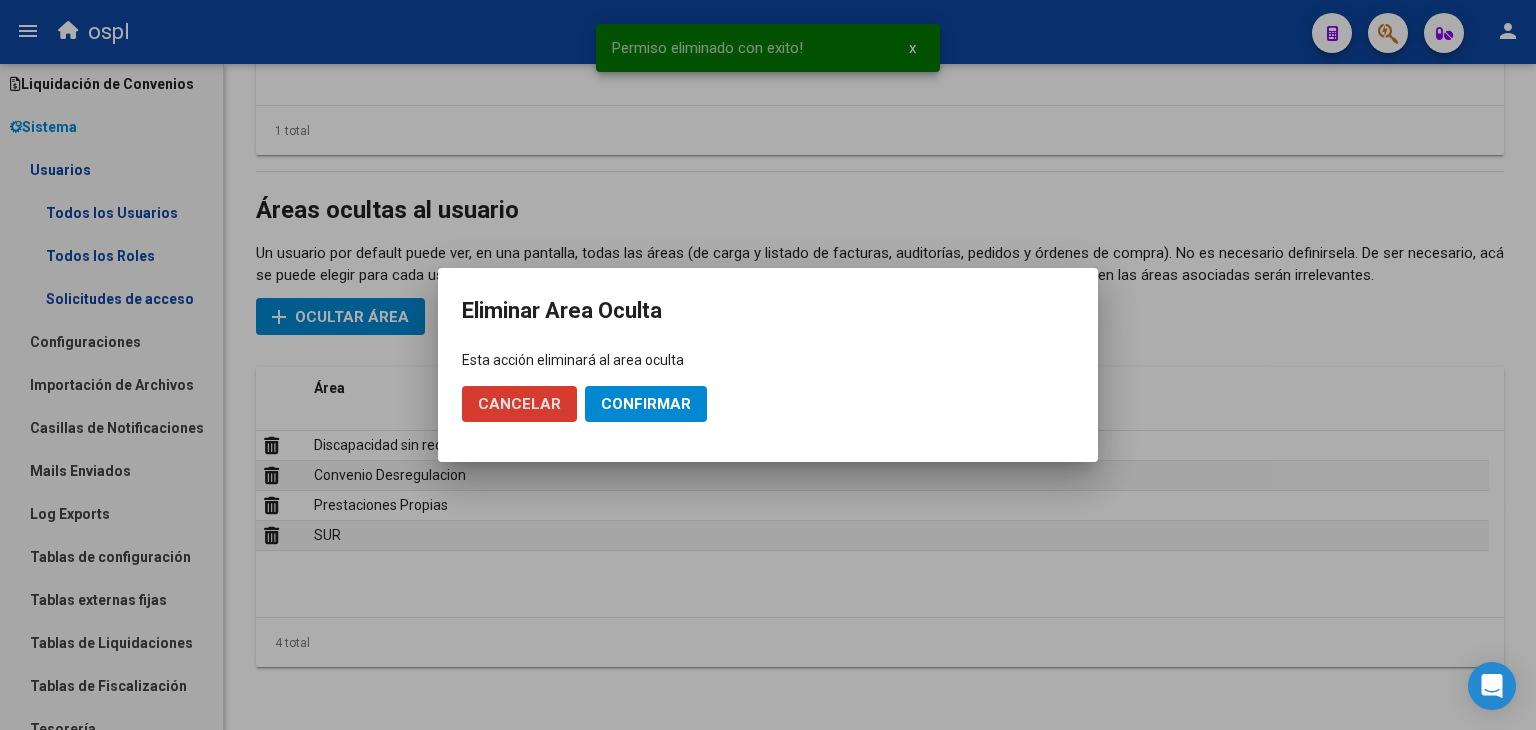 click on "Confirmar" 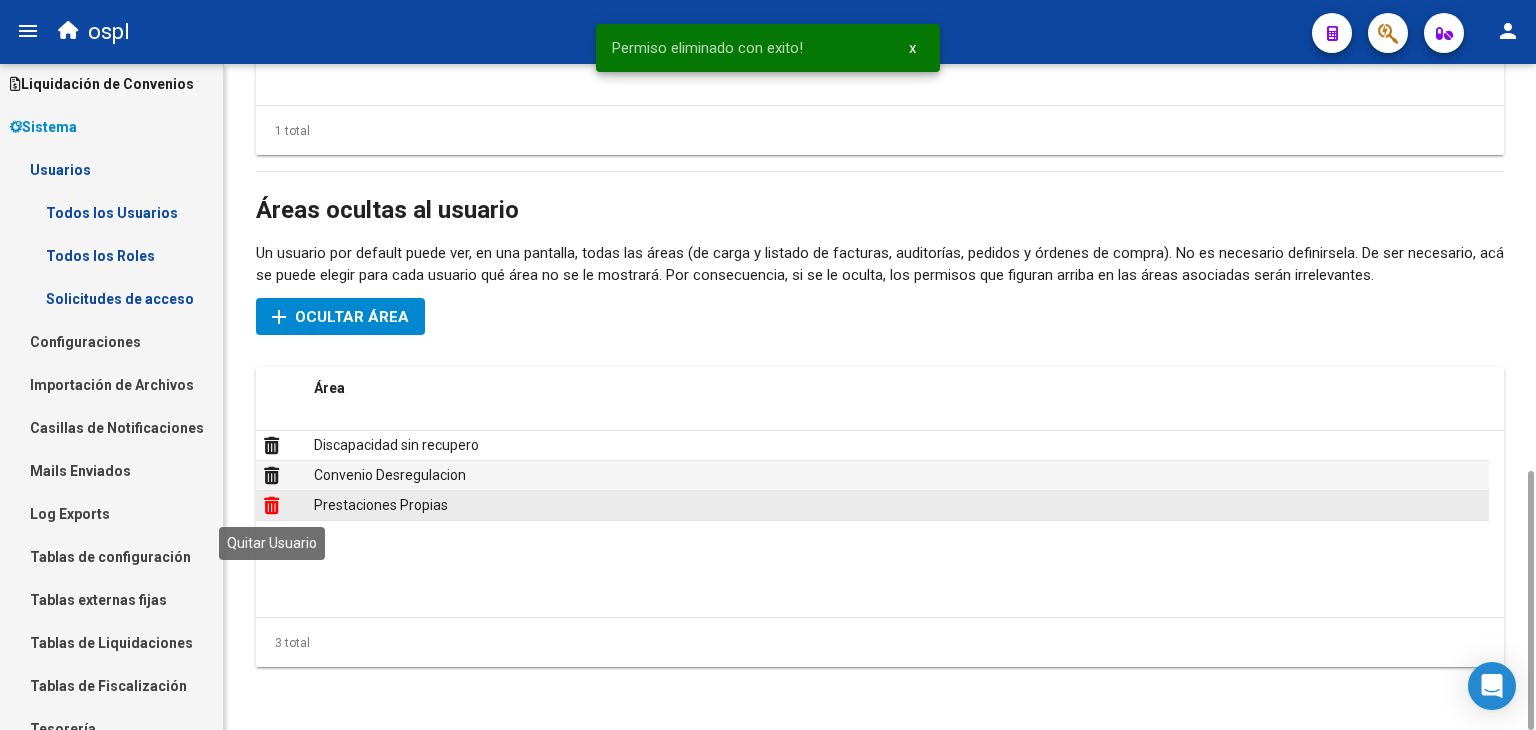 click 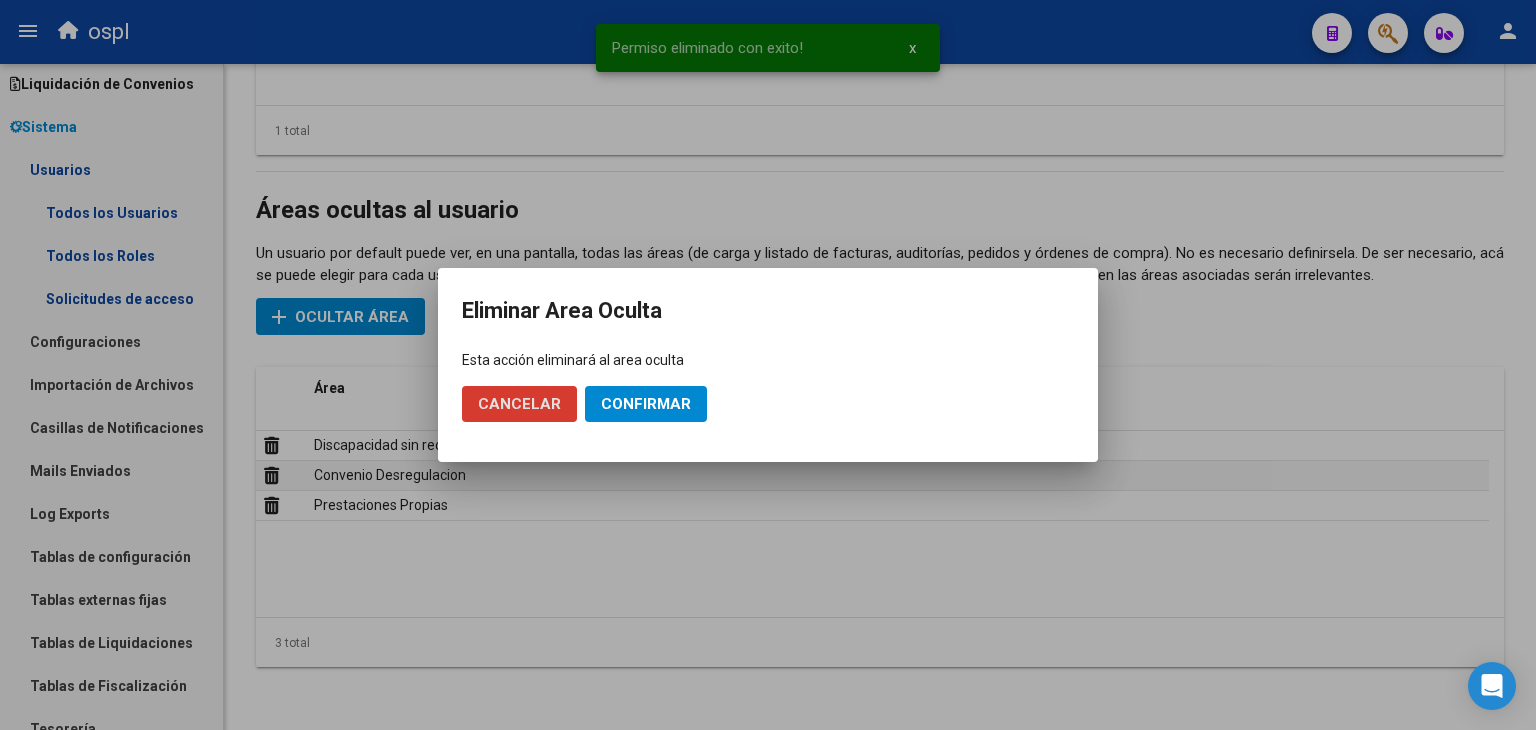 click on "Confirmar" 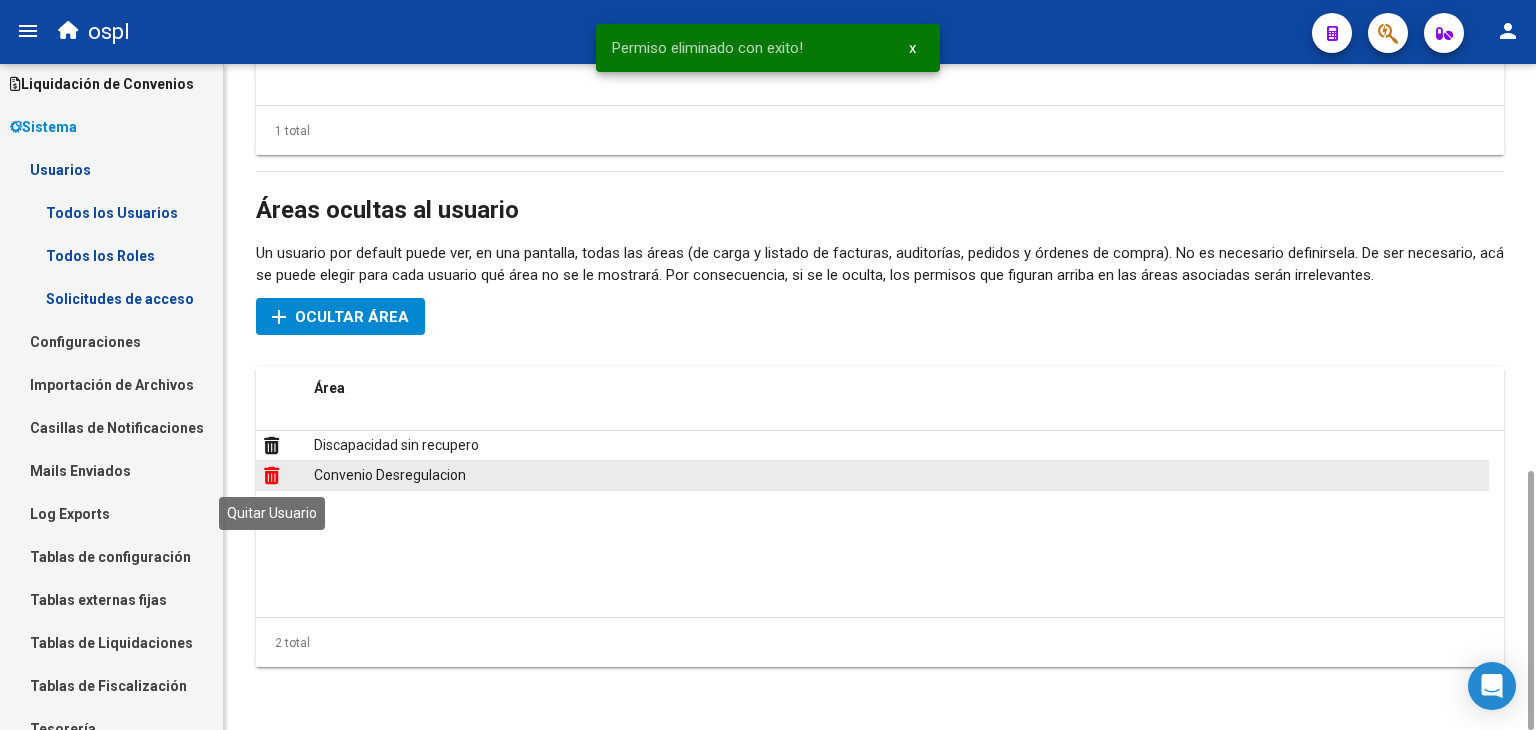 click 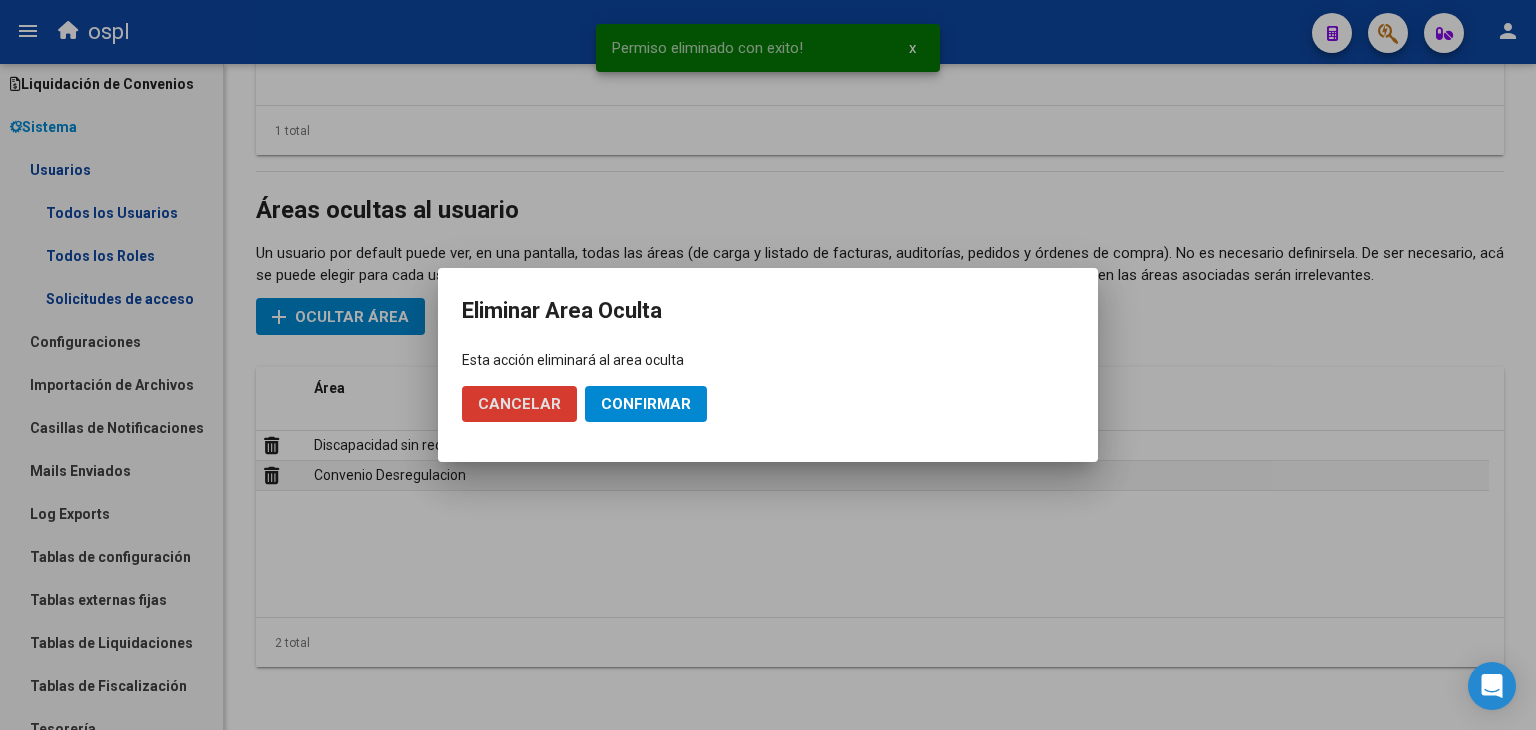 click on "Confirmar" 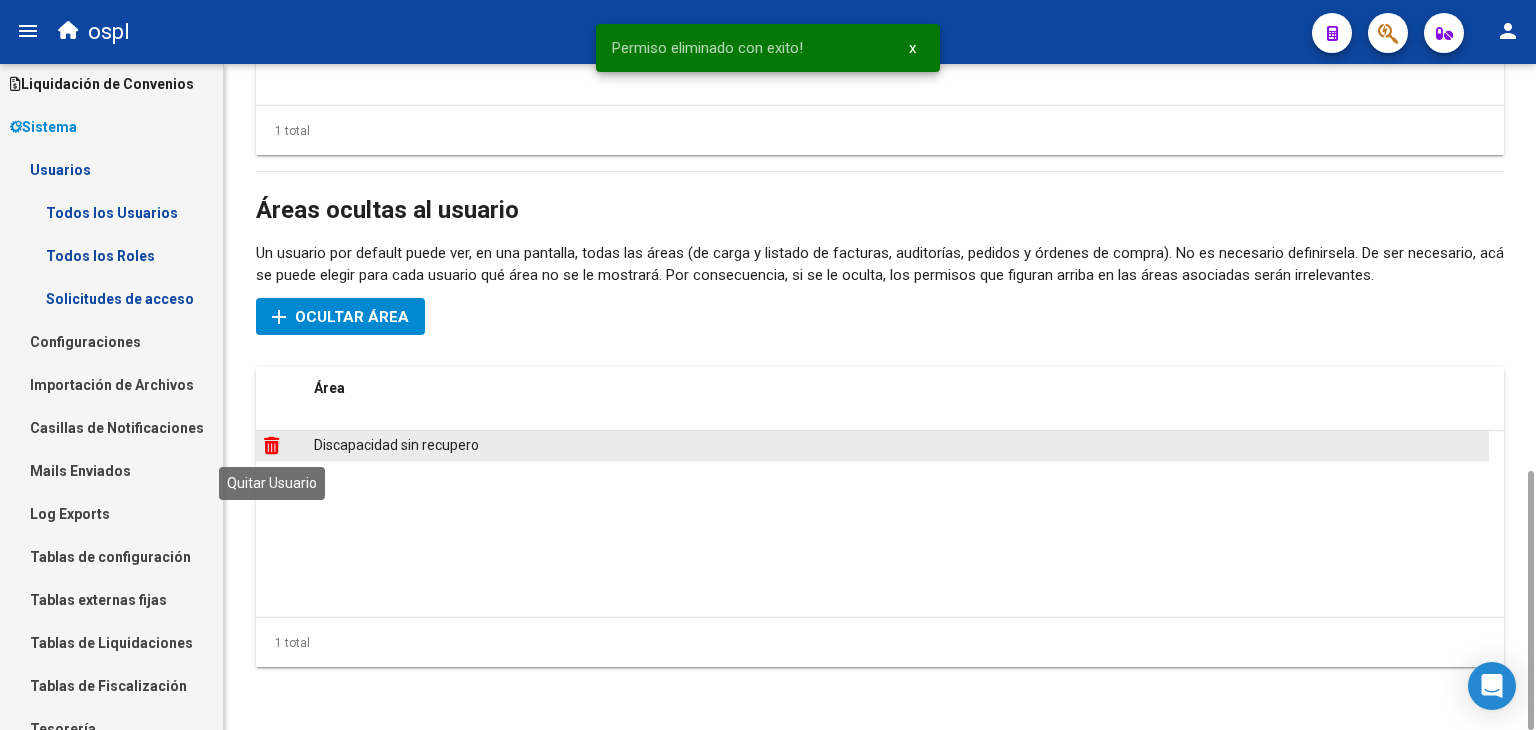 click 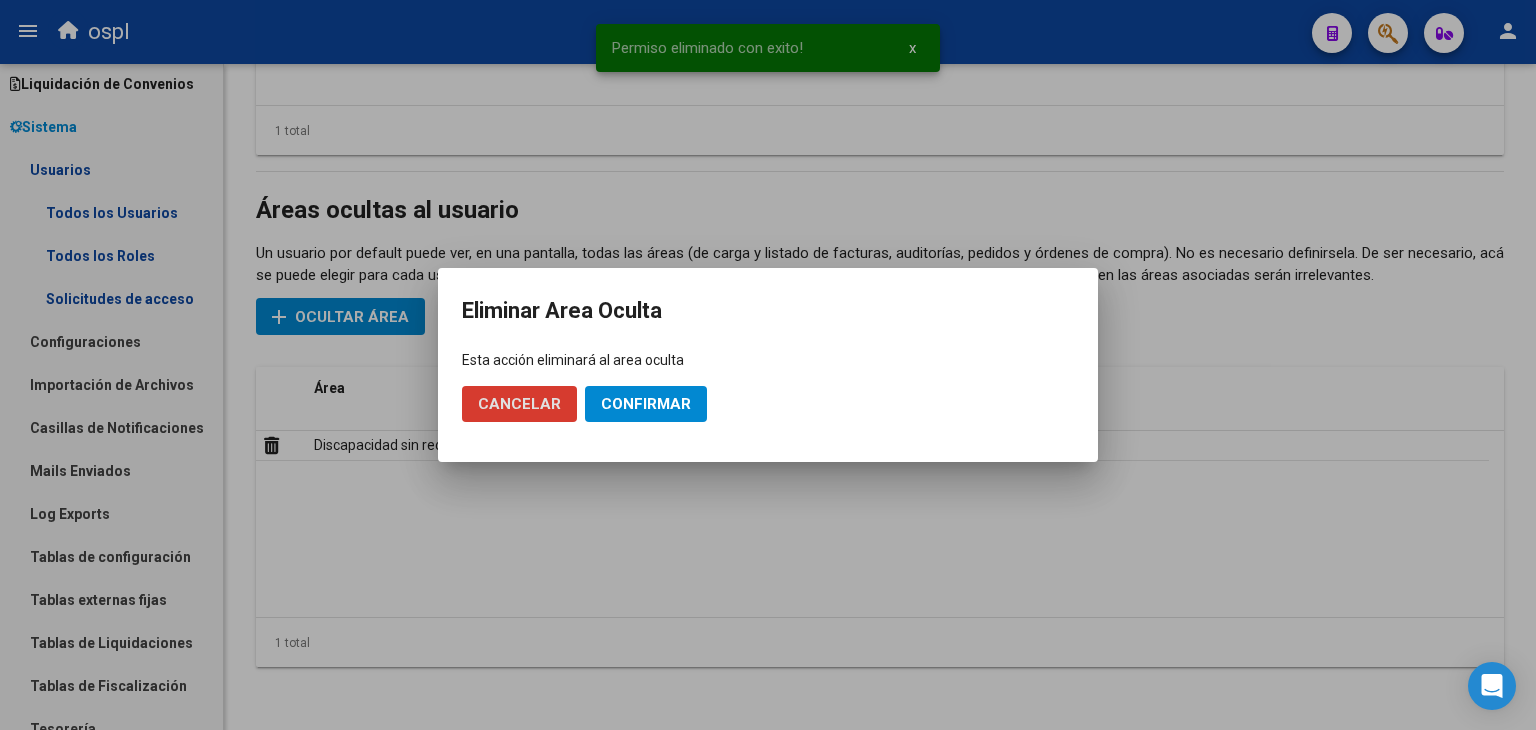 click on "Cancelar Confirmar" 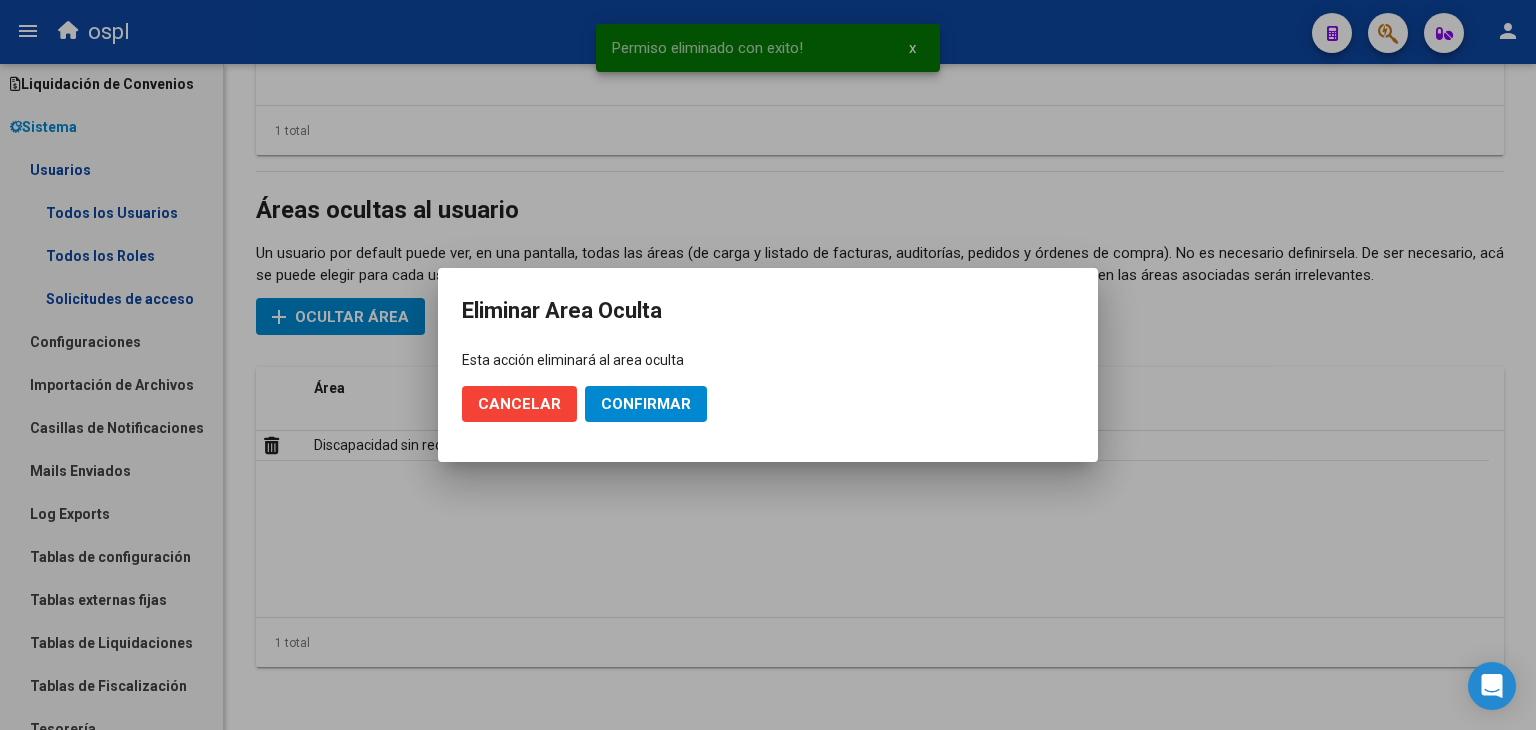 click on "Confirmar" 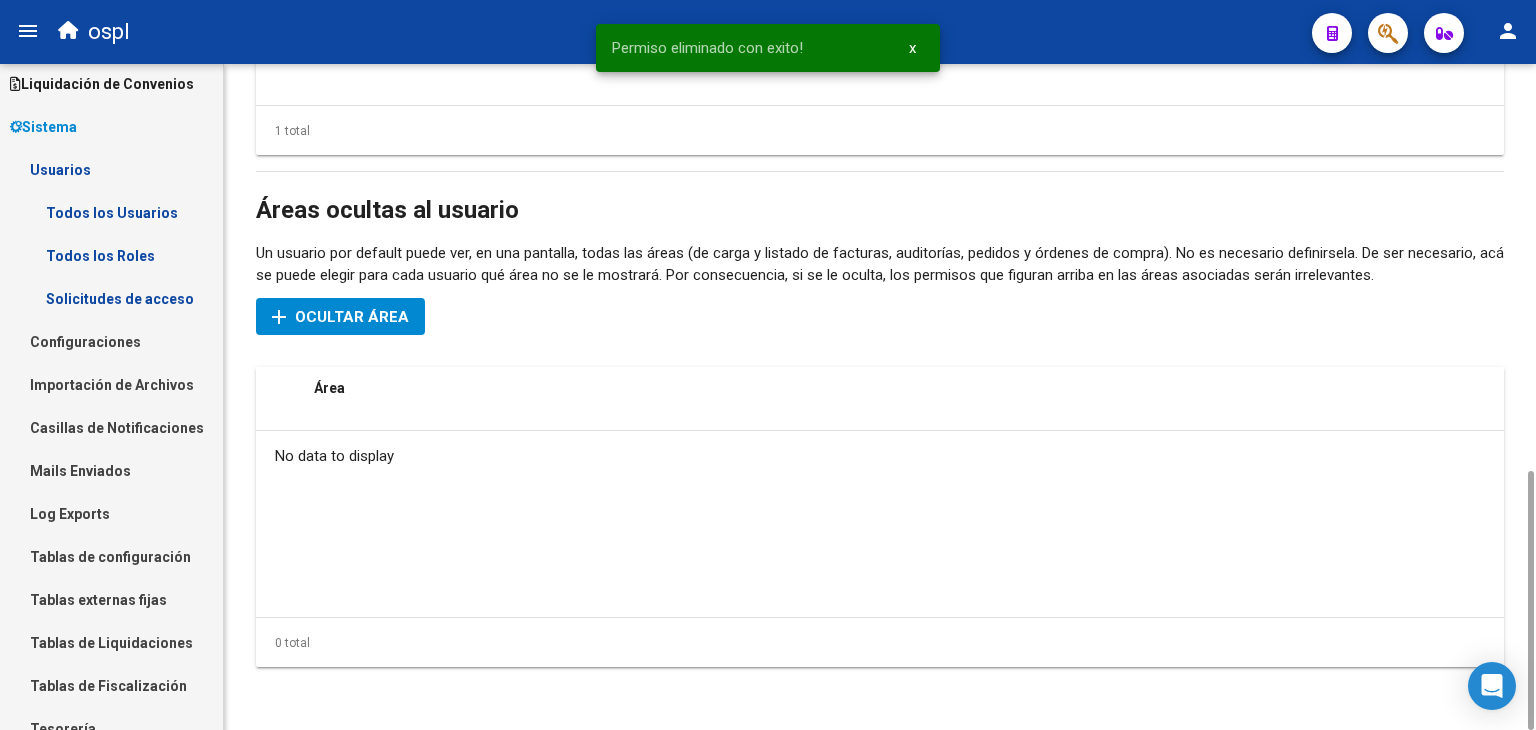 scroll, scrollTop: 0, scrollLeft: 0, axis: both 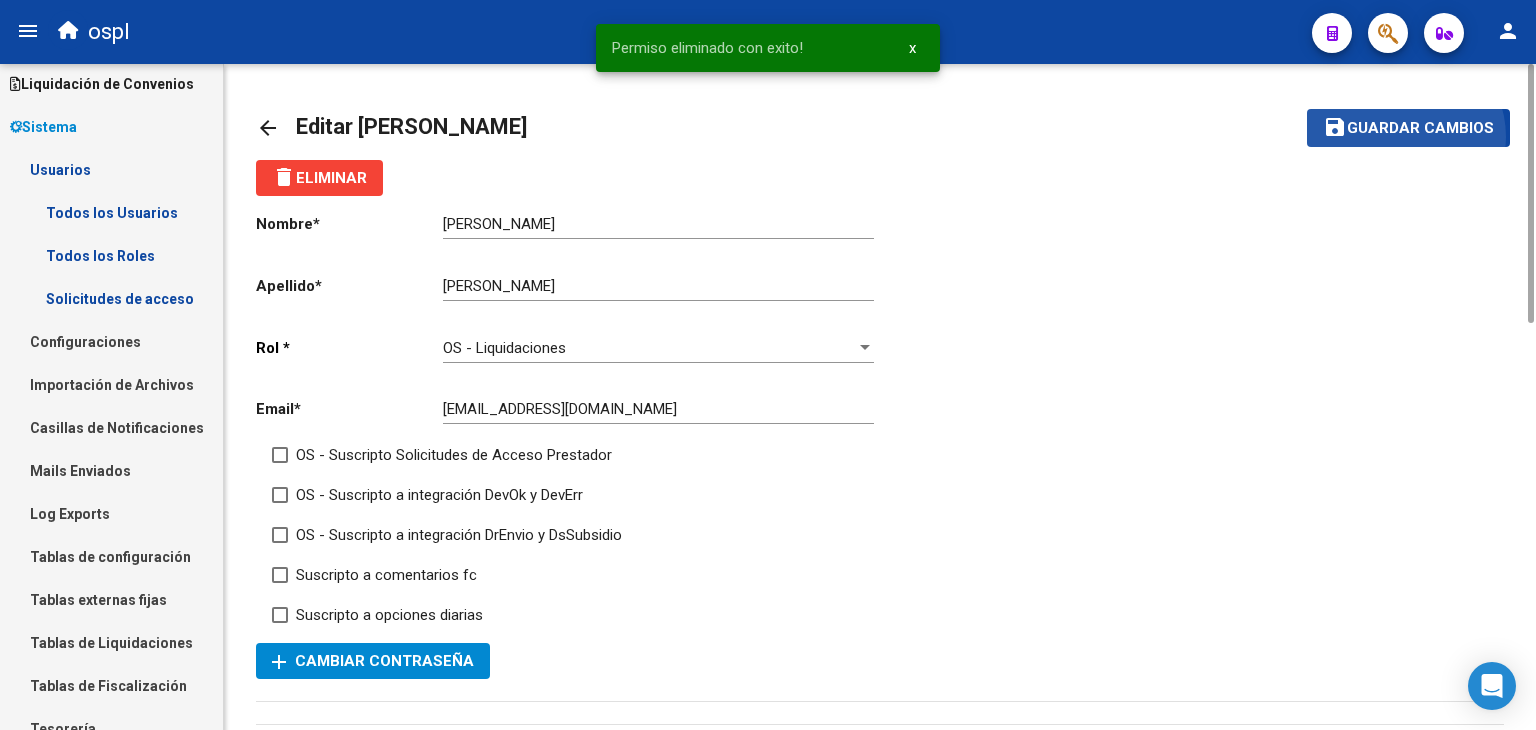 click on "Guardar cambios" 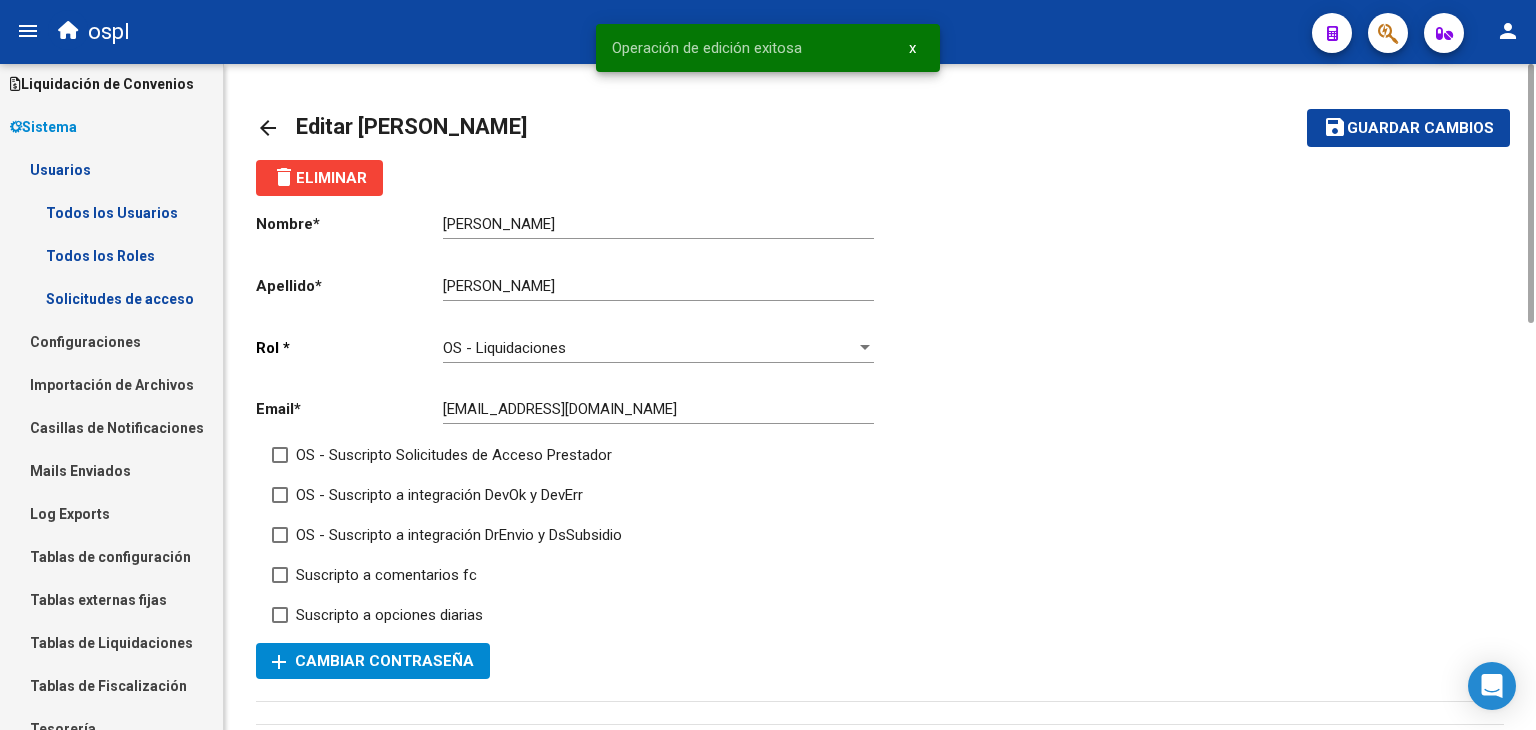 click on "arrow_back" 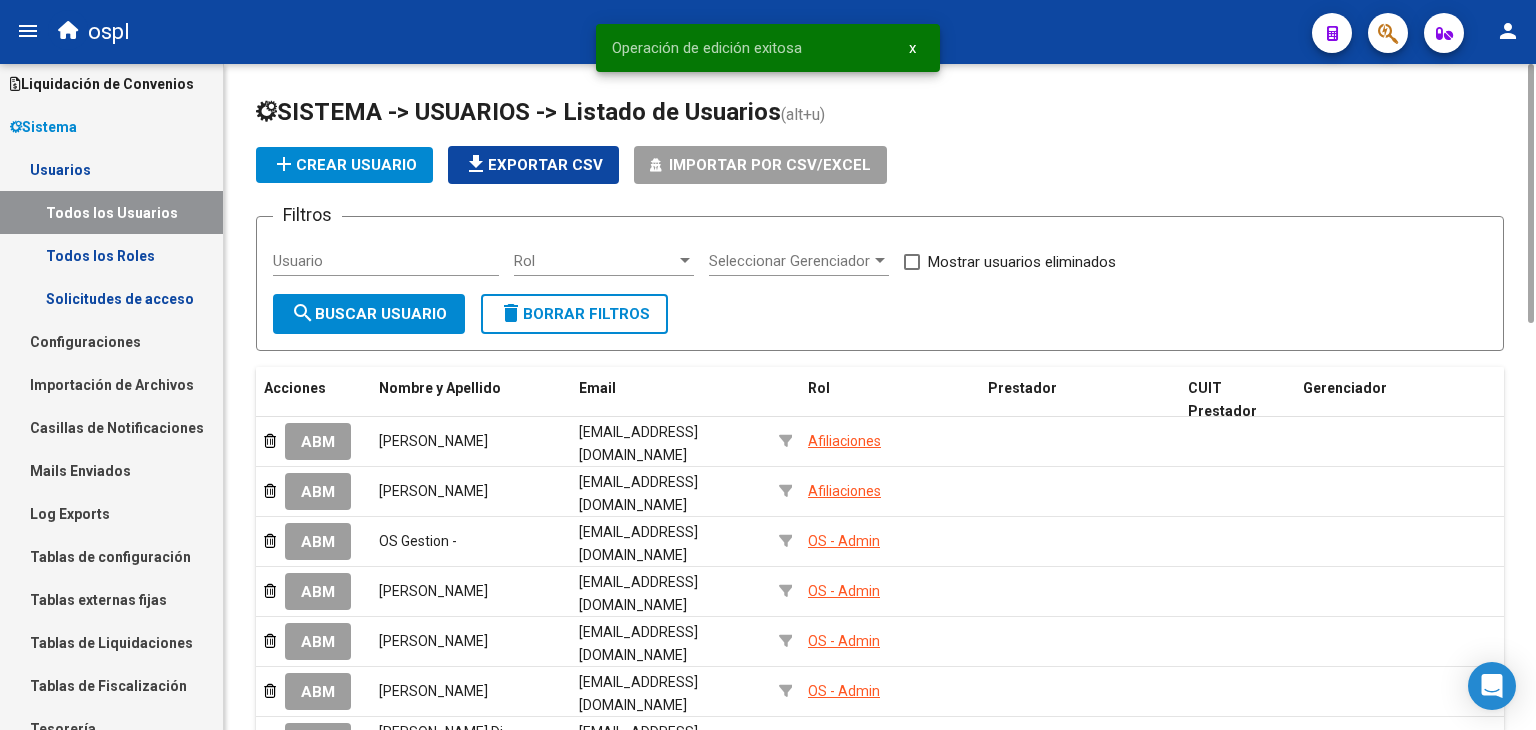 click on "Sistema" at bounding box center (43, 127) 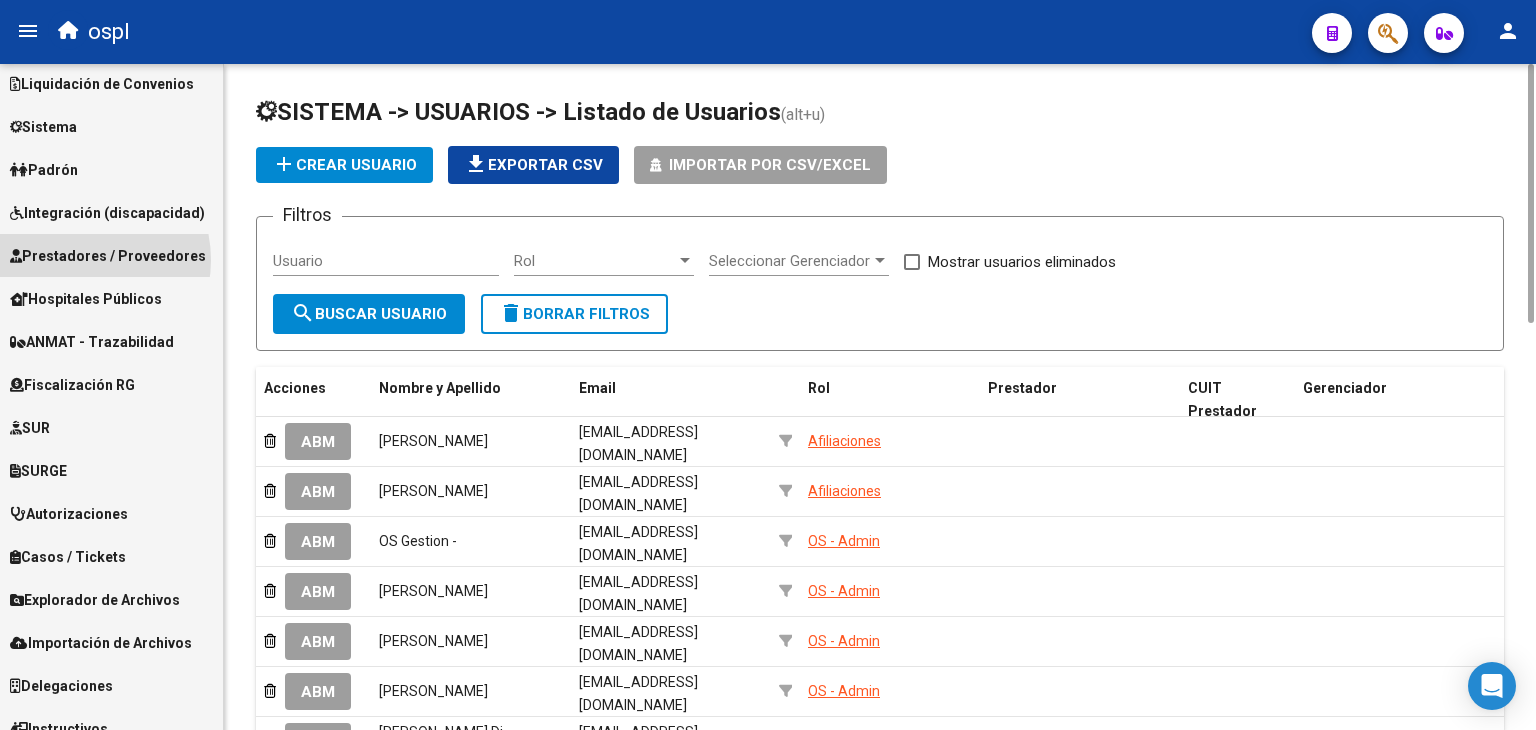 click on "Prestadores / Proveedores" at bounding box center (108, 256) 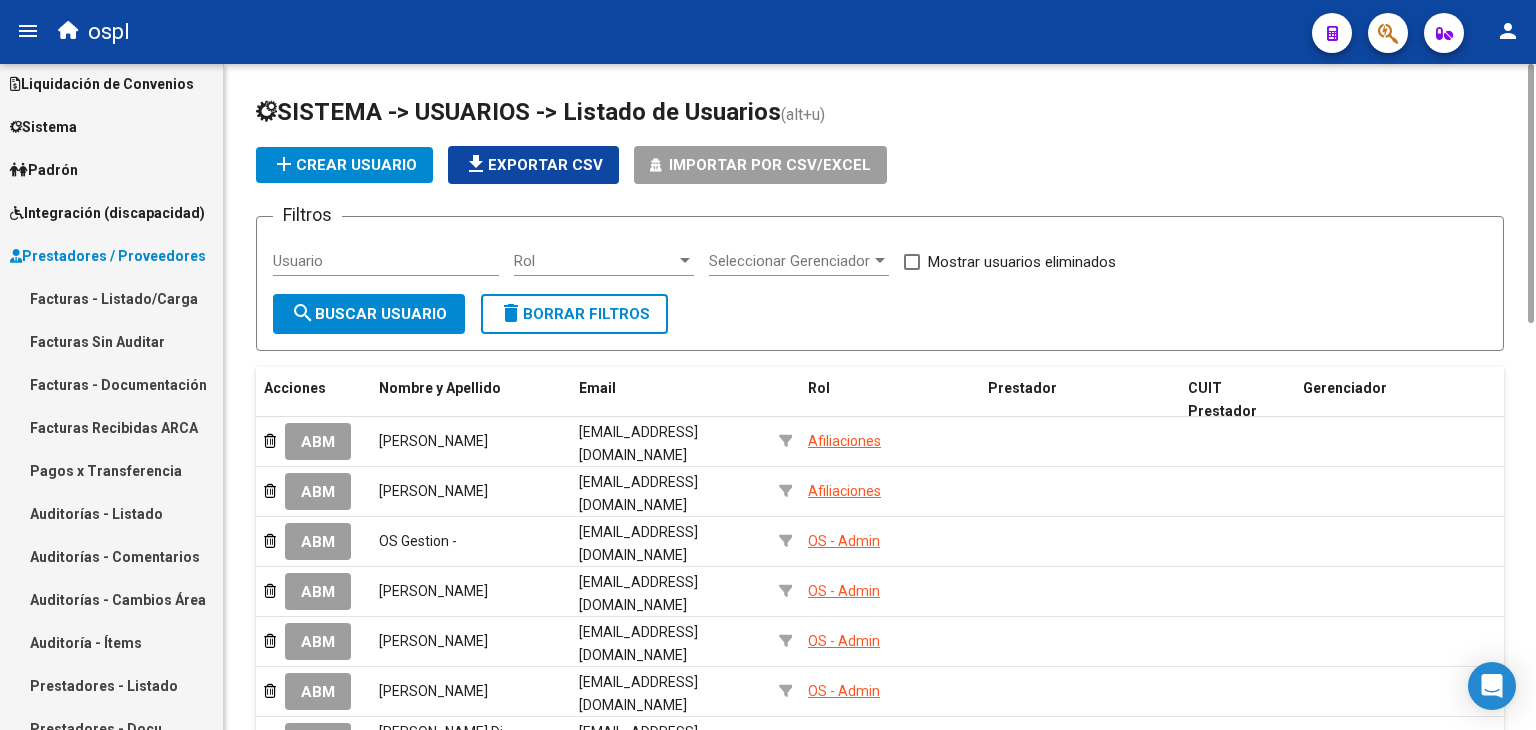 click on "Facturas - Listado/Carga" at bounding box center [111, 298] 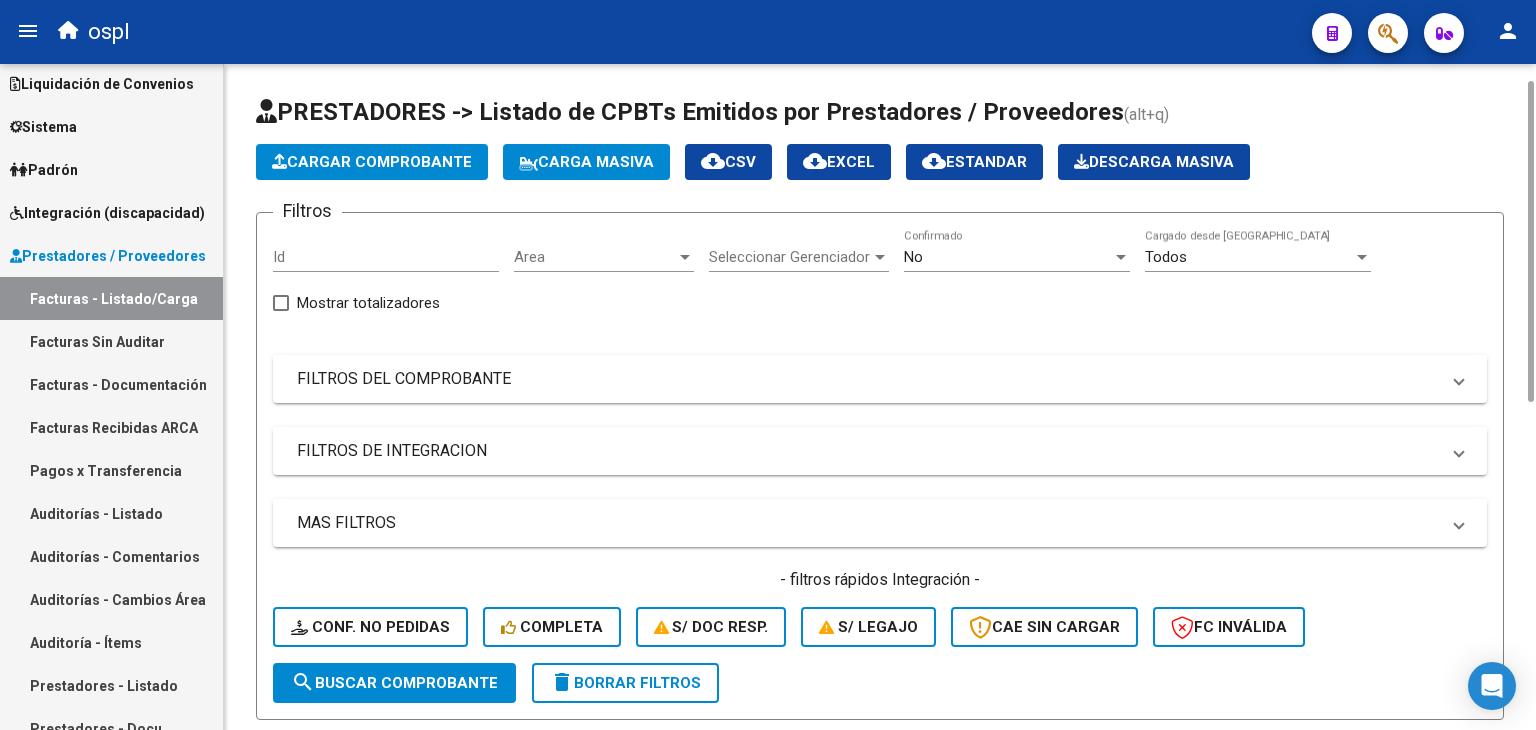 scroll, scrollTop: 29, scrollLeft: 0, axis: vertical 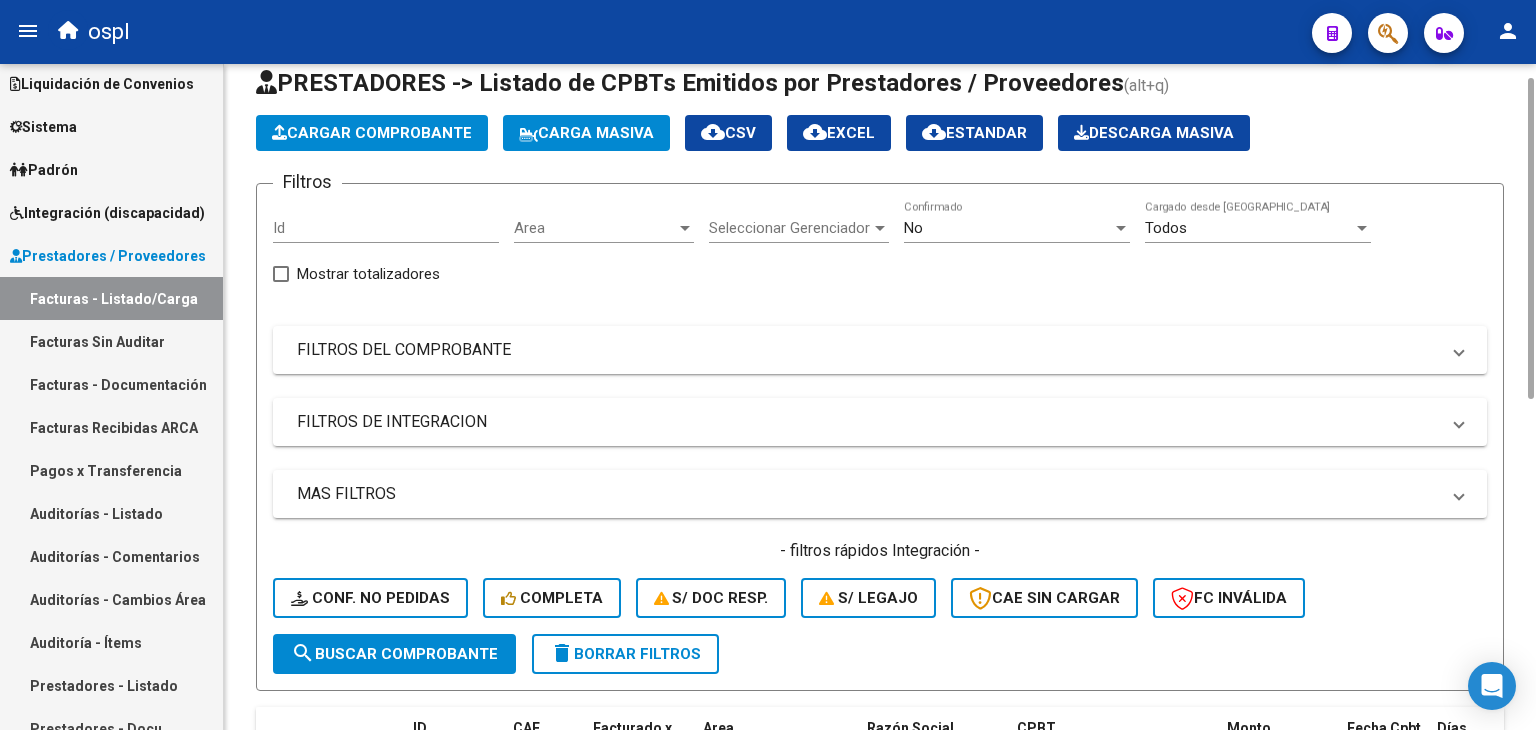 click on "No" at bounding box center (1008, 228) 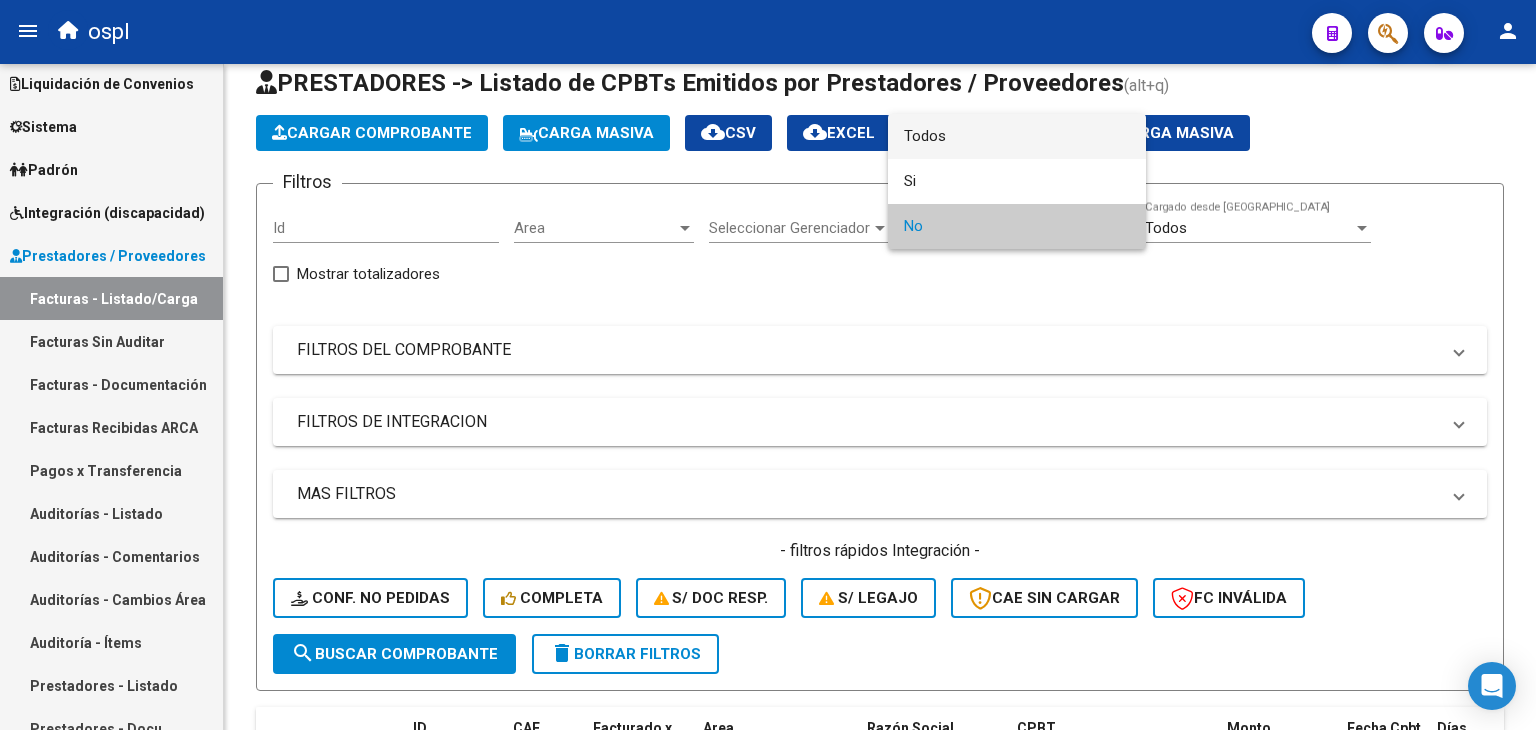 click on "Todos" at bounding box center [1017, 136] 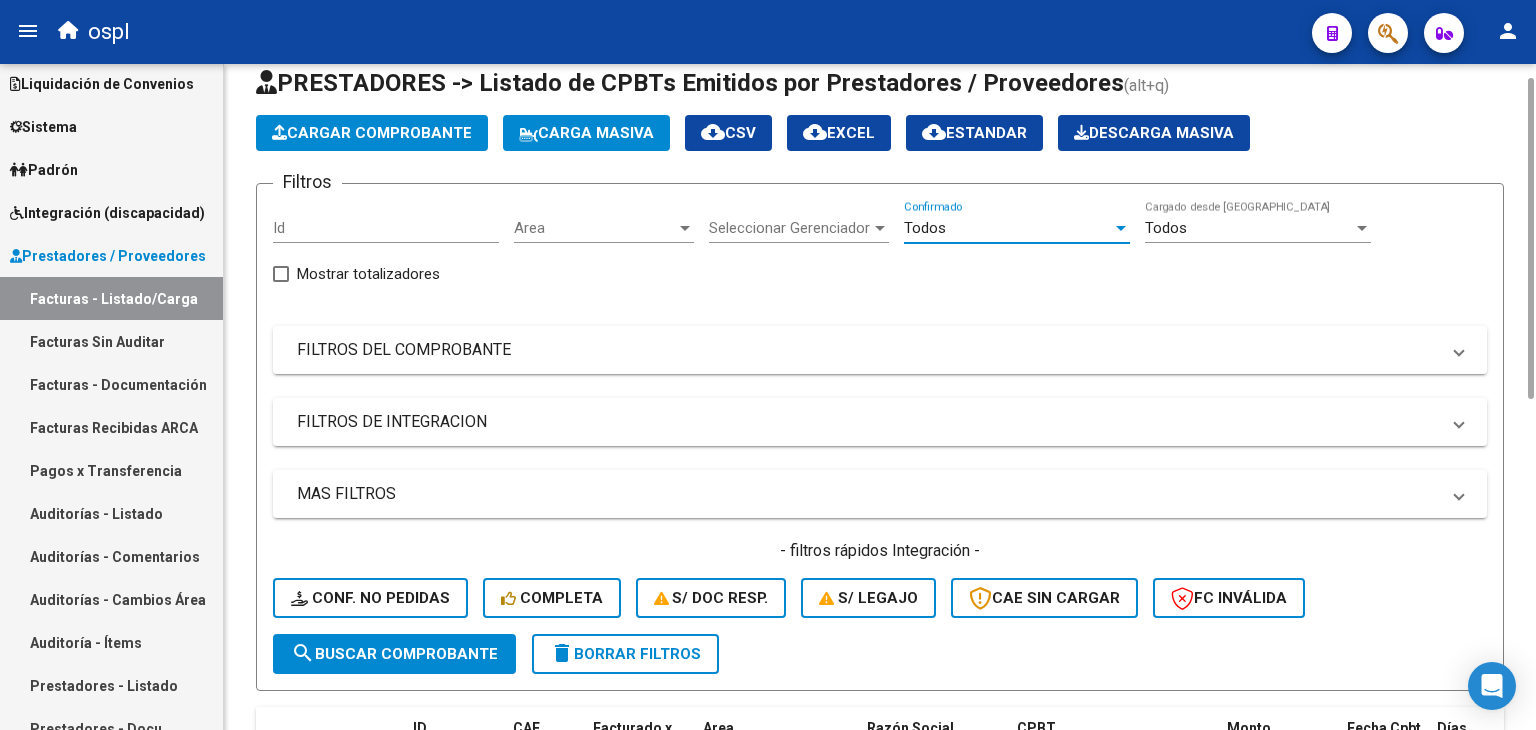 click on "FILTROS DEL COMPROBANTE" at bounding box center (868, 350) 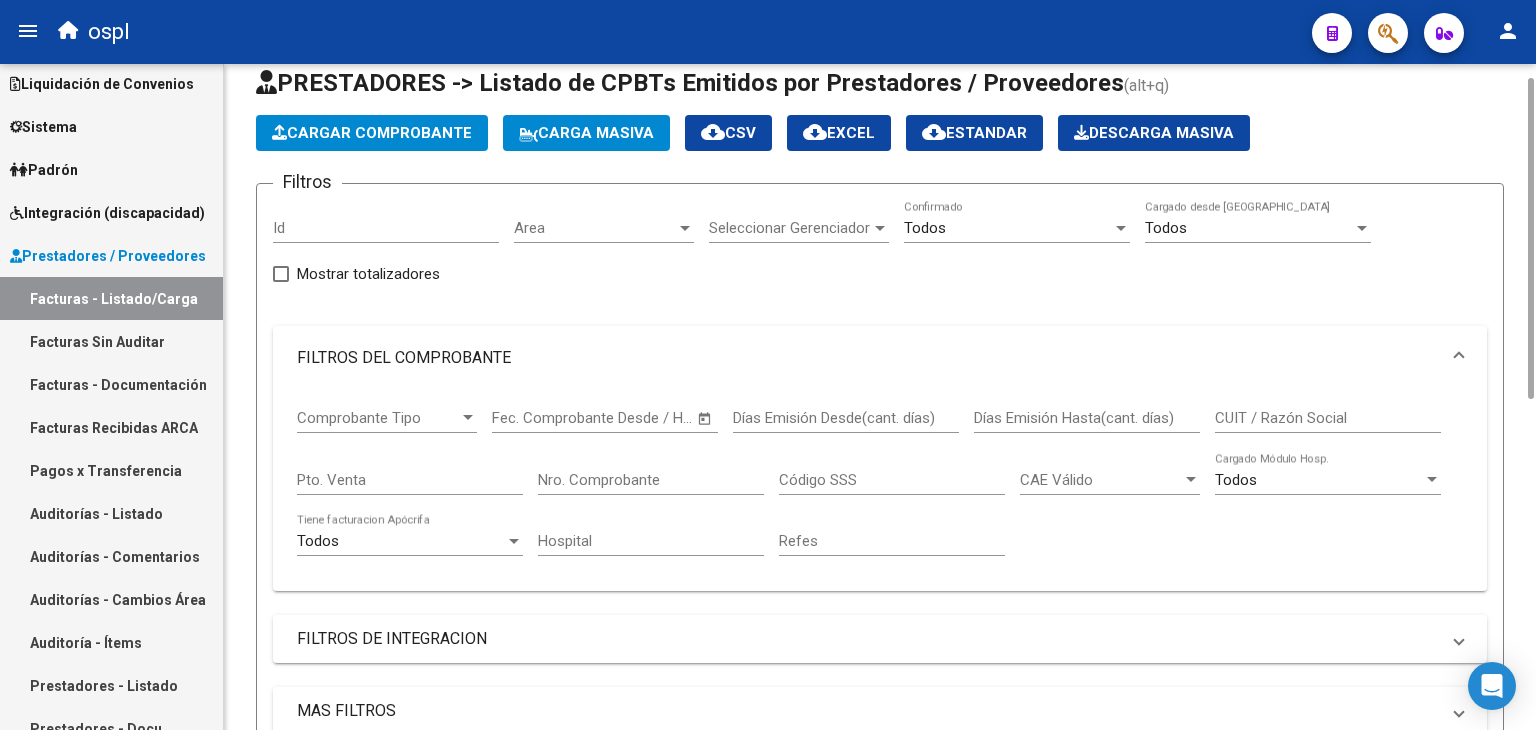 click on "CUIT / Razón Social" at bounding box center [1328, 418] 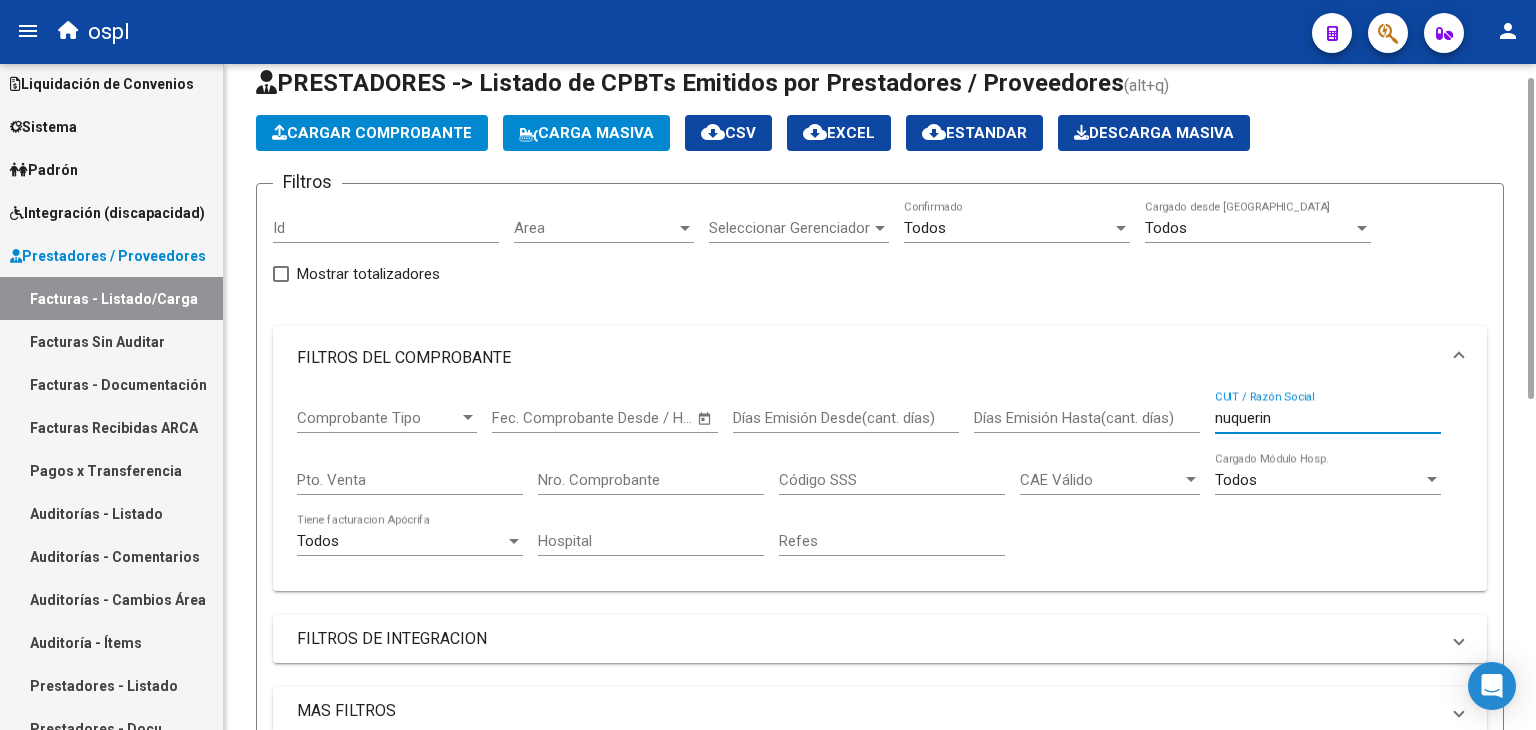 click on "nuquerin" at bounding box center (1328, 418) 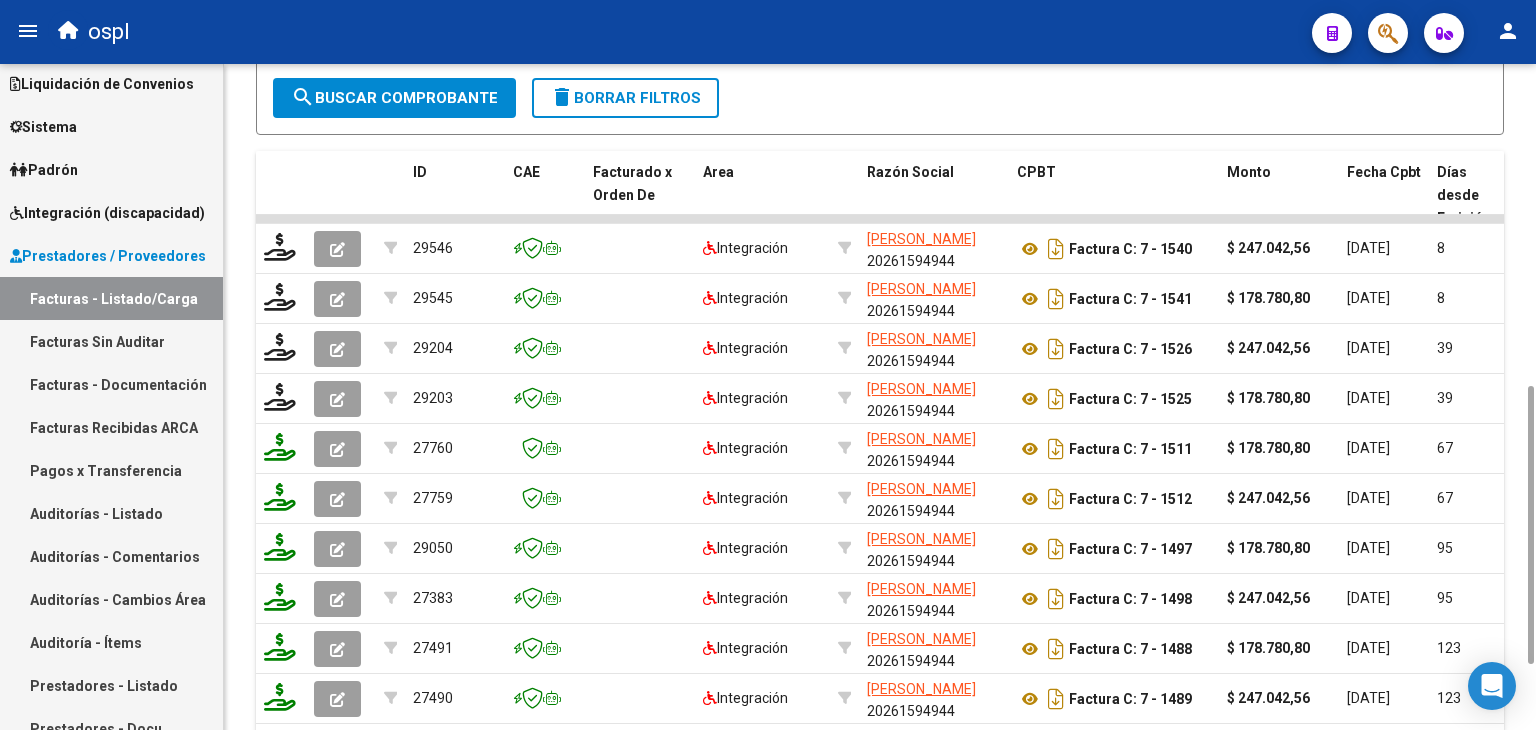 scroll, scrollTop: 792, scrollLeft: 0, axis: vertical 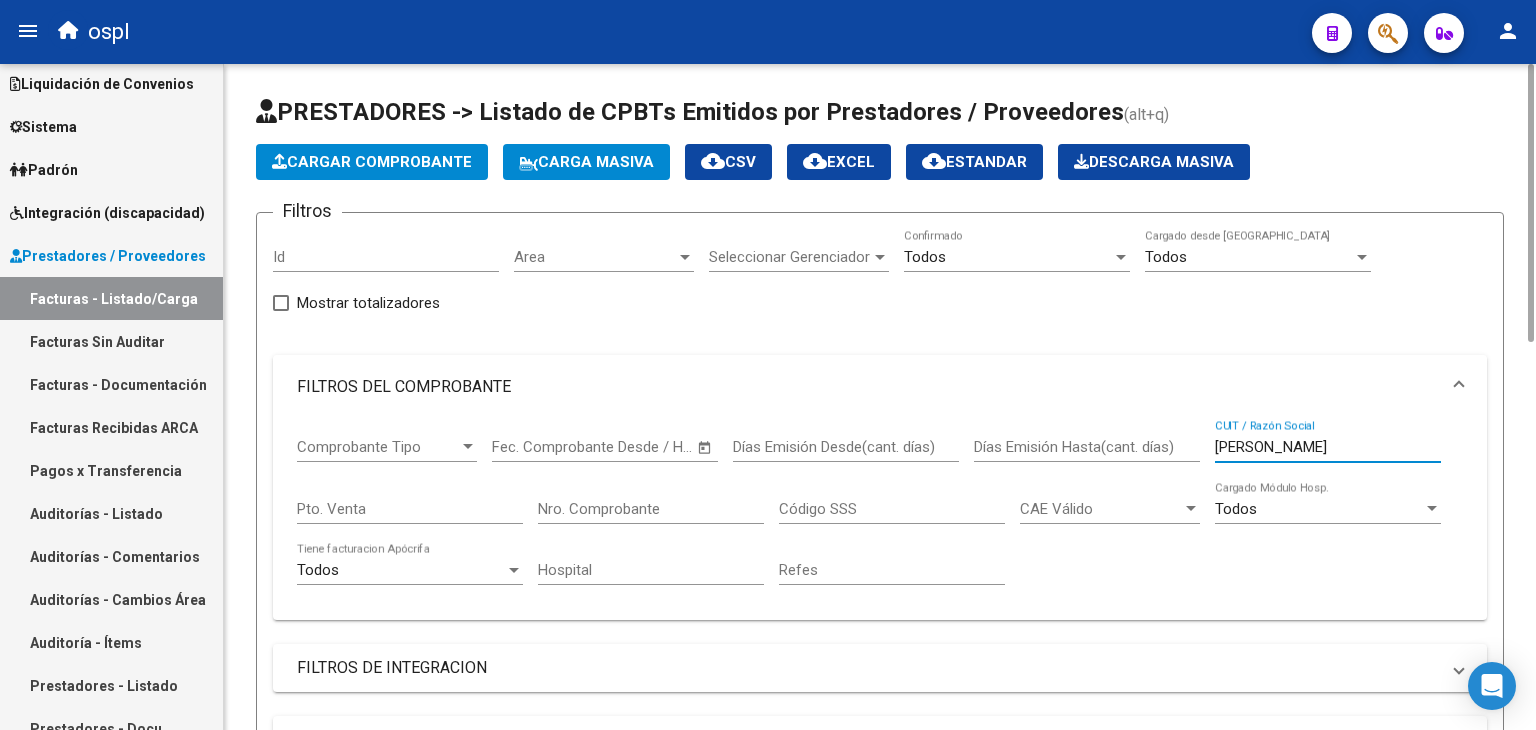 type on "[PERSON_NAME]" 